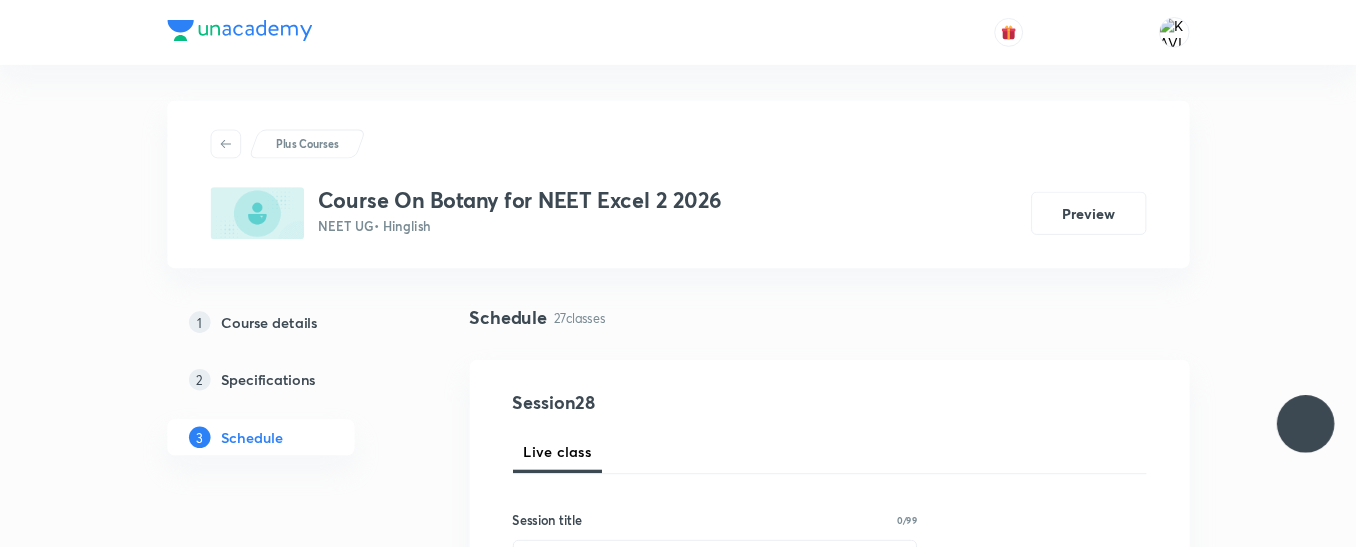 scroll, scrollTop: 0, scrollLeft: 0, axis: both 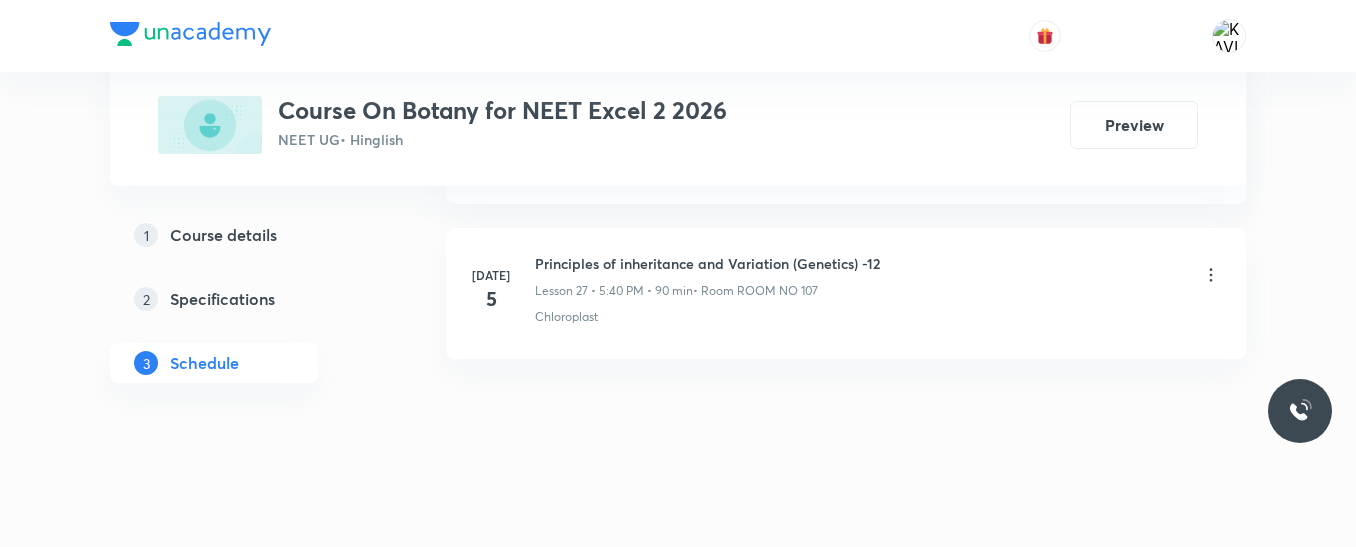 click on "Principles of inheritance and Variation (Genetics) -12" at bounding box center [707, 263] 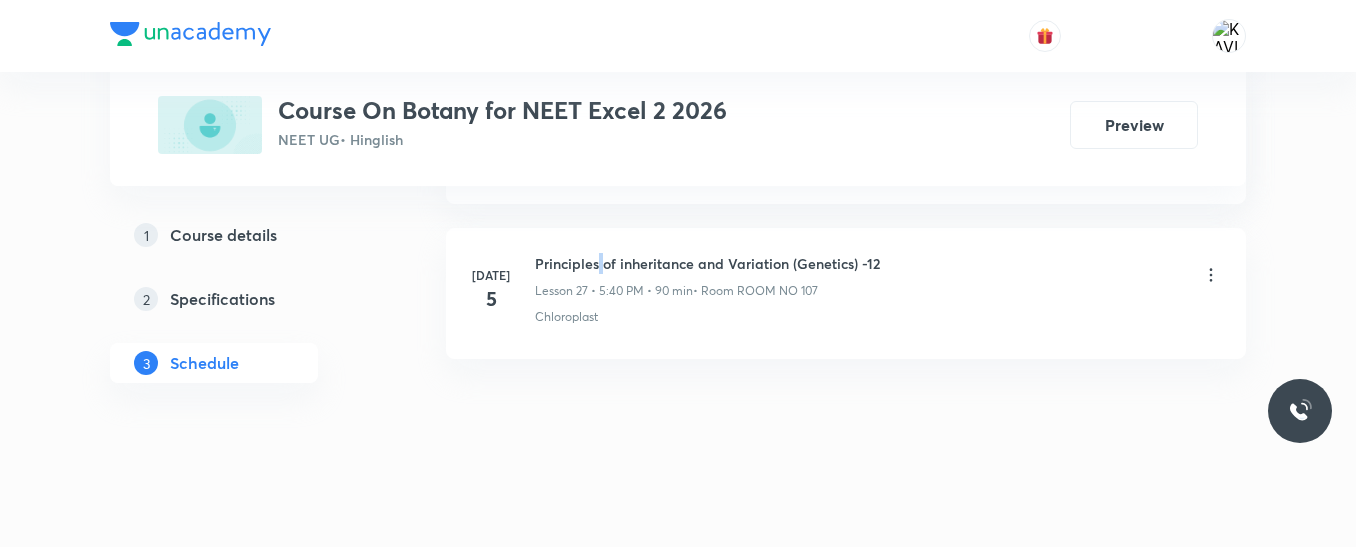 click on "Principles of inheritance and Variation (Genetics) -12" at bounding box center [707, 263] 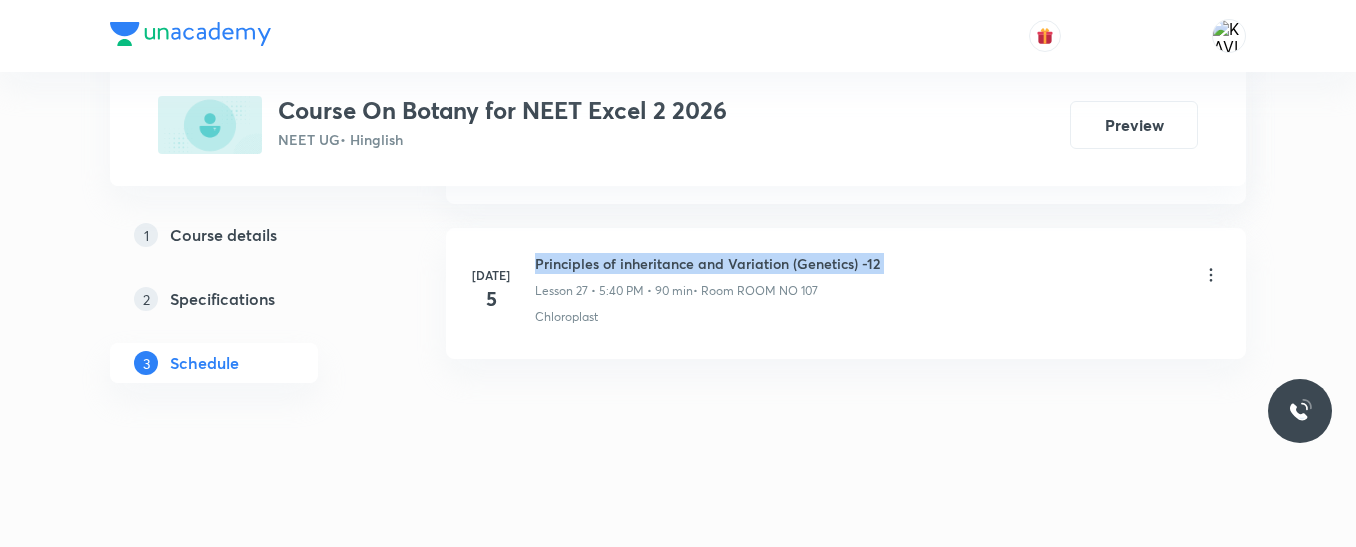 click on "Principles of inheritance and Variation (Genetics) -12" at bounding box center [707, 263] 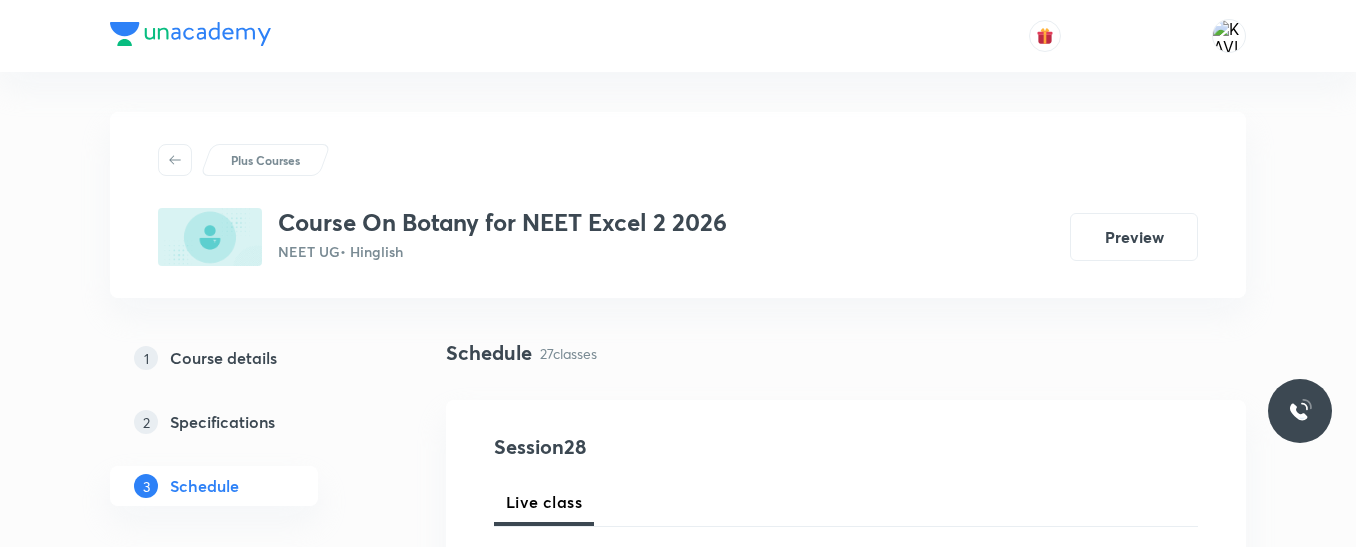 scroll, scrollTop: 264, scrollLeft: 0, axis: vertical 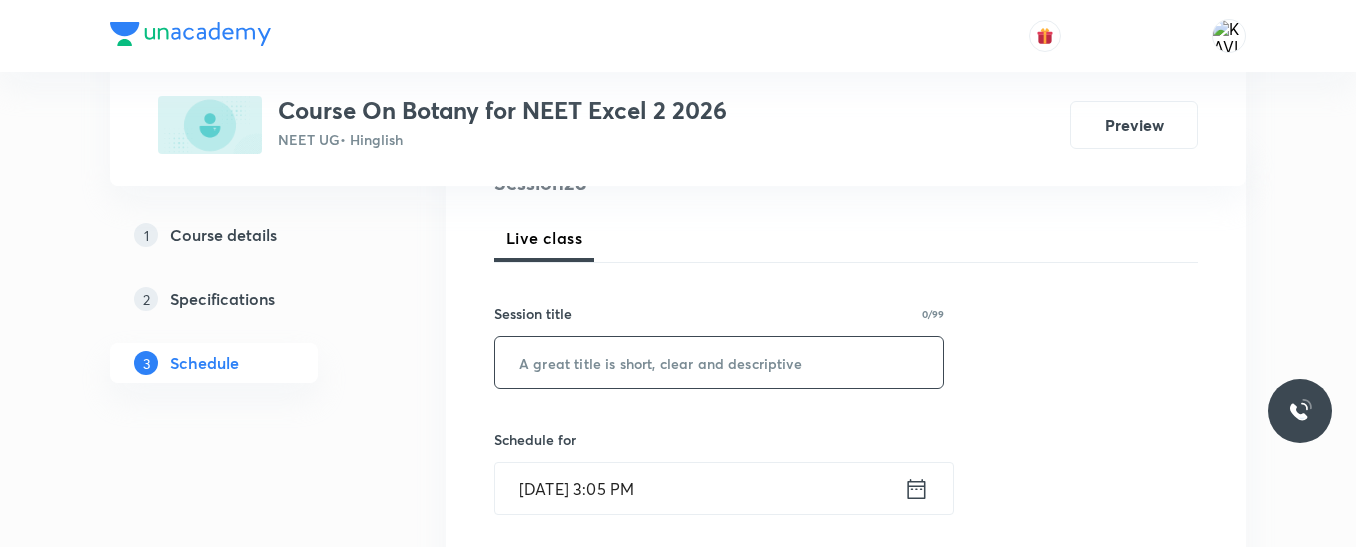 click at bounding box center (719, 362) 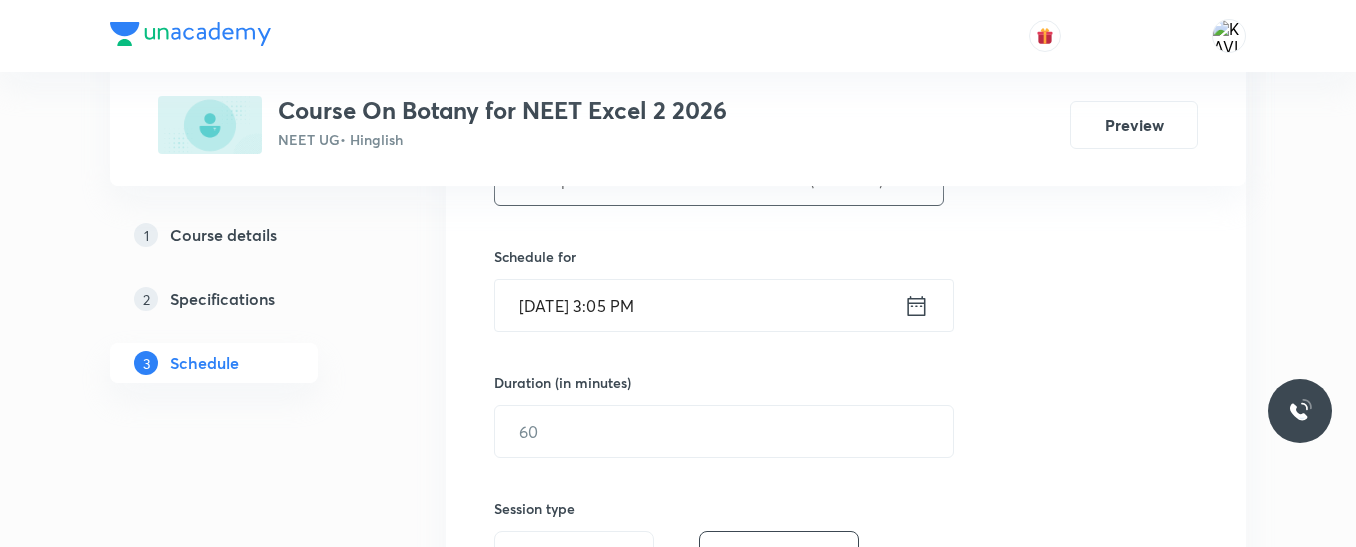 scroll, scrollTop: 464, scrollLeft: 0, axis: vertical 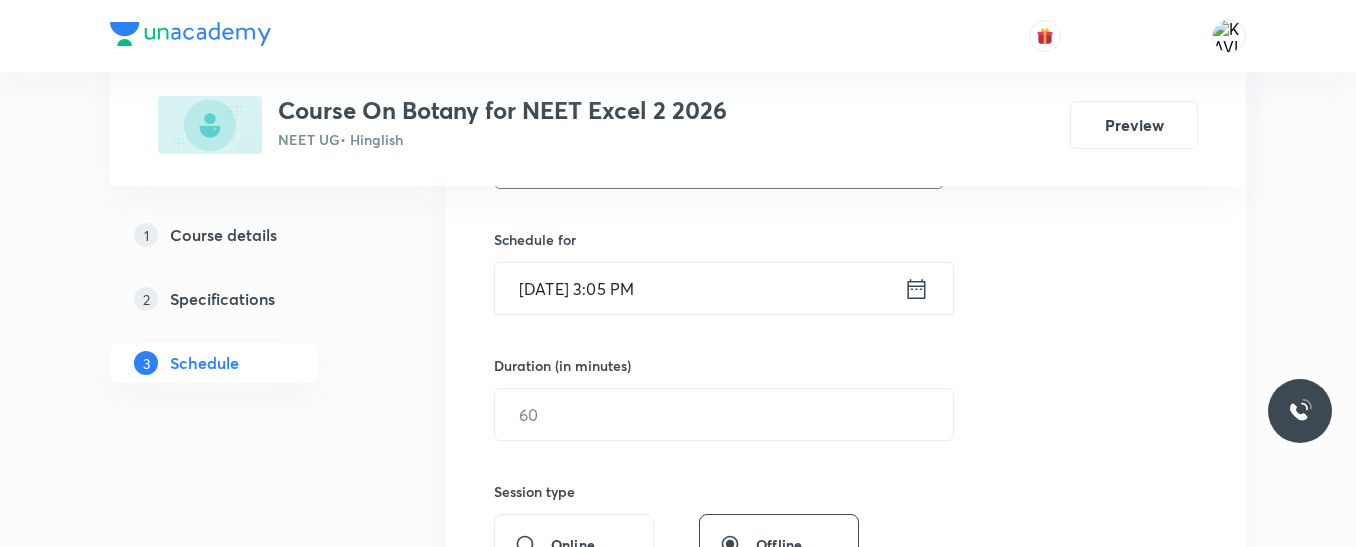 type on "Principles of inheritance and Variation (Genetics) -13" 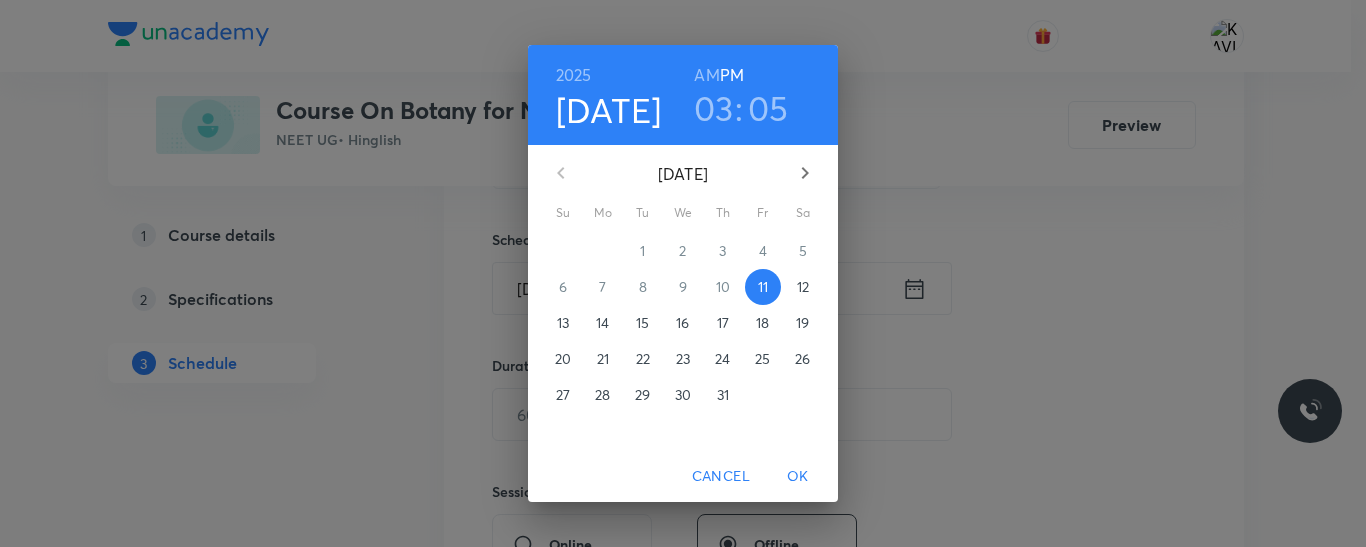 drag, startPoint x: 703, startPoint y: 117, endPoint x: 735, endPoint y: 161, distance: 54.405884 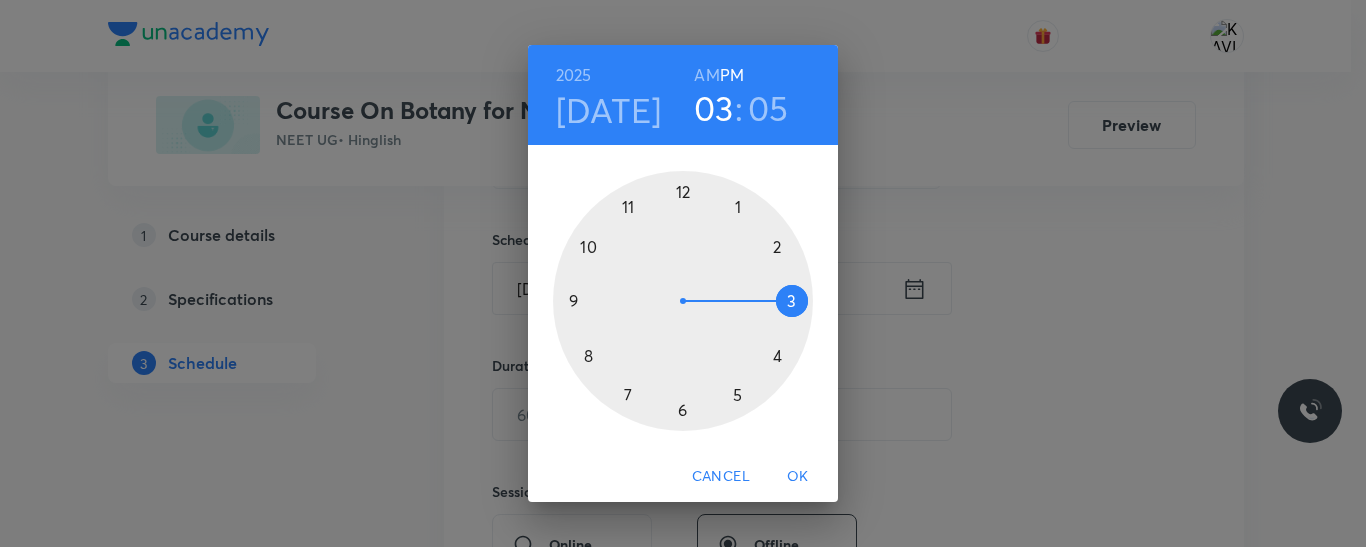 click at bounding box center (683, 301) 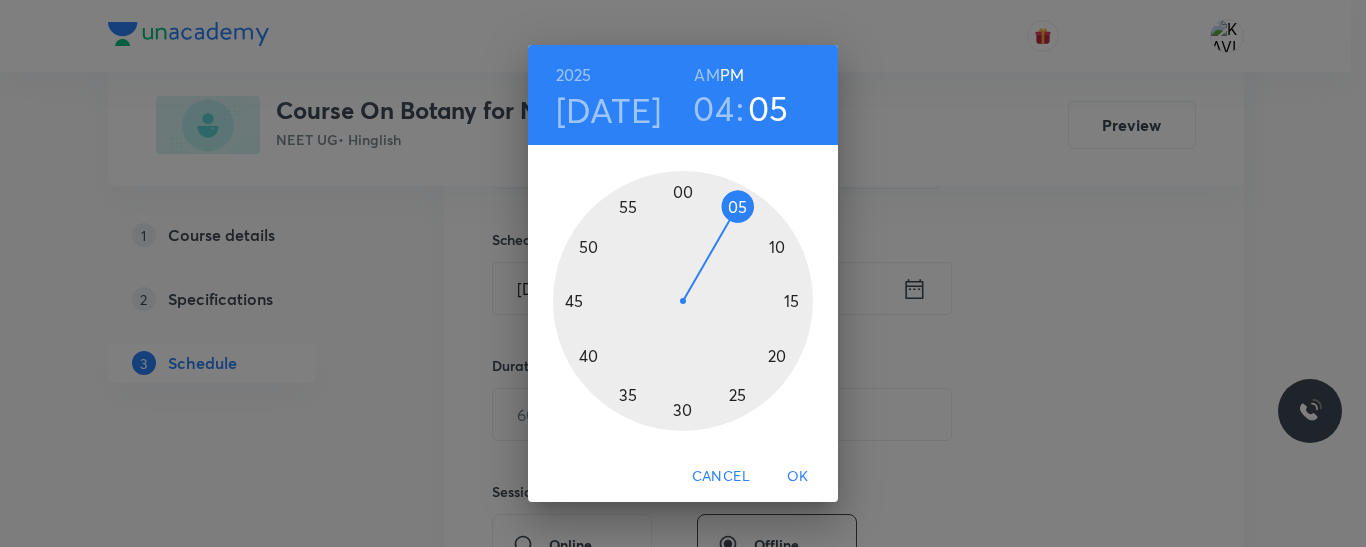 click at bounding box center (683, 301) 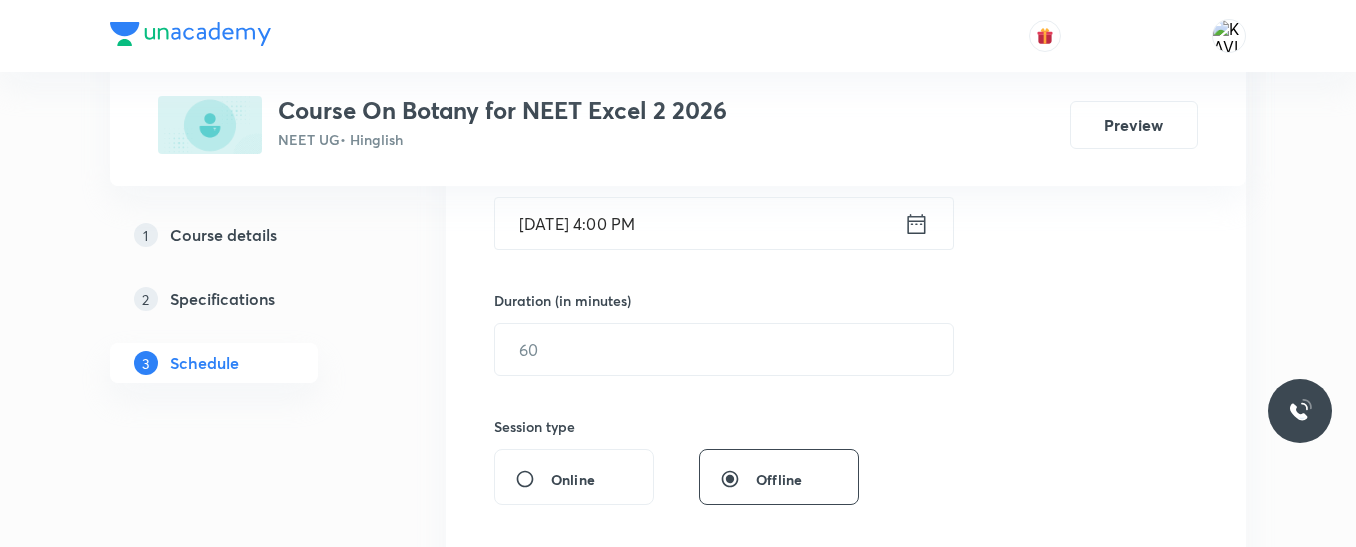 scroll, scrollTop: 564, scrollLeft: 0, axis: vertical 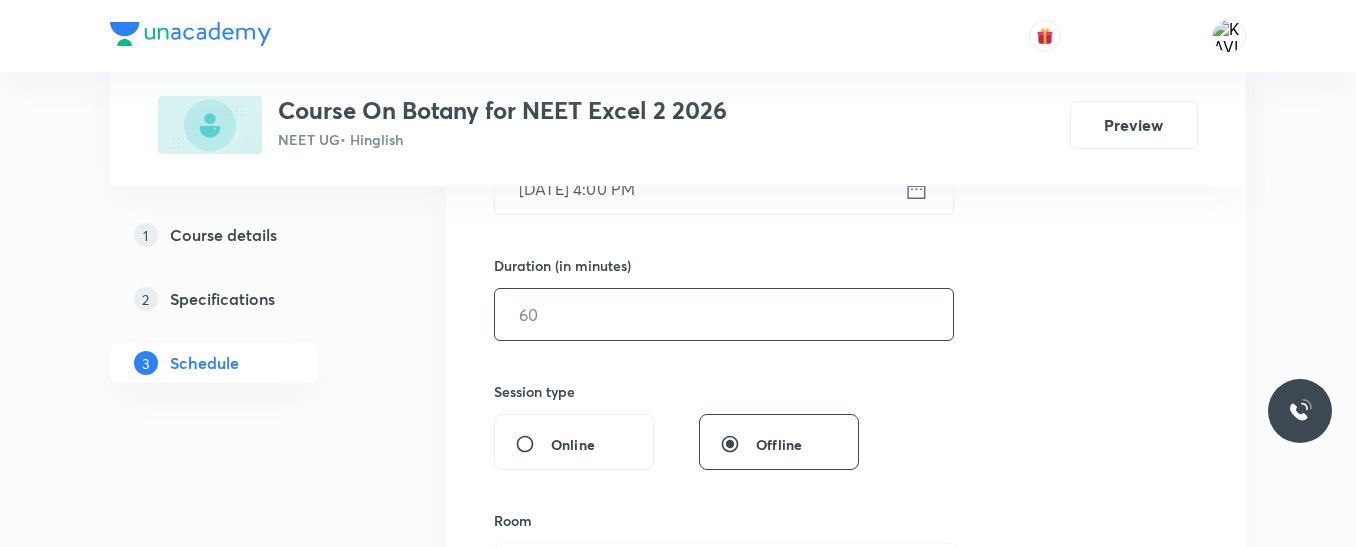 click at bounding box center (724, 314) 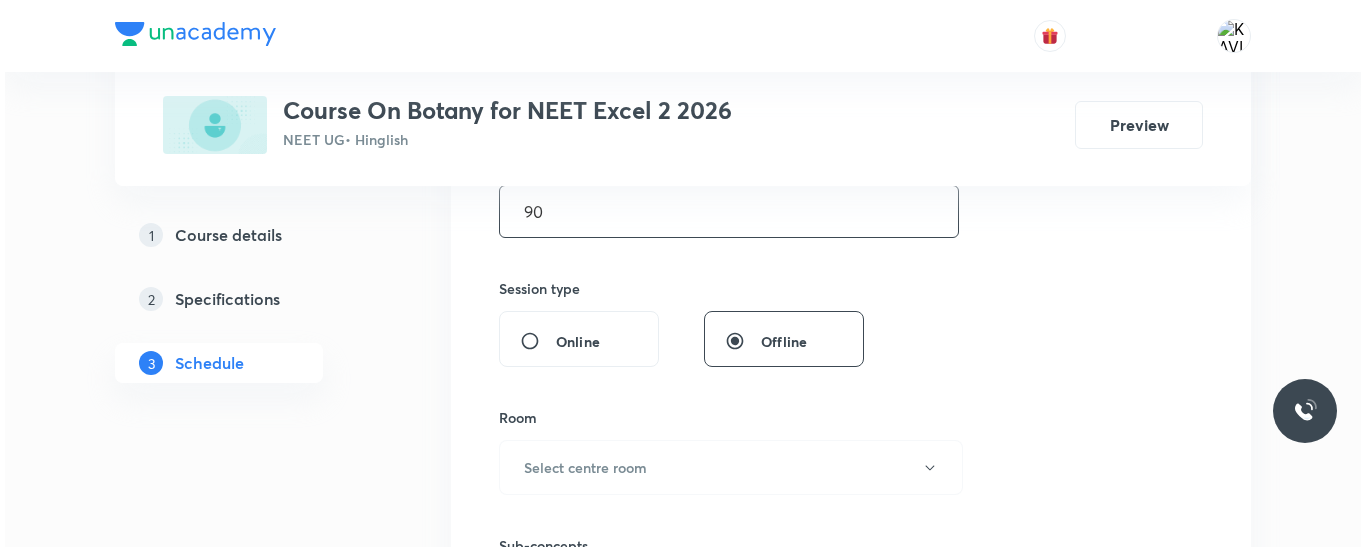 scroll, scrollTop: 864, scrollLeft: 0, axis: vertical 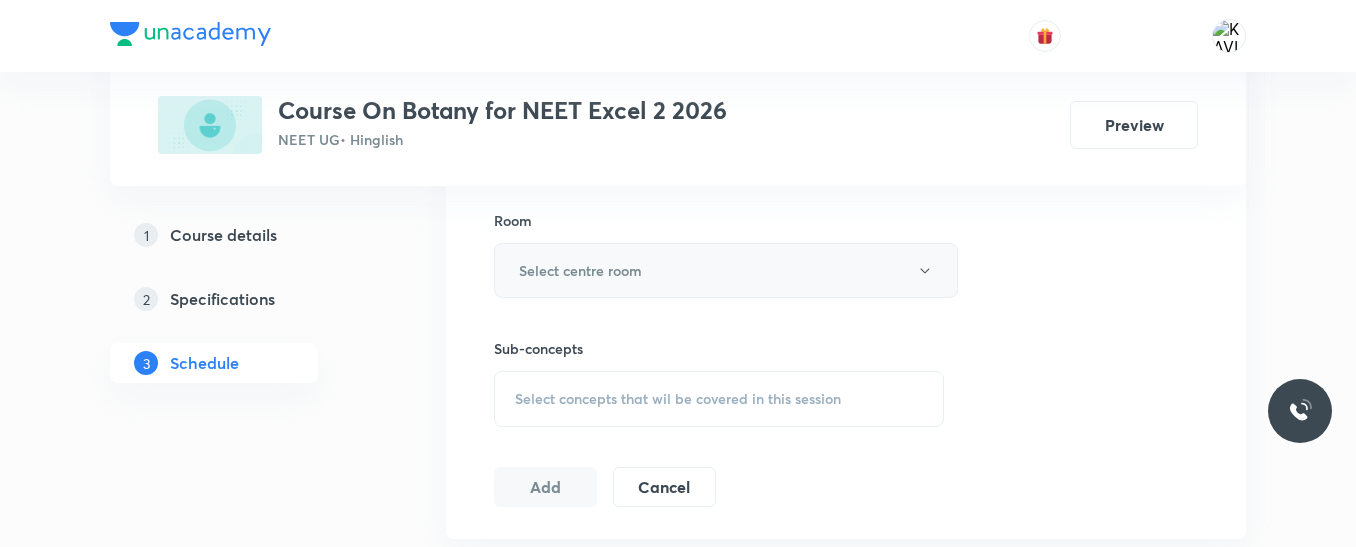 type on "90" 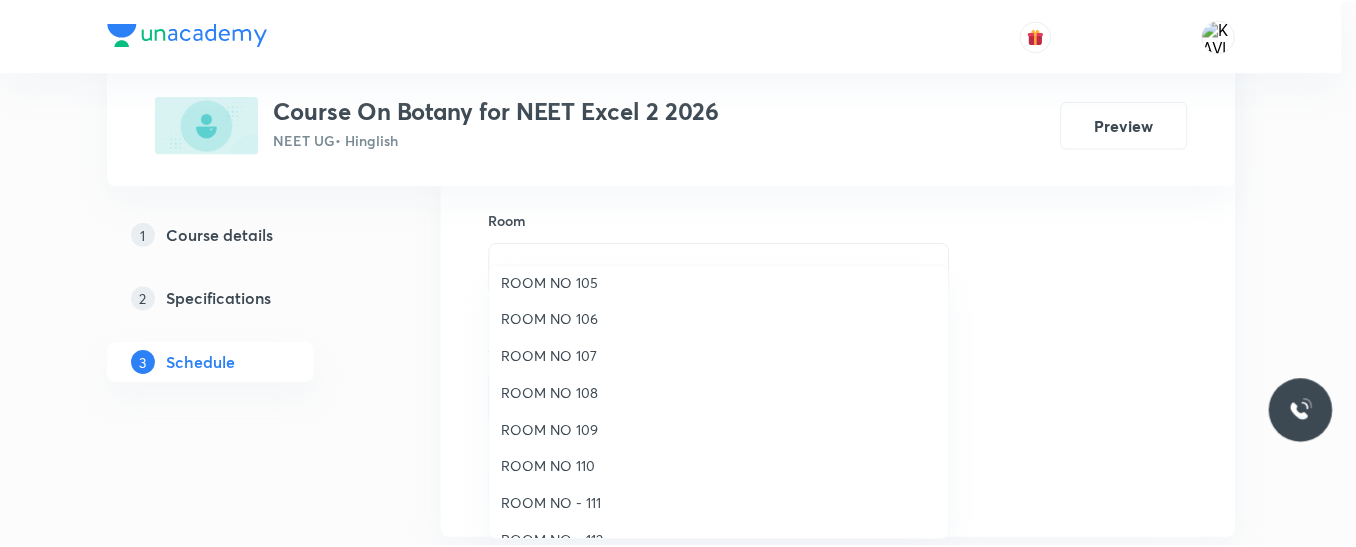 scroll, scrollTop: 123, scrollLeft: 0, axis: vertical 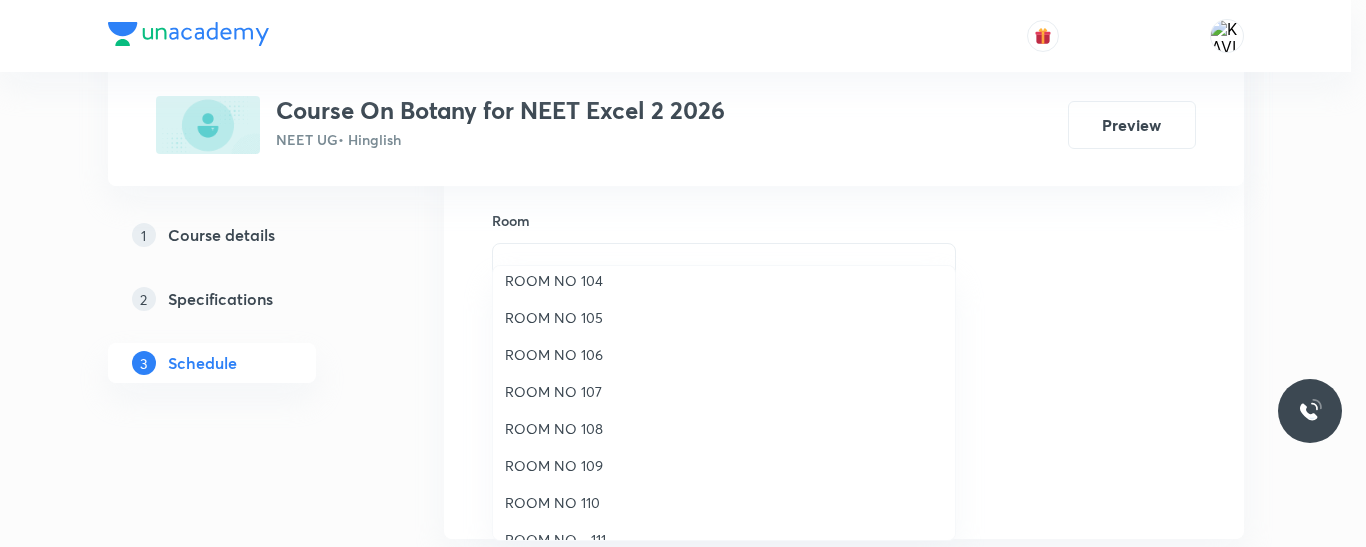 click on "ROOM NO 107" at bounding box center [724, 391] 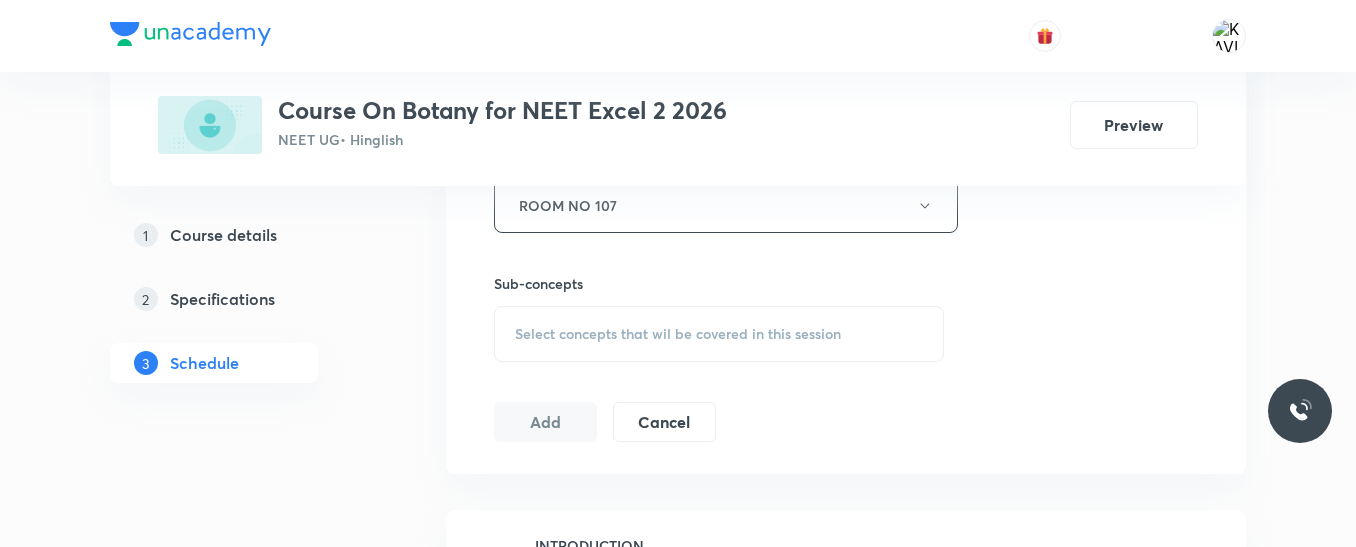 scroll, scrollTop: 964, scrollLeft: 0, axis: vertical 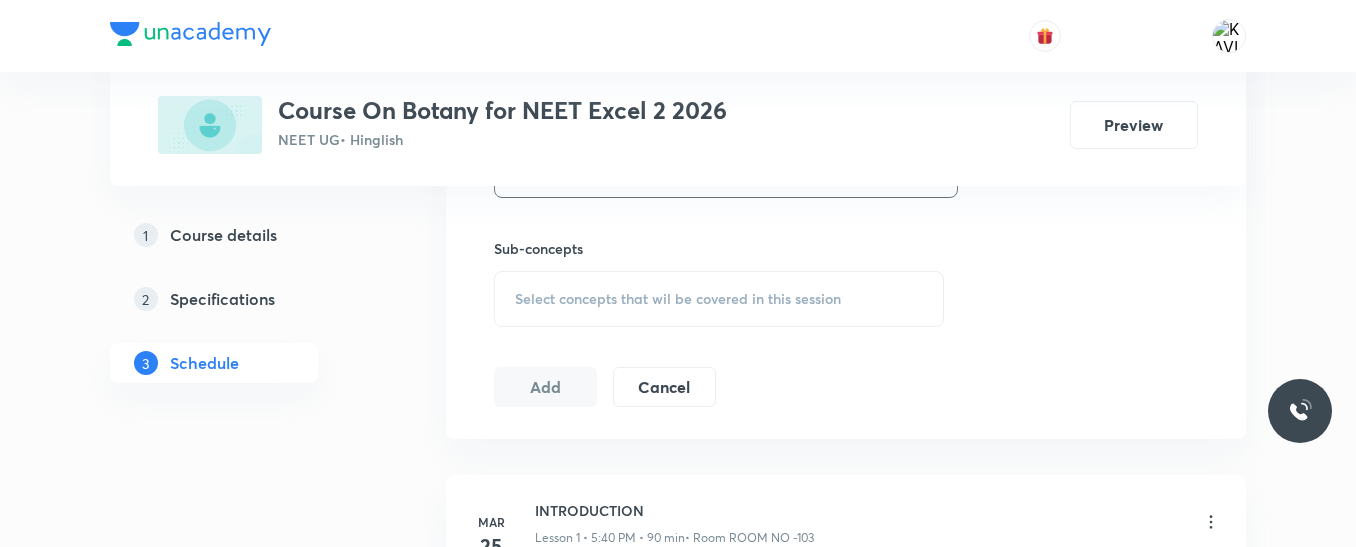 click on "Select concepts that wil be covered in this session" at bounding box center (678, 299) 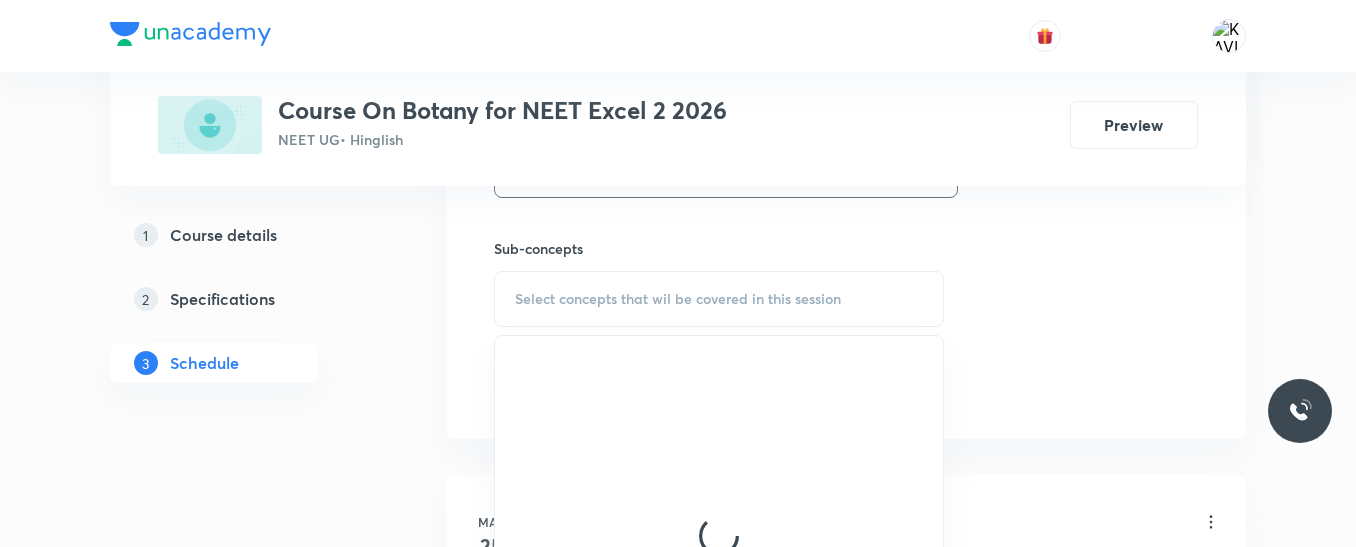 scroll, scrollTop: 1064, scrollLeft: 0, axis: vertical 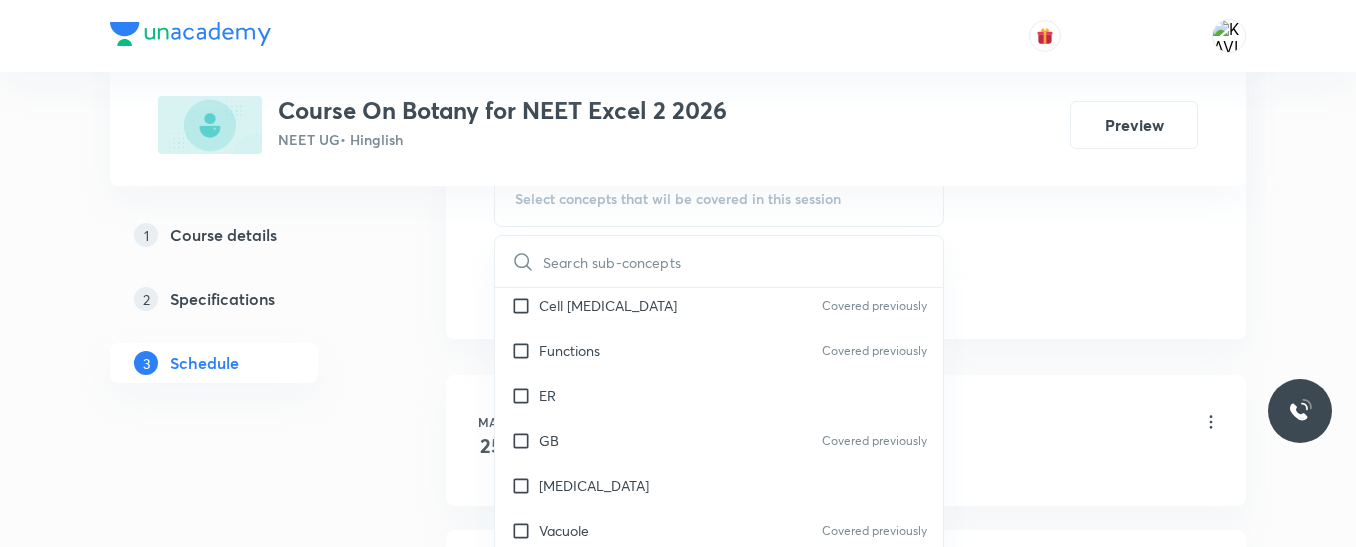 drag, startPoint x: 663, startPoint y: 358, endPoint x: 956, endPoint y: 289, distance: 301.01495 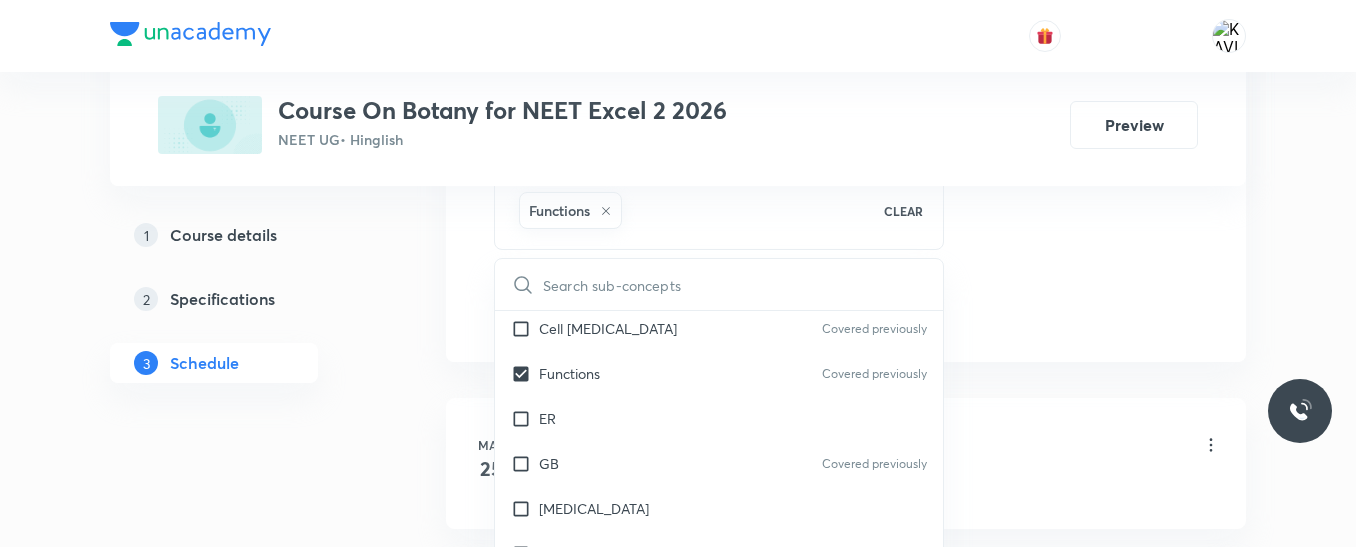 click on "Session  28 Live class Session title 54/99 Principles of inheritance and Variation (Genetics) -13 ​ Schedule for Jul 11, 2025, 4:00 PM ​ Duration (in minutes) 90 ​   Session type Online Offline Room ROOM NO 107 Sub-concepts Functions CLEAR ​ Microbodies Microbodies Covered previously Microbodies Covered previously Plastids Plastids Covered previously Occurrence Covered previously Leucoplast Covered previously Chloroplast Covered previously Chloroplast Number Endomembrane System Endomembrane System Covered previously Cell Organelles Covered previously Functions Covered previously ER GB Covered previously Lysosome Vacuole Covered previously Cell Wall Cell Wall Compositon Covered previously Type of Cell wall Different Types Covered previously Plasmodesmata Cell Membrane Cell Membrane Fluid Mosaic Model Covered previously Types of proteins Covered previously Types of lipids Covered previously Eukaryotic Cell Eukaryotic Cell Difference between pro and eukaryotic cell Prokaryotic Cell Prokaryotic Cell RBC" at bounding box center [846, -151] 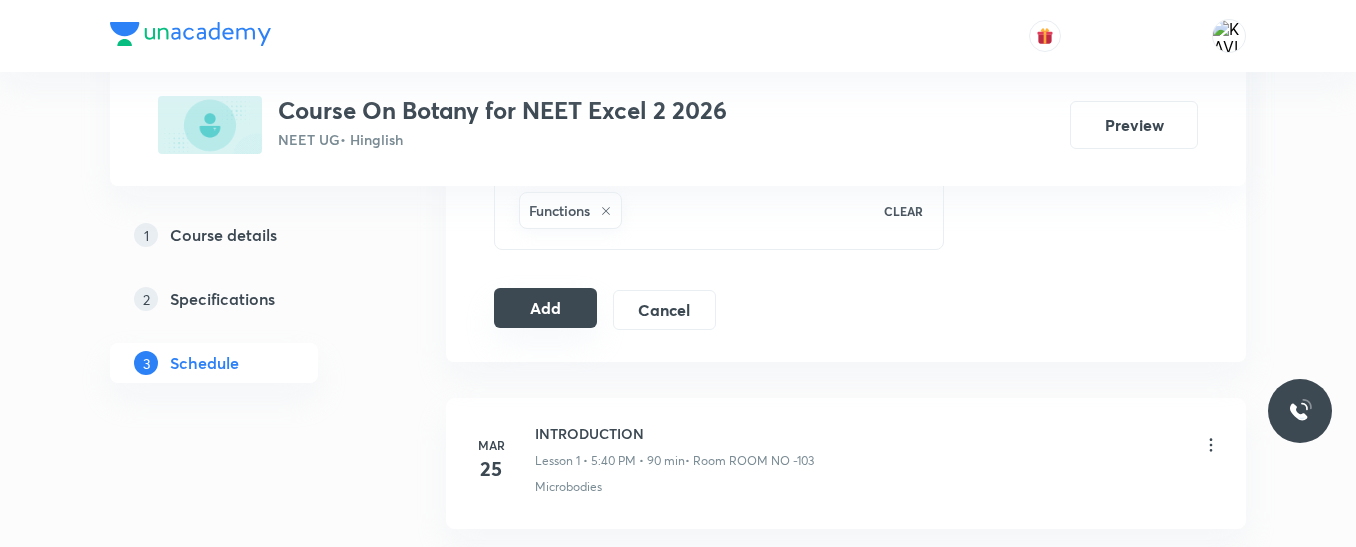 click on "Add" at bounding box center (545, 308) 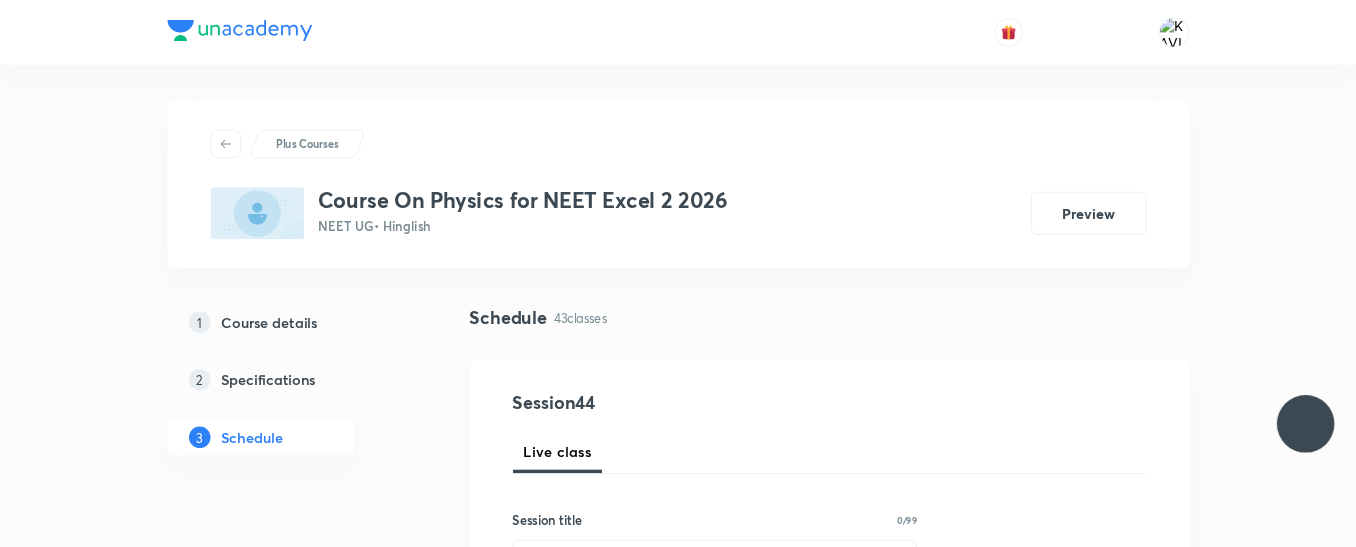 scroll, scrollTop: 0, scrollLeft: 0, axis: both 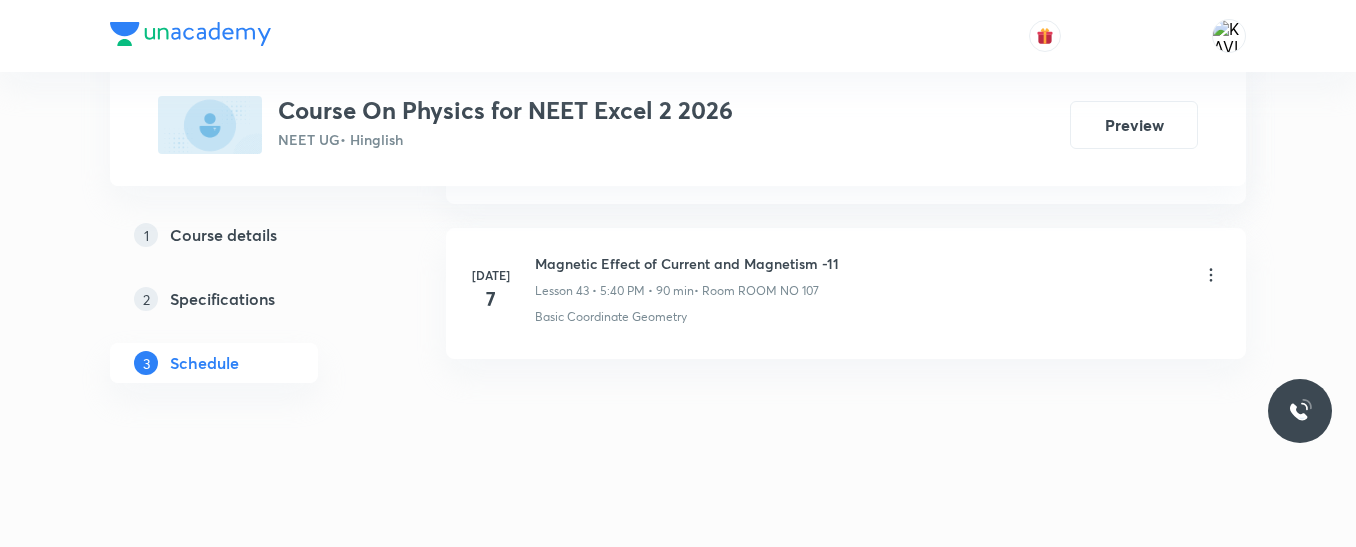 click on "Magnetic Effect of Current and Magnetism -11" at bounding box center (687, 263) 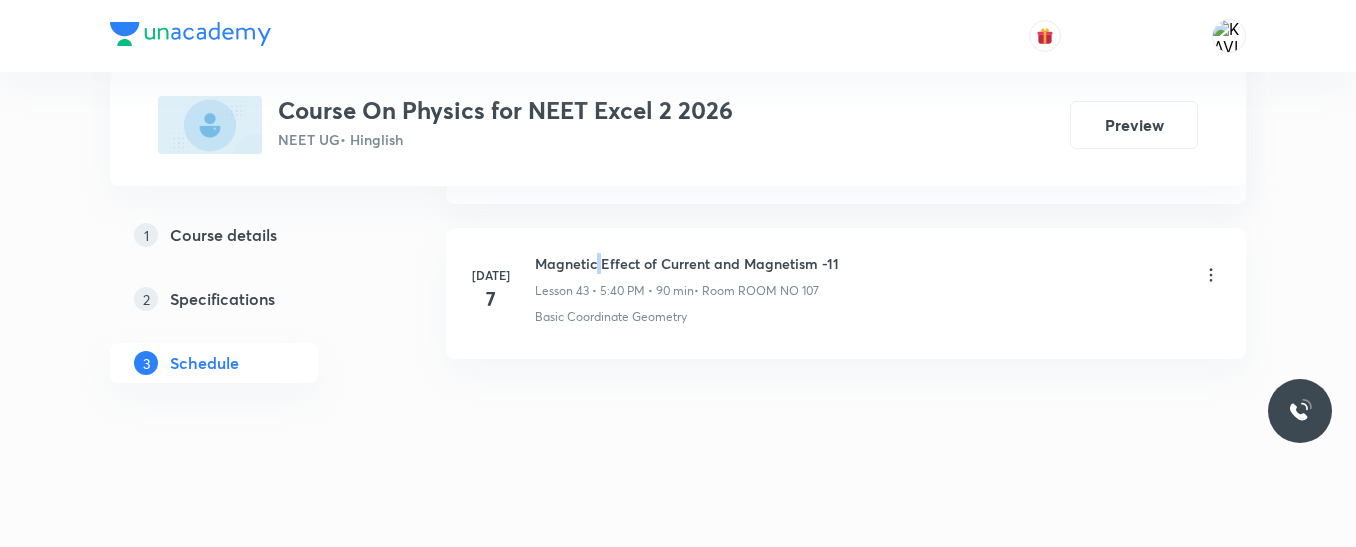 click on "Magnetic Effect of Current and Magnetism -11" at bounding box center (687, 263) 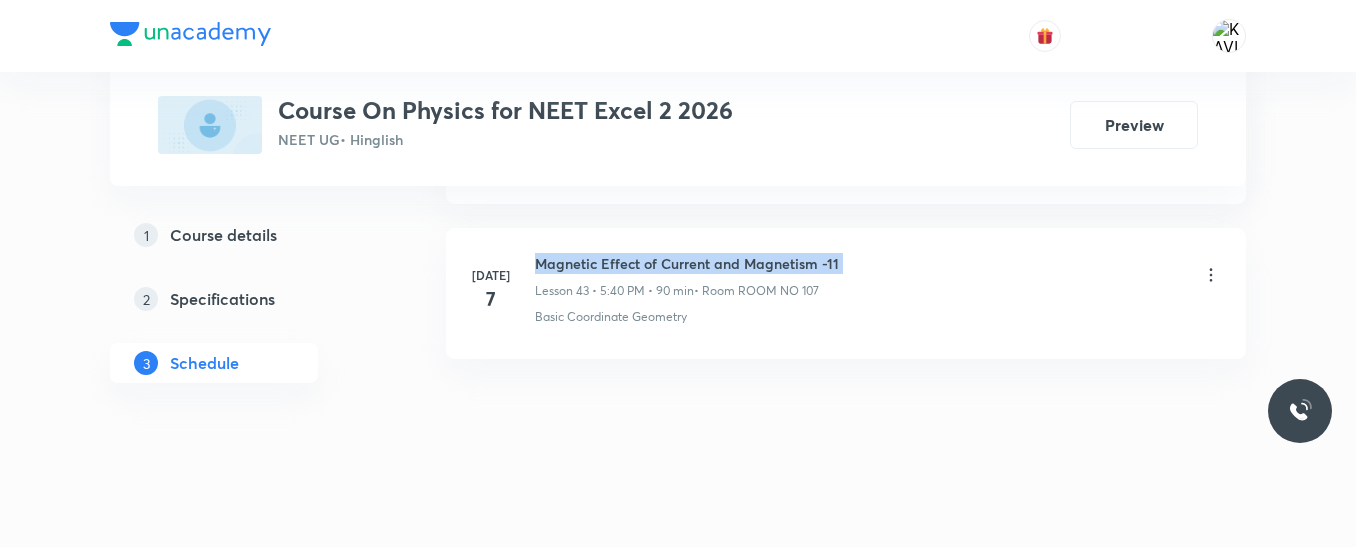 click on "Magnetic Effect of Current and Magnetism -11" at bounding box center [687, 263] 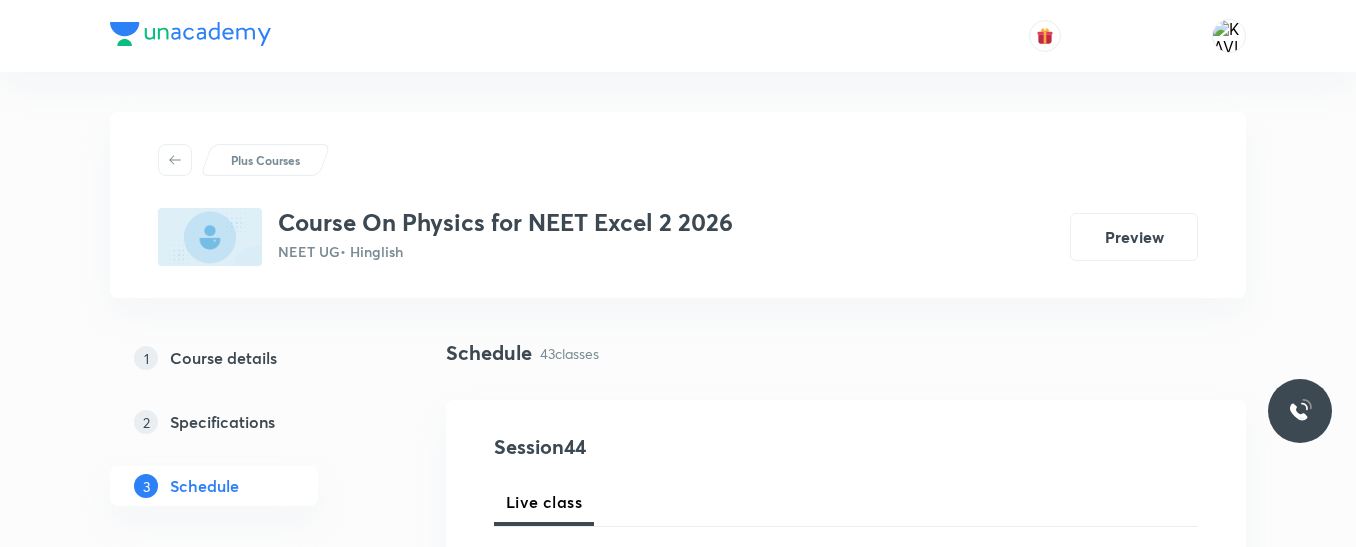 scroll, scrollTop: 251, scrollLeft: 0, axis: vertical 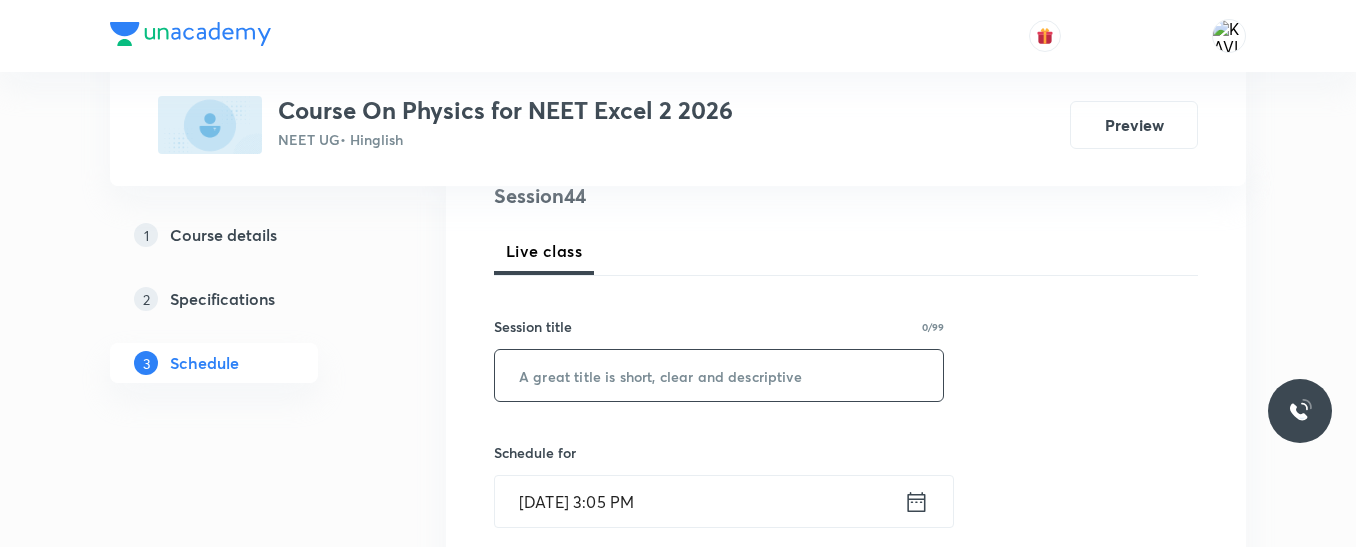 click at bounding box center [719, 375] 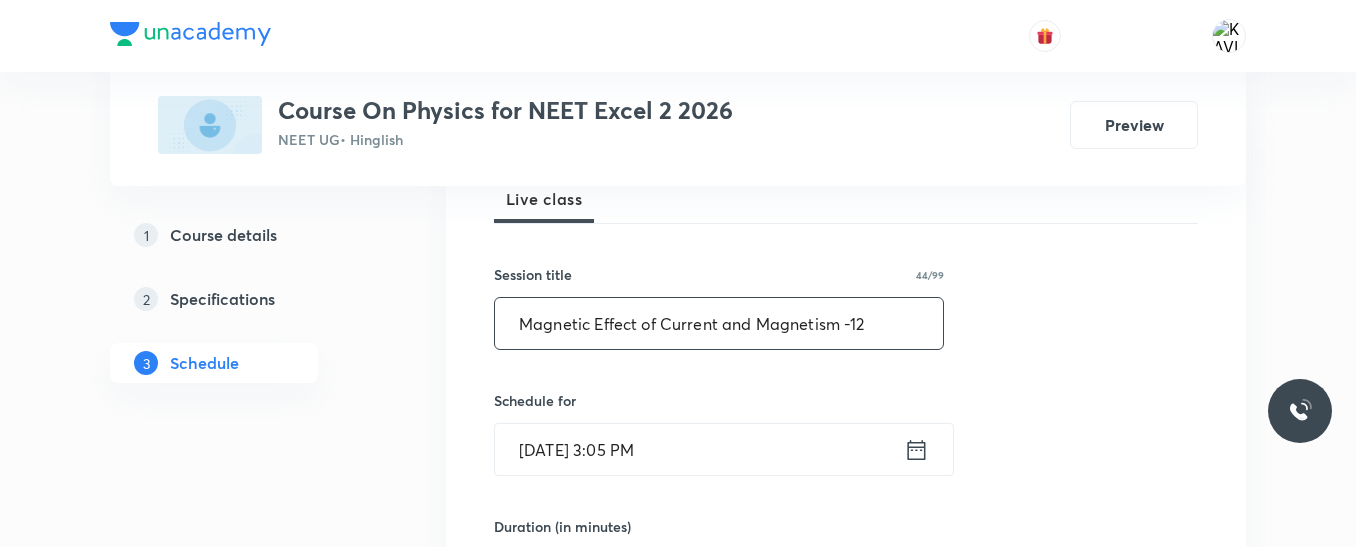 scroll, scrollTop: 451, scrollLeft: 0, axis: vertical 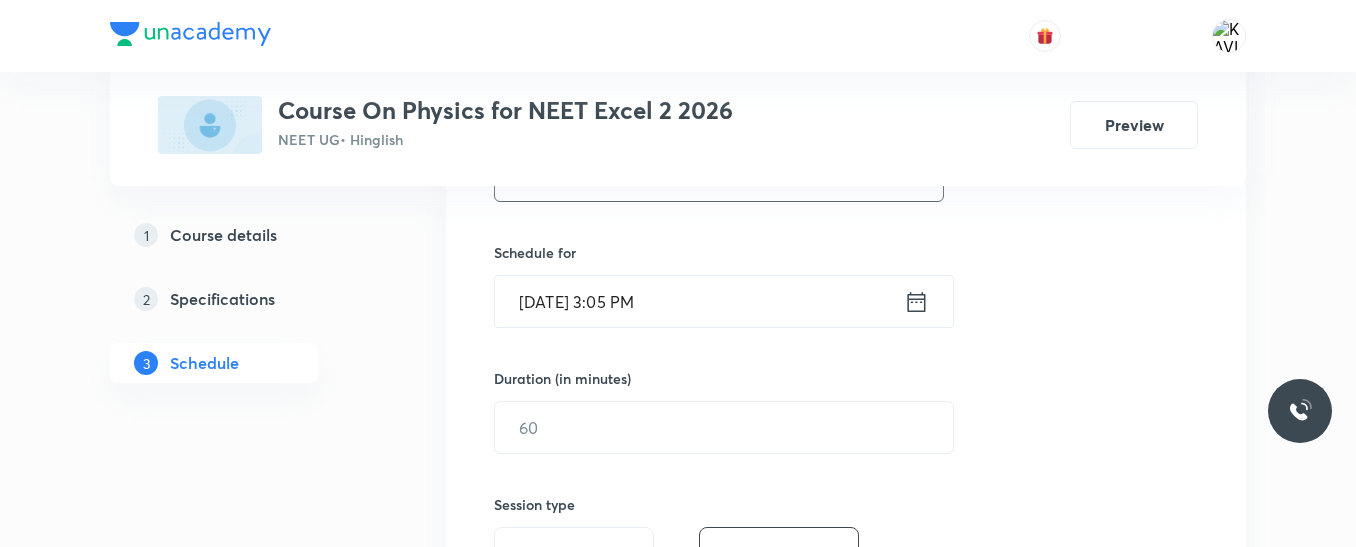 type on "Magnetic Effect of Current and Magnetism -12" 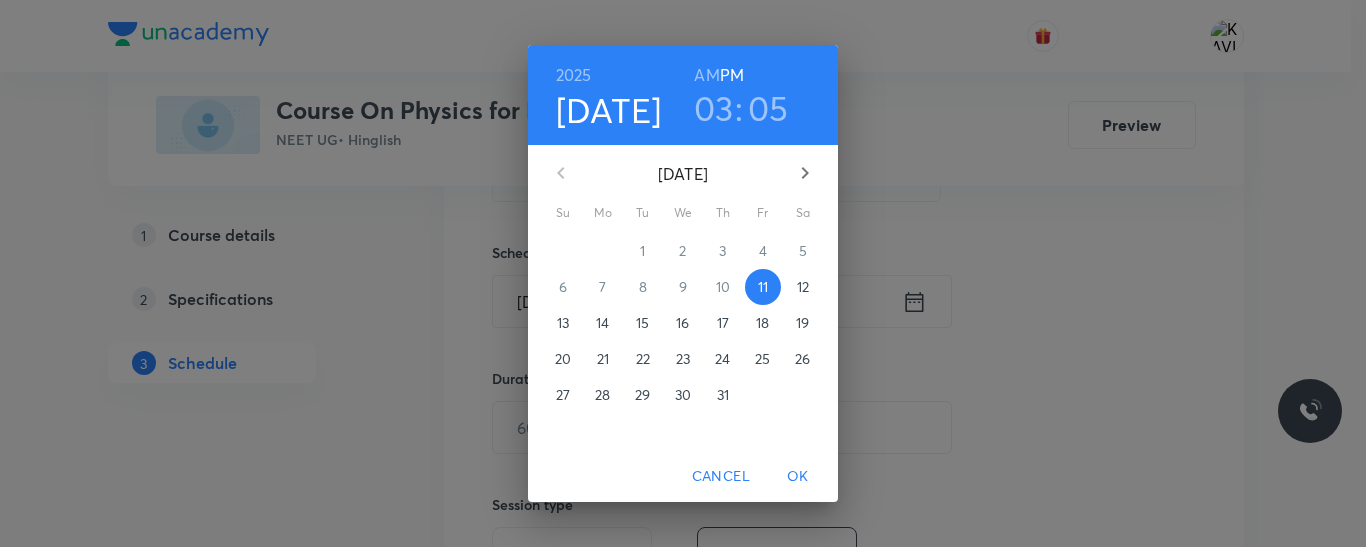 click on "03" at bounding box center (714, 108) 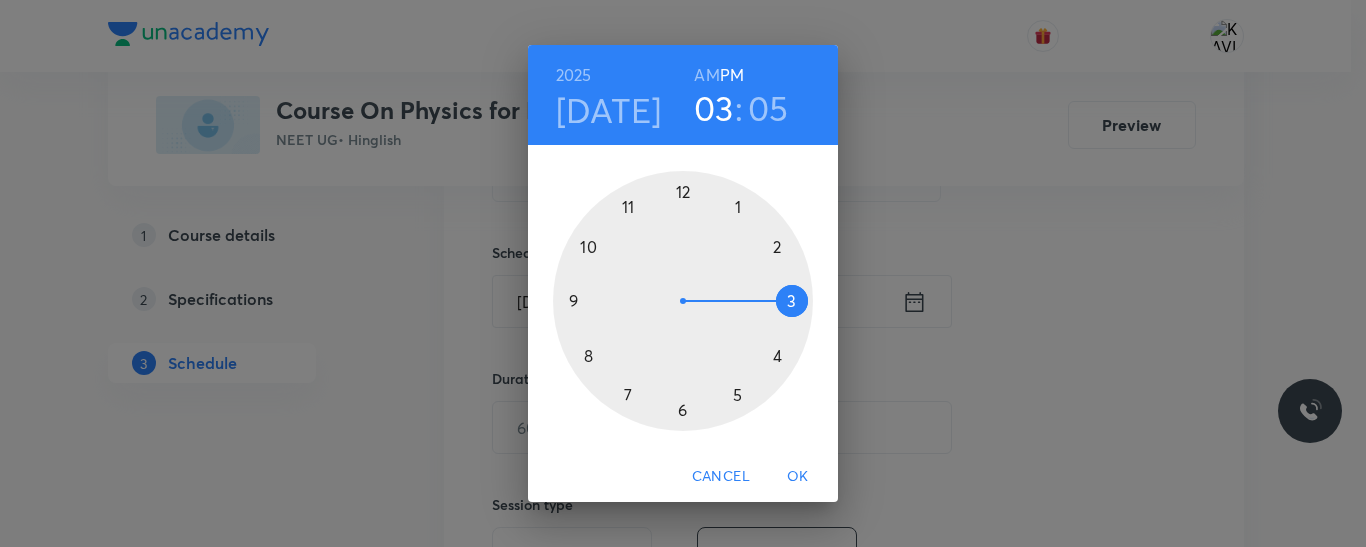 click at bounding box center (683, 301) 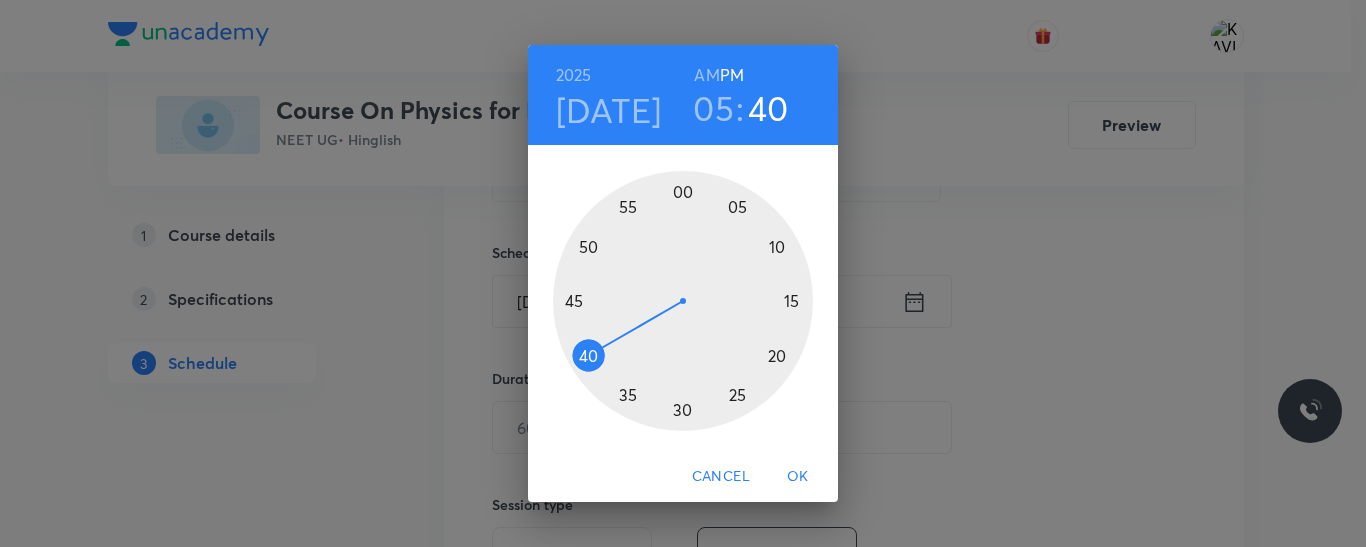 drag, startPoint x: 585, startPoint y: 360, endPoint x: 674, endPoint y: 362, distance: 89.02247 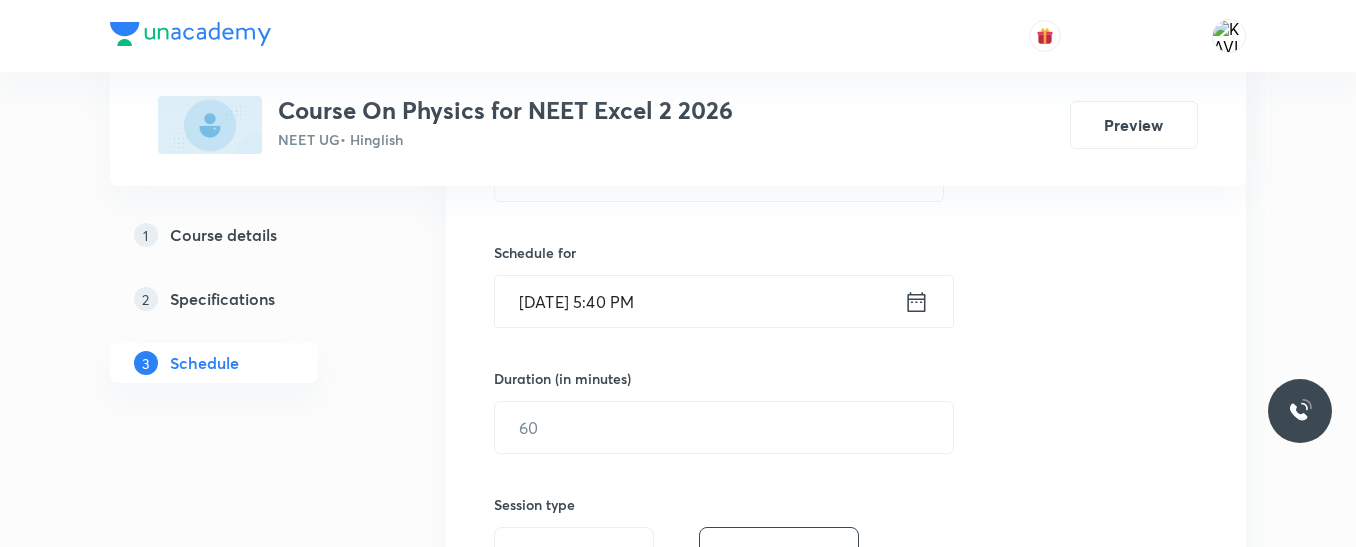 scroll, scrollTop: 551, scrollLeft: 0, axis: vertical 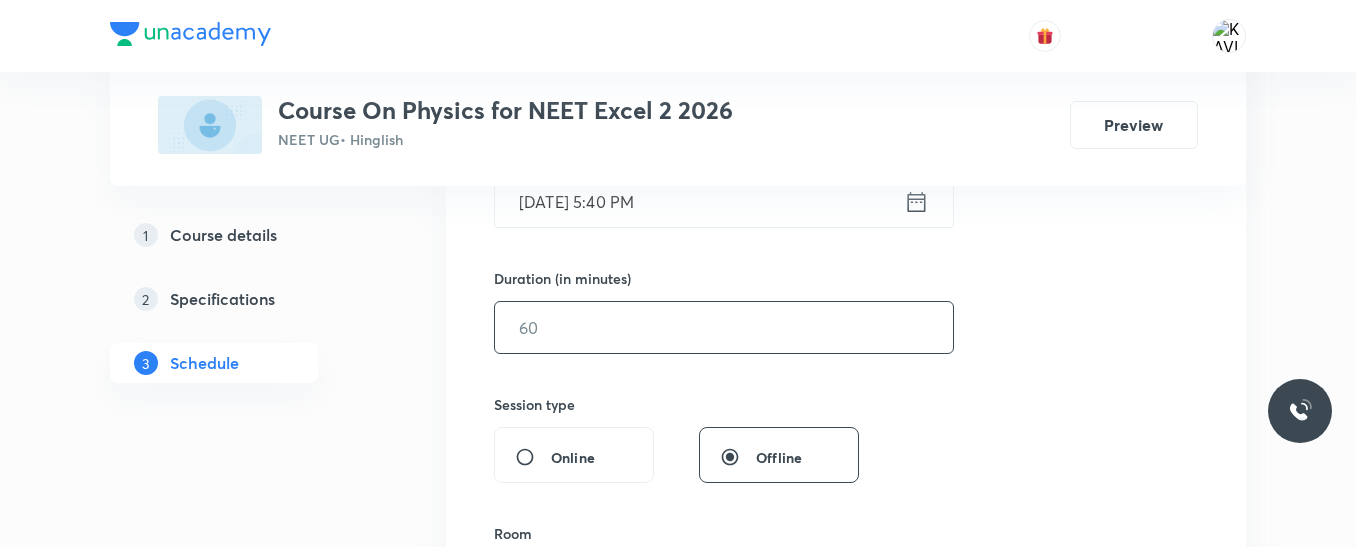 click at bounding box center (724, 327) 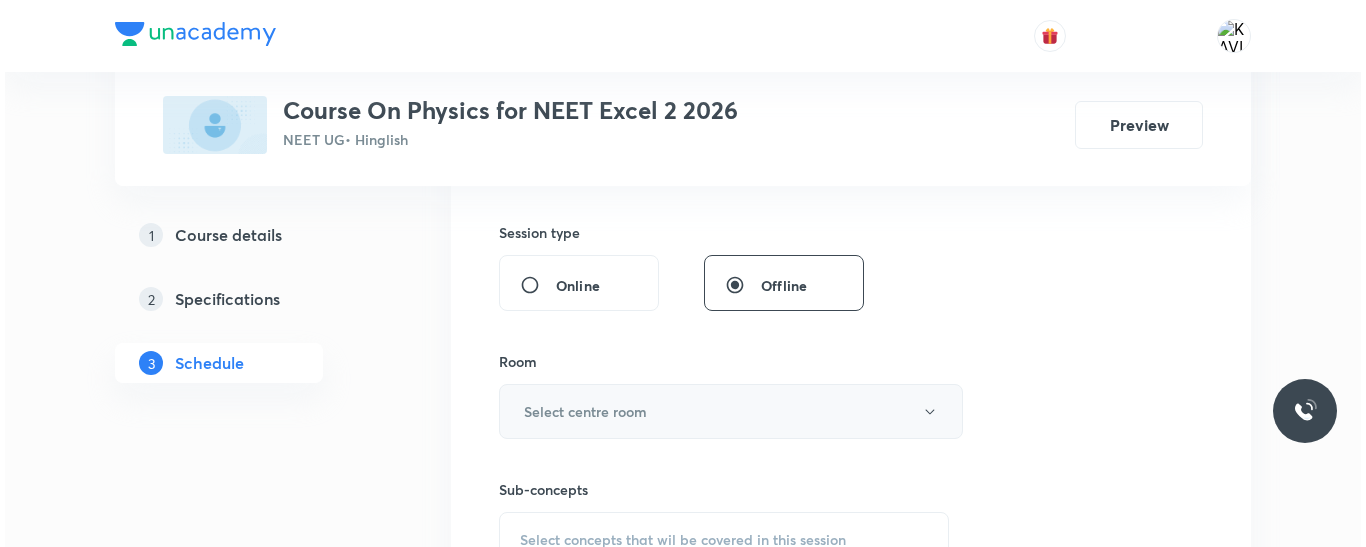 scroll, scrollTop: 751, scrollLeft: 0, axis: vertical 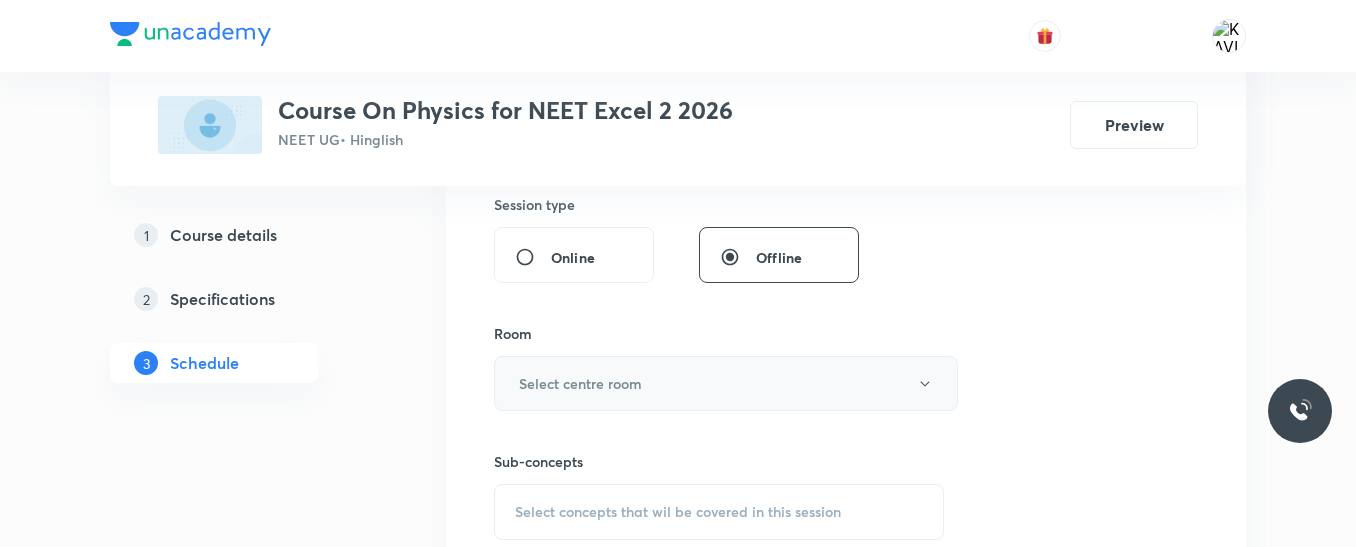 type on "90" 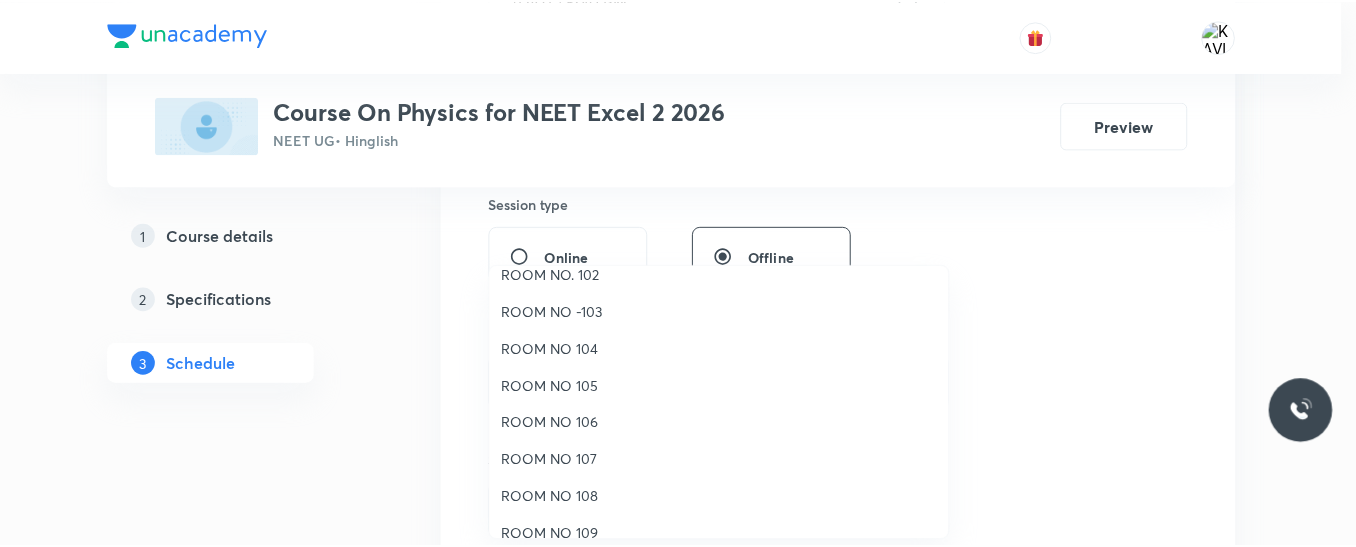 scroll, scrollTop: 100, scrollLeft: 0, axis: vertical 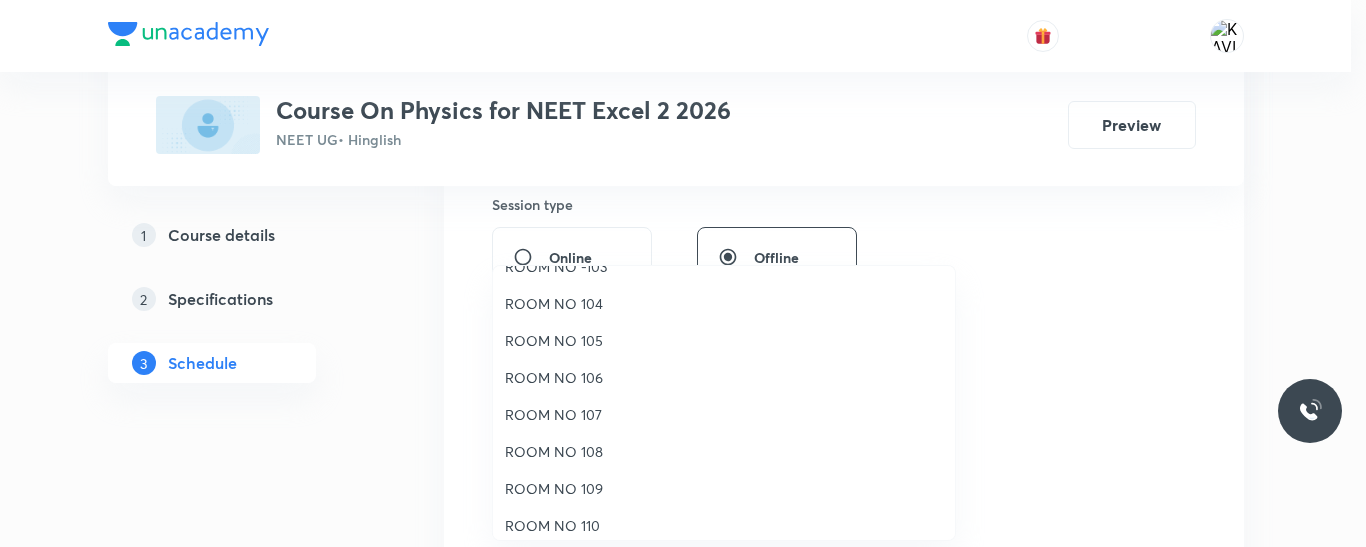 click on "ROOM NO 107" at bounding box center (724, 414) 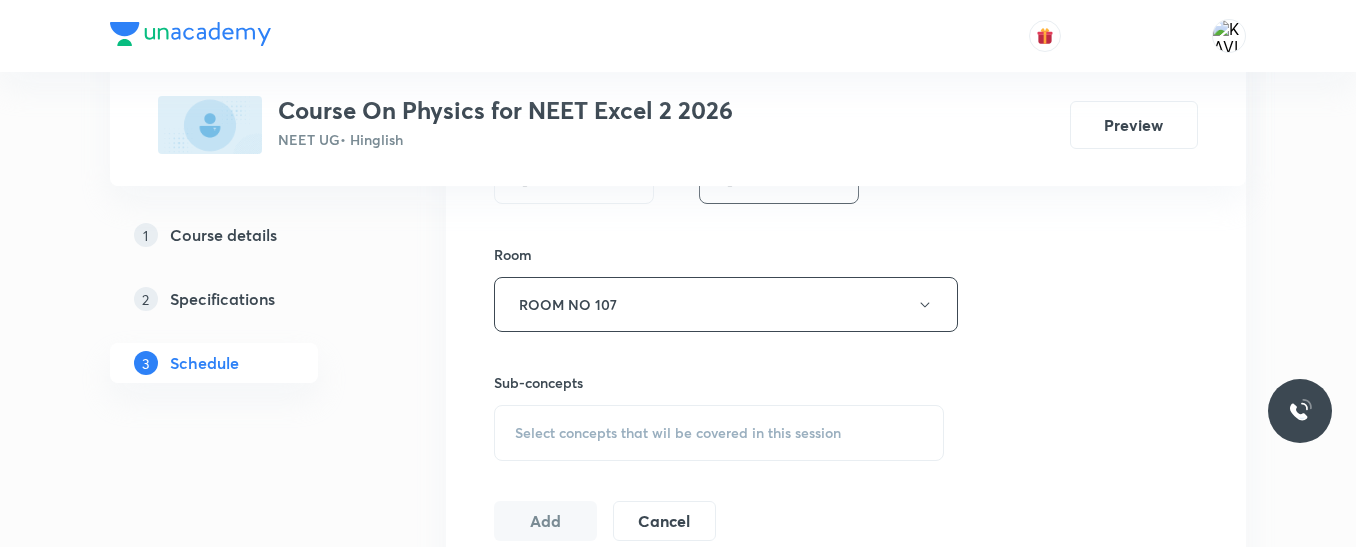 scroll, scrollTop: 951, scrollLeft: 0, axis: vertical 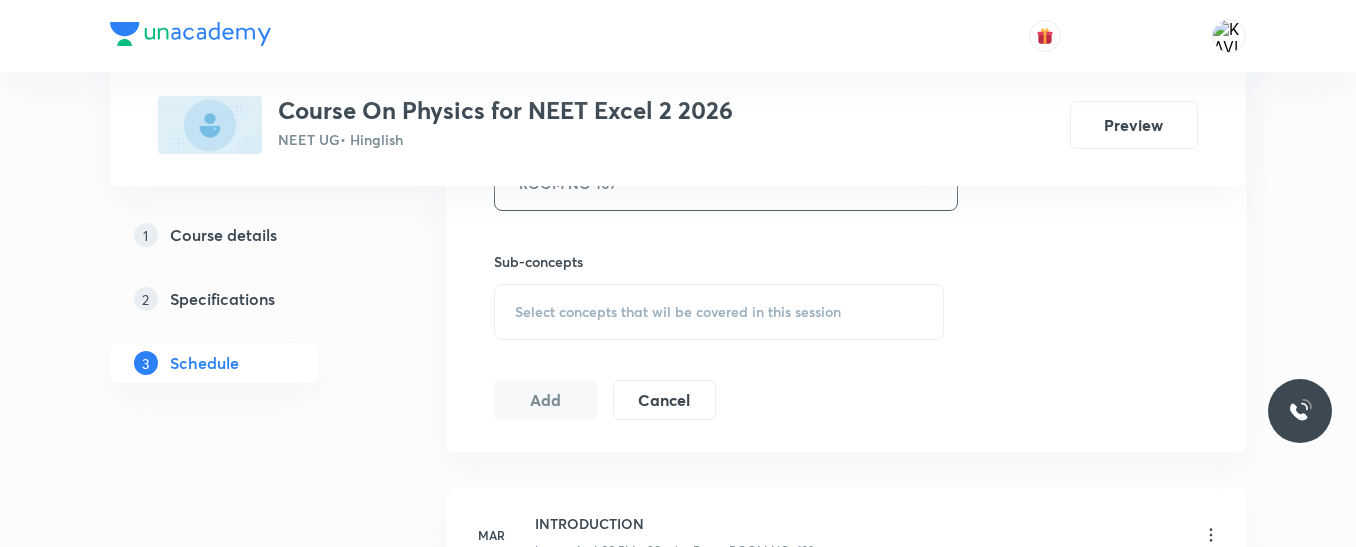 click on "Select concepts that wil be covered in this session" at bounding box center [678, 312] 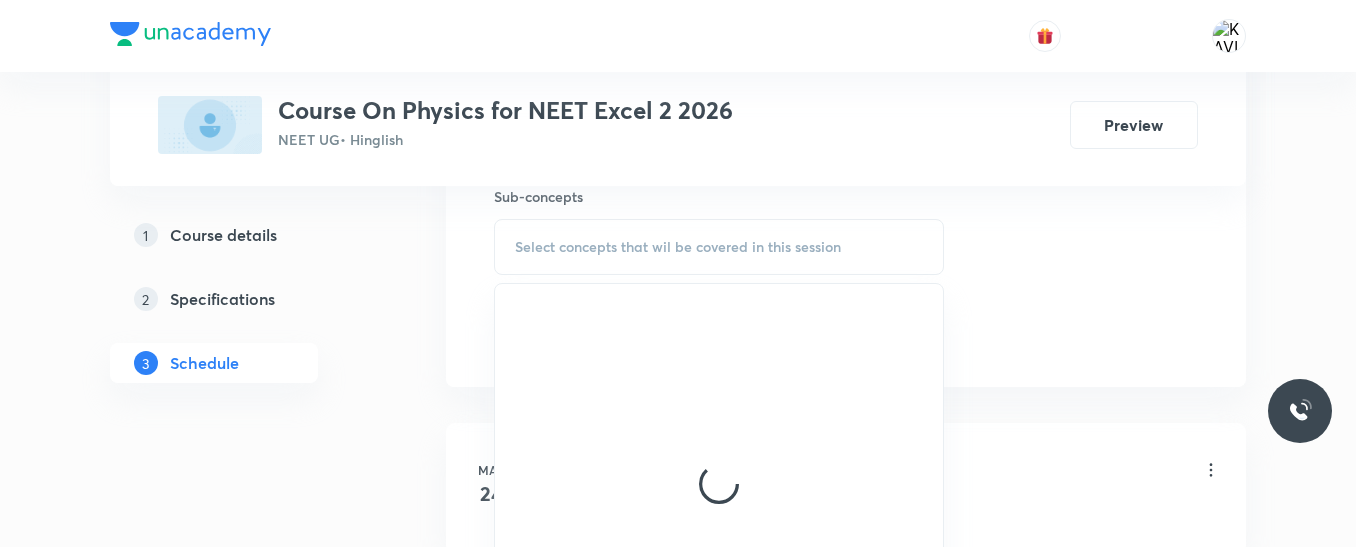 scroll, scrollTop: 1051, scrollLeft: 0, axis: vertical 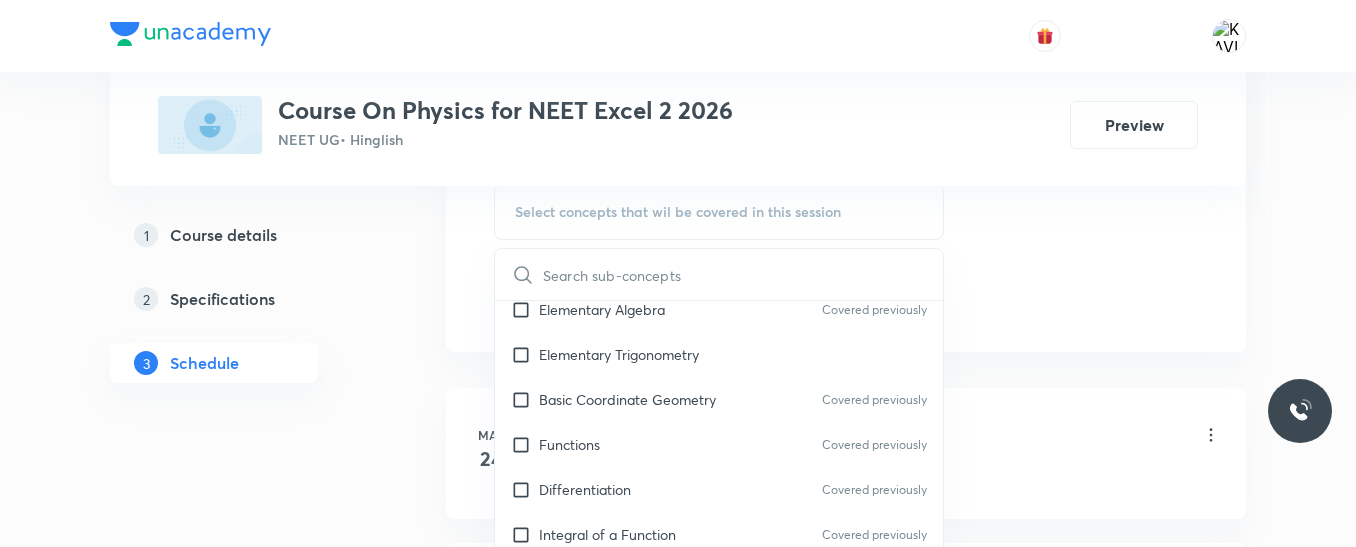 drag, startPoint x: 616, startPoint y: 449, endPoint x: 1276, endPoint y: 237, distance: 693.2128 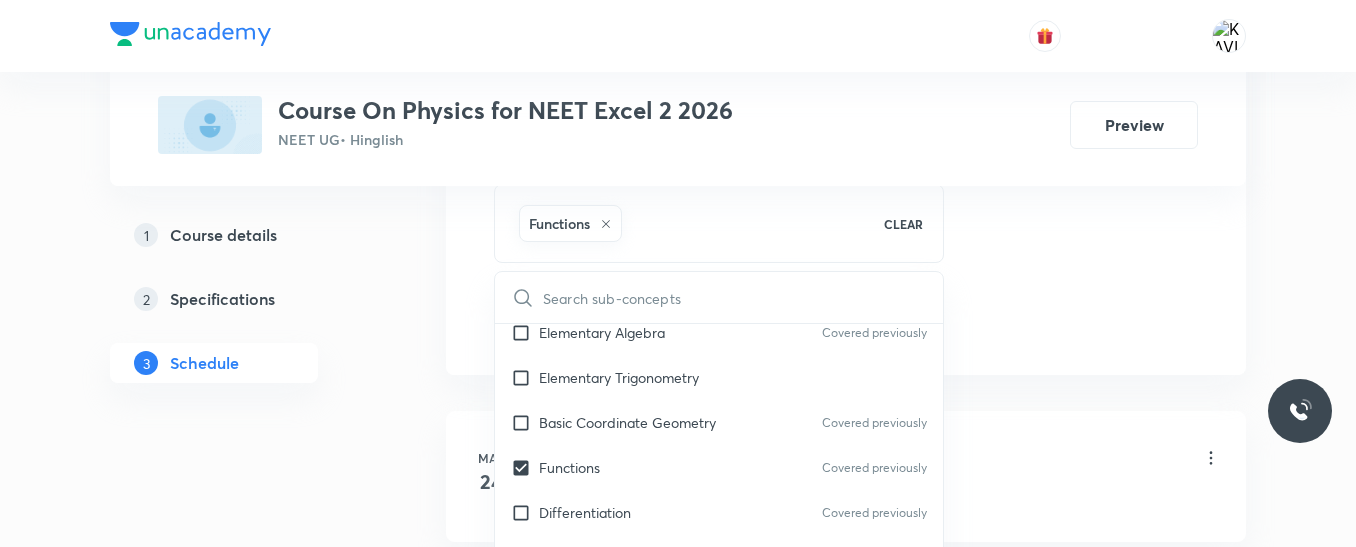 click on "Plus Courses Course On Physics for NEET Excel 2 2026 NEET UG  • Hinglish Preview 1 Course details 2 Specifications 3 Schedule Schedule 43  classes Session  44 Live class Session title 44/99 Magnetic Effect of Current and Magnetism -12 ​ Schedule for Jul 11, 2025, 5:40 PM ​ Duration (in minutes) 90 ​   Session type Online Offline Room ROOM NO 107 Sub-concepts Functions CLEAR ​ Units & Dimensions Physical quantity Covered previously Applications of Dimensional Analysis Covered previously Significant Figures Covered previously Units of Physical Quantities Covered previously System of Units Dimensions of Some Mathematical Functions Unit and Dimension Covered previously Product of Two Vectors Subtraction of Vectors Covered previously Cross Product Covered previously Least Count Analysis Errors of Measurement Covered previously Vernier Callipers Covered previously Screw Gauge Covered previously Zero Error Covered previously Basic Mathematics Elementary Algebra Covered previously Elementary Trigonometry 24" at bounding box center (678, 3094) 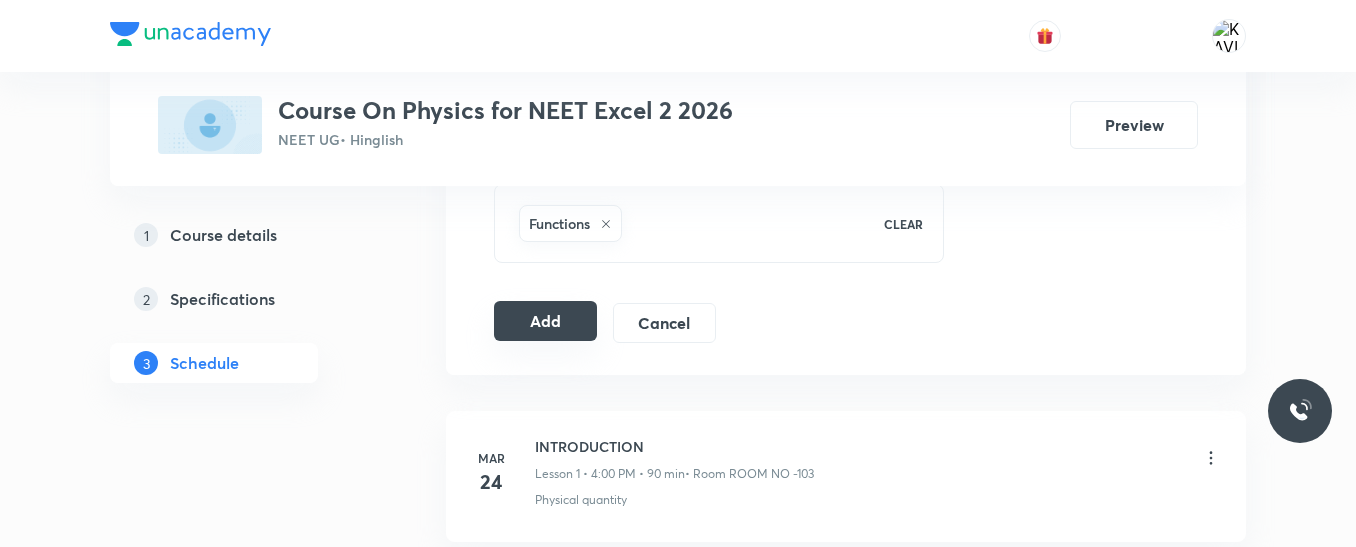 click on "Add" at bounding box center [545, 321] 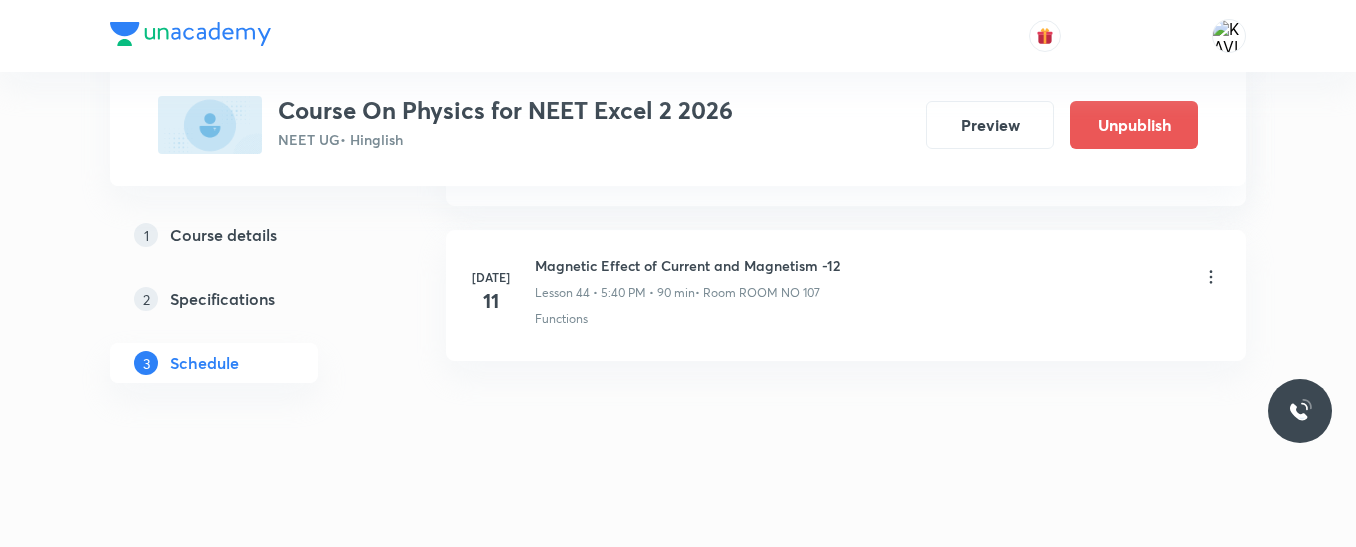 scroll, scrollTop: 6957, scrollLeft: 0, axis: vertical 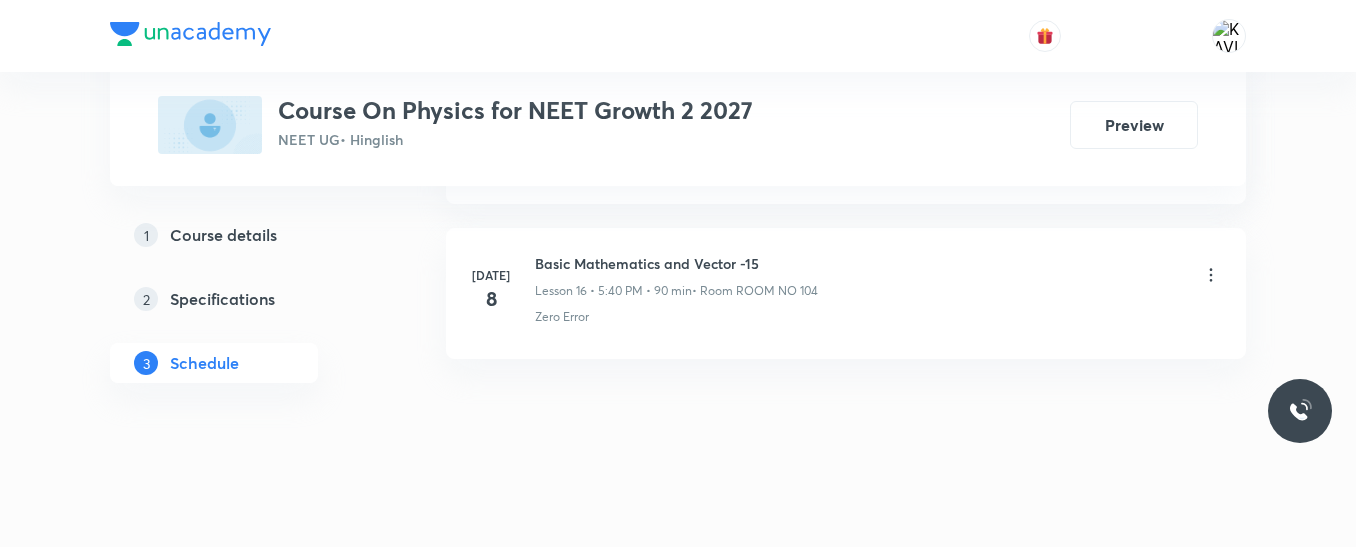 click on "Basic Mathematics and Vector -15" at bounding box center (676, 263) 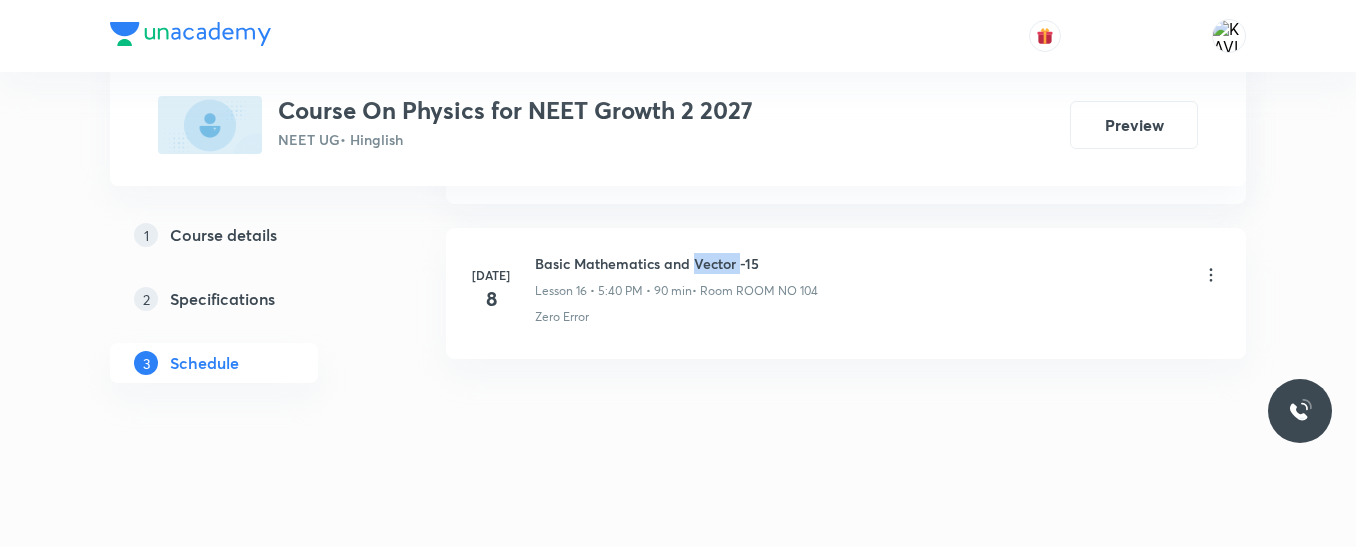 click on "Basic Mathematics and Vector -15" at bounding box center [676, 263] 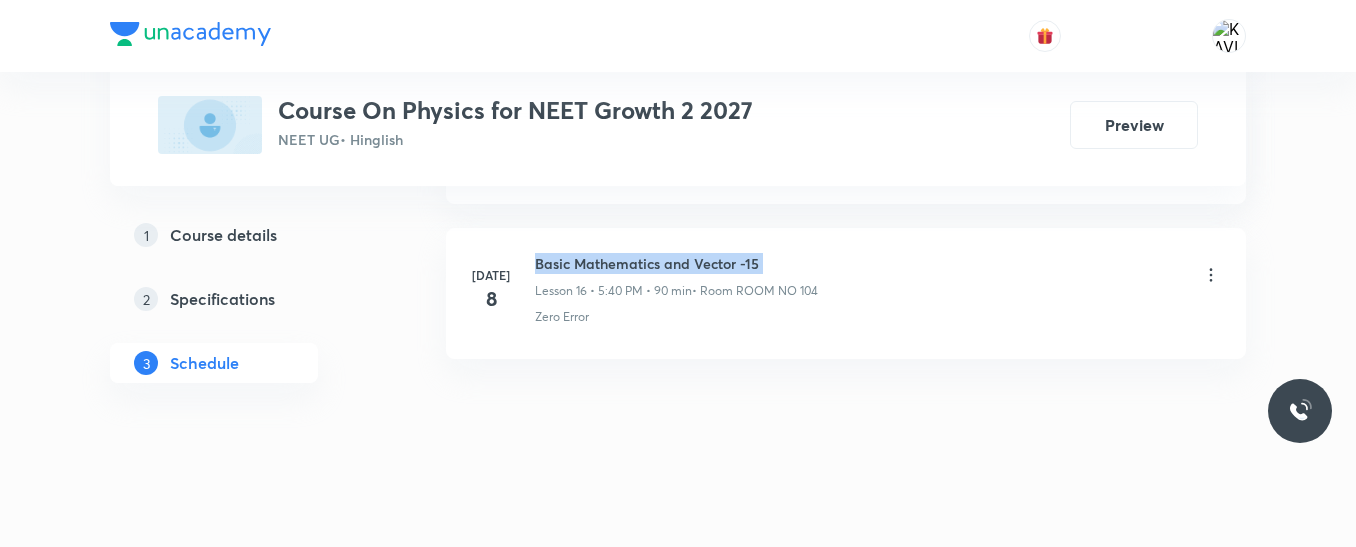 click on "Basic Mathematics and Vector -15" at bounding box center (676, 263) 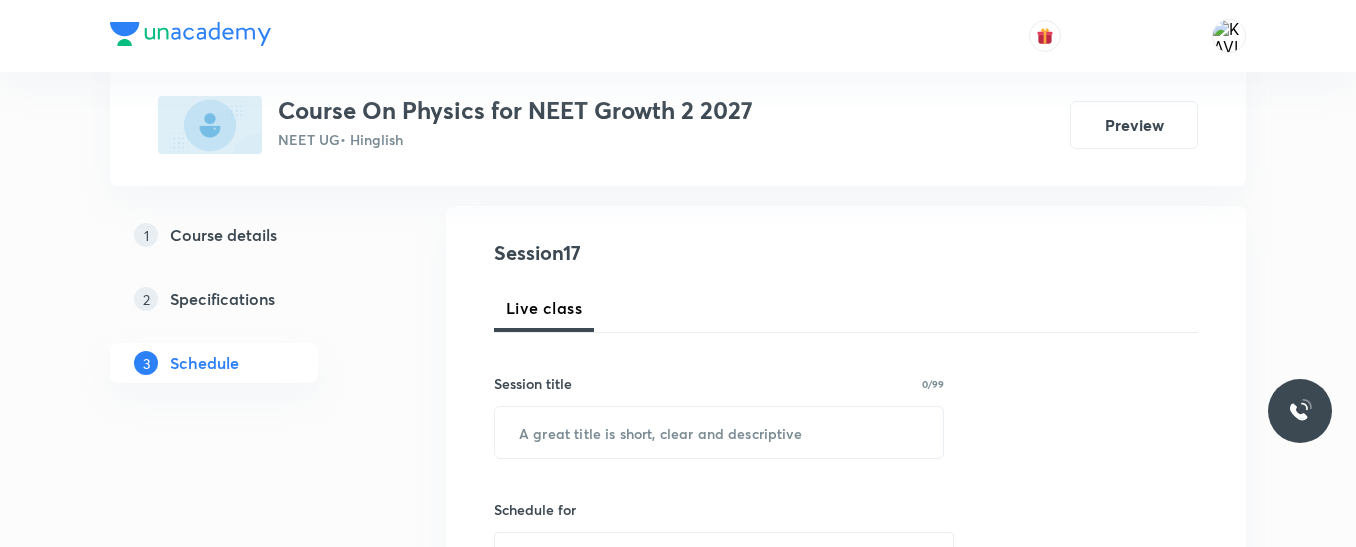 scroll, scrollTop: 200, scrollLeft: 0, axis: vertical 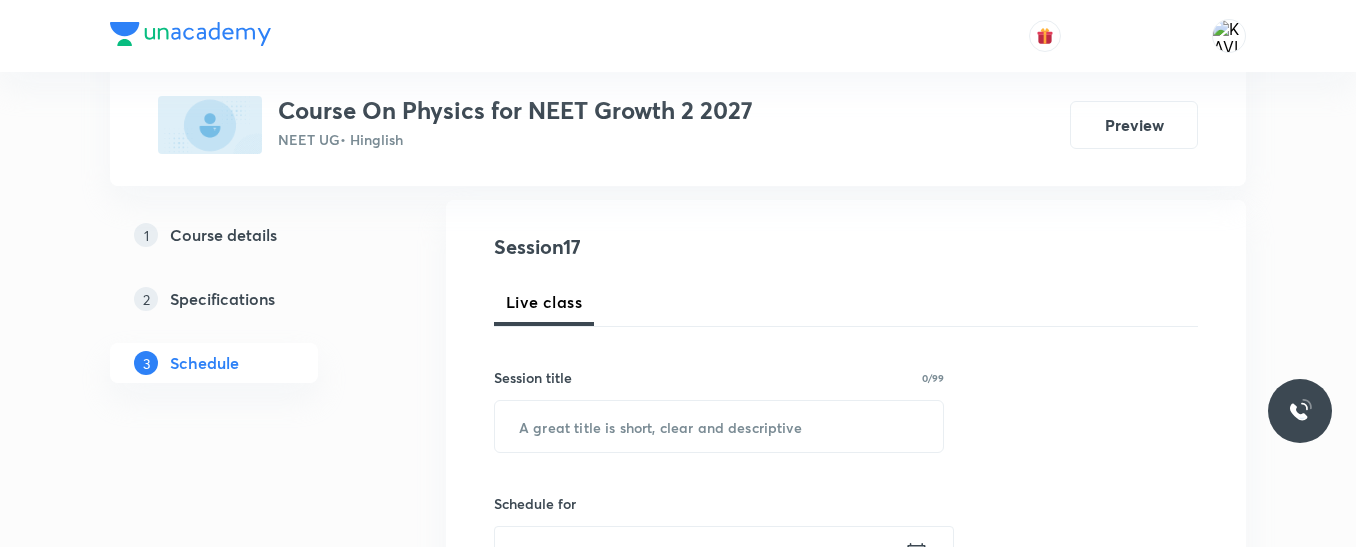 click on "Session title 0/99 ​" at bounding box center (719, 410) 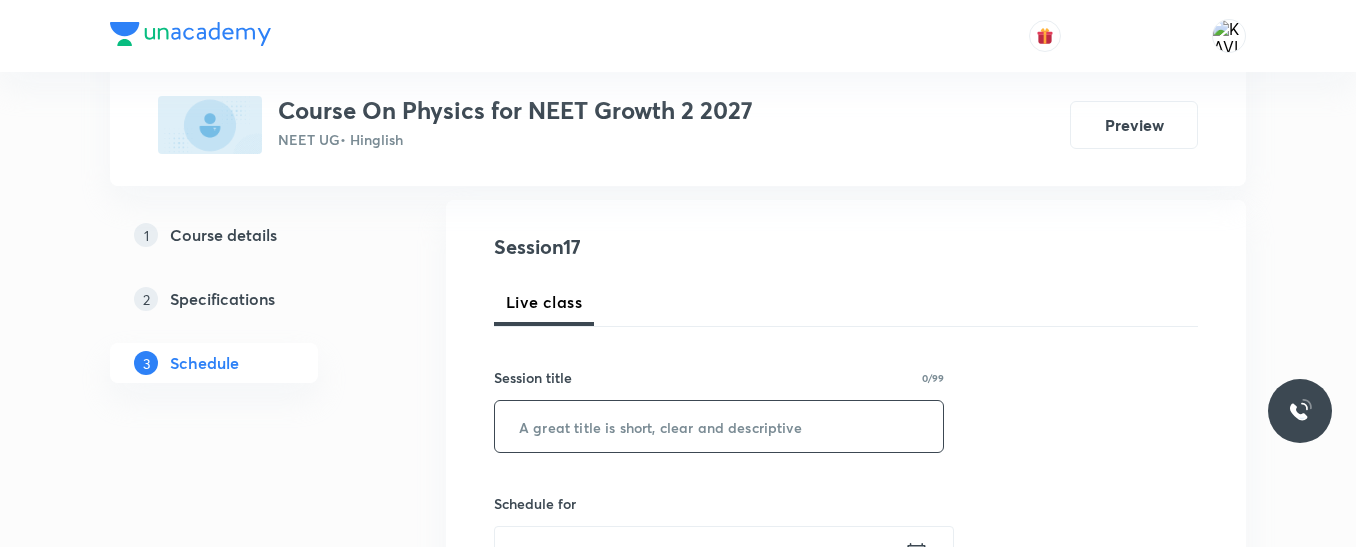 click at bounding box center (719, 426) 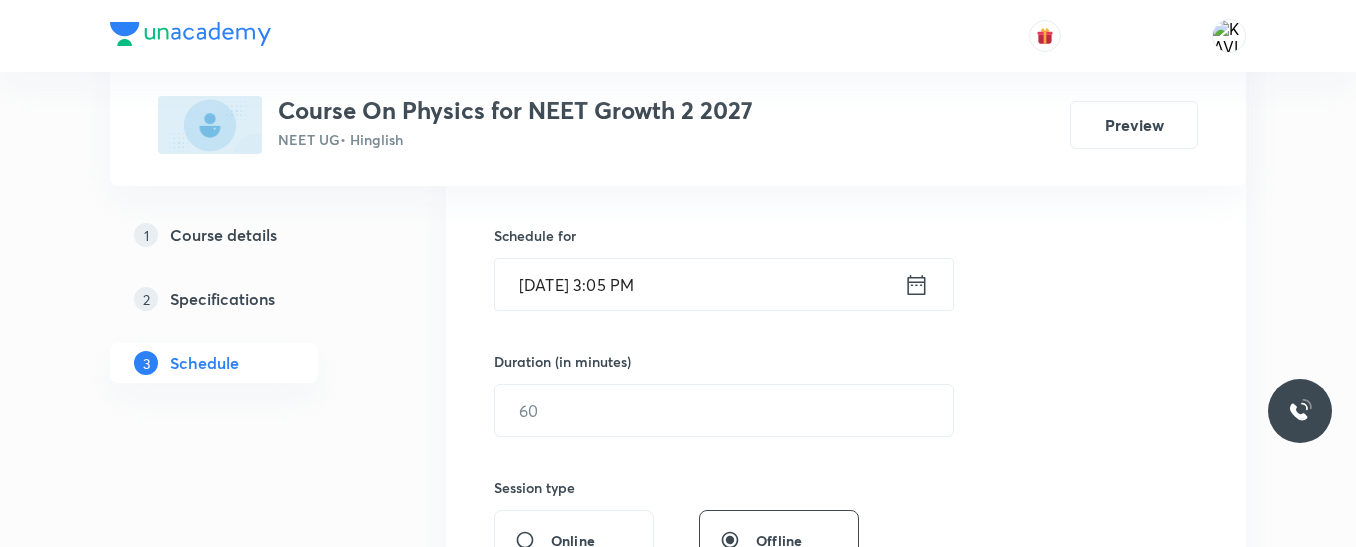 scroll, scrollTop: 500, scrollLeft: 0, axis: vertical 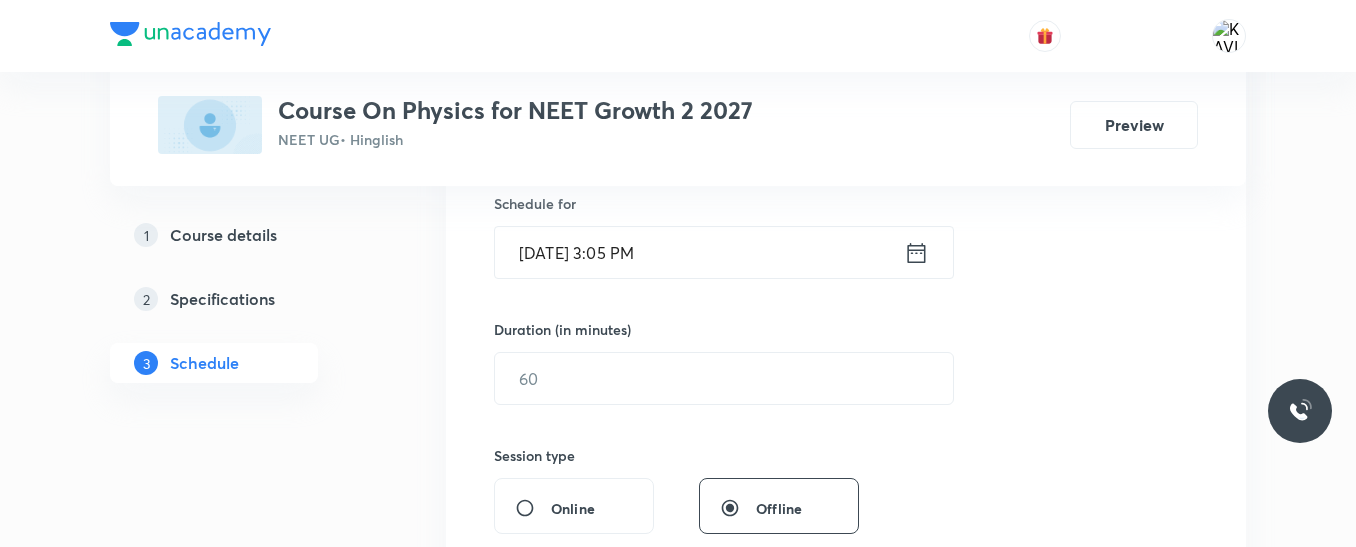 type on "Basic Mathematics and Vector -16" 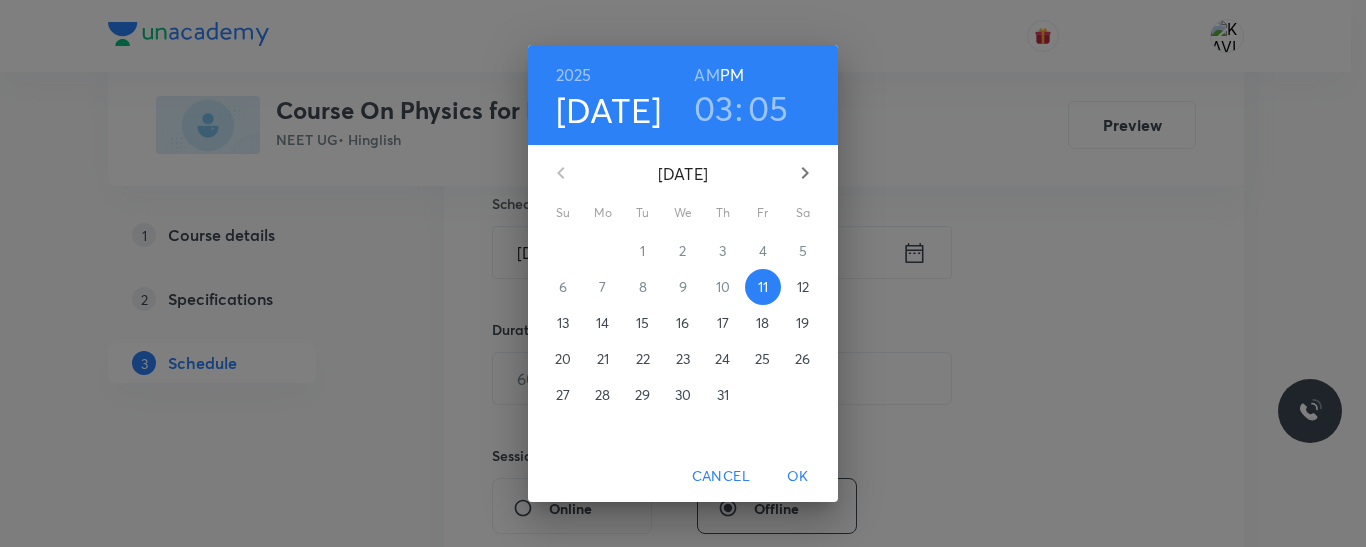 click on "03" at bounding box center [714, 108] 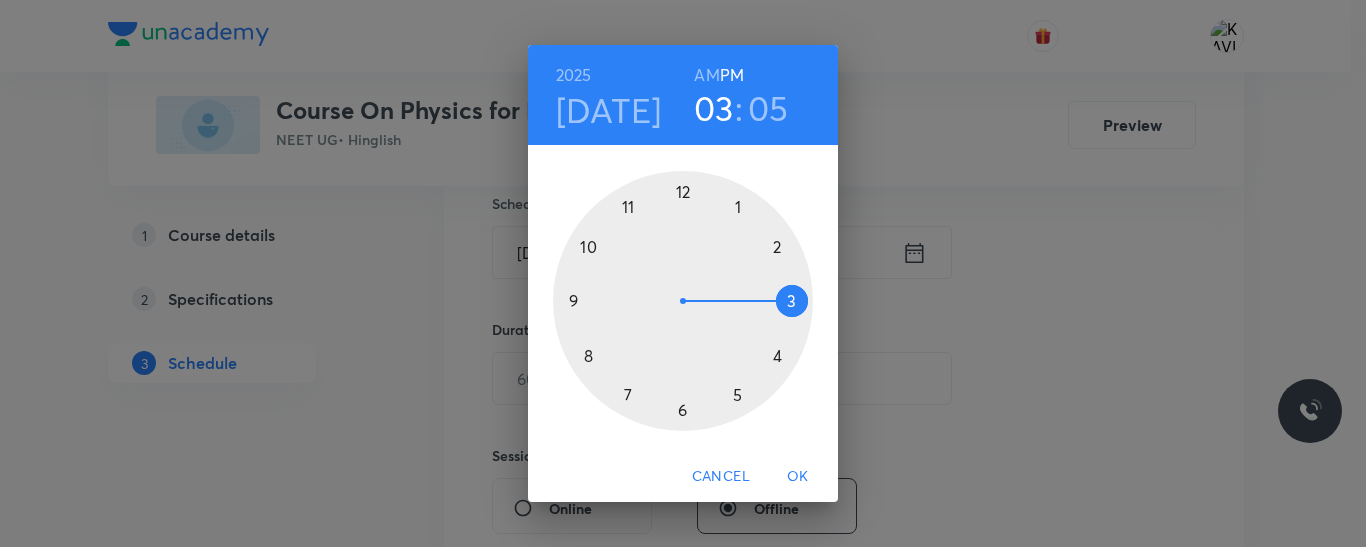 drag, startPoint x: 779, startPoint y: 357, endPoint x: 725, endPoint y: 309, distance: 72.249565 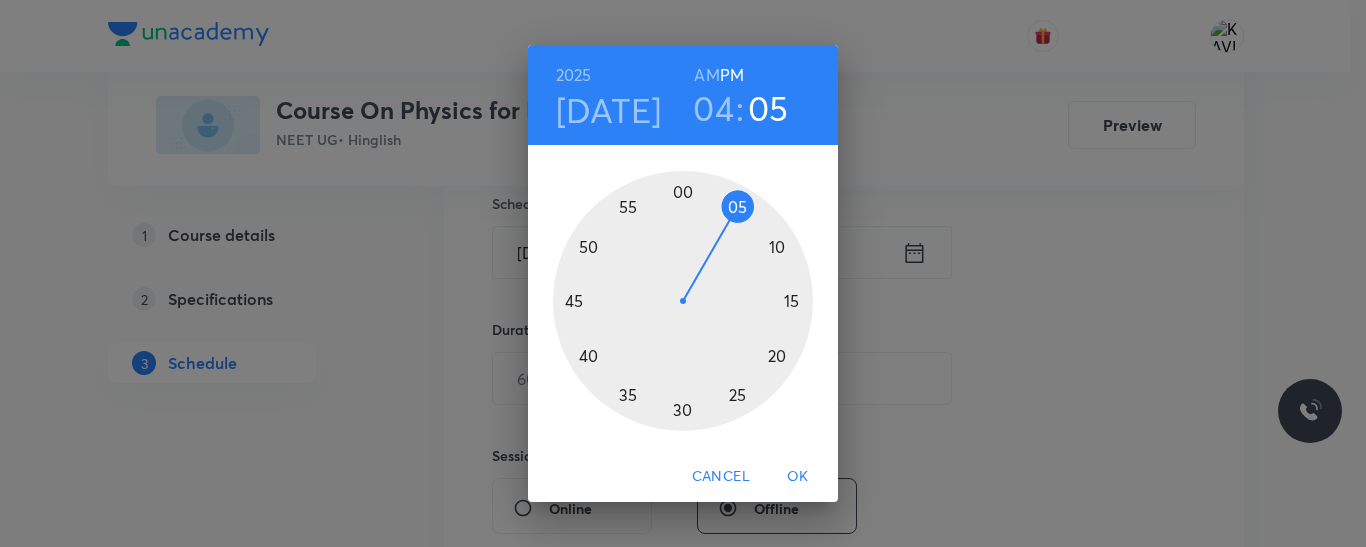 click at bounding box center (683, 301) 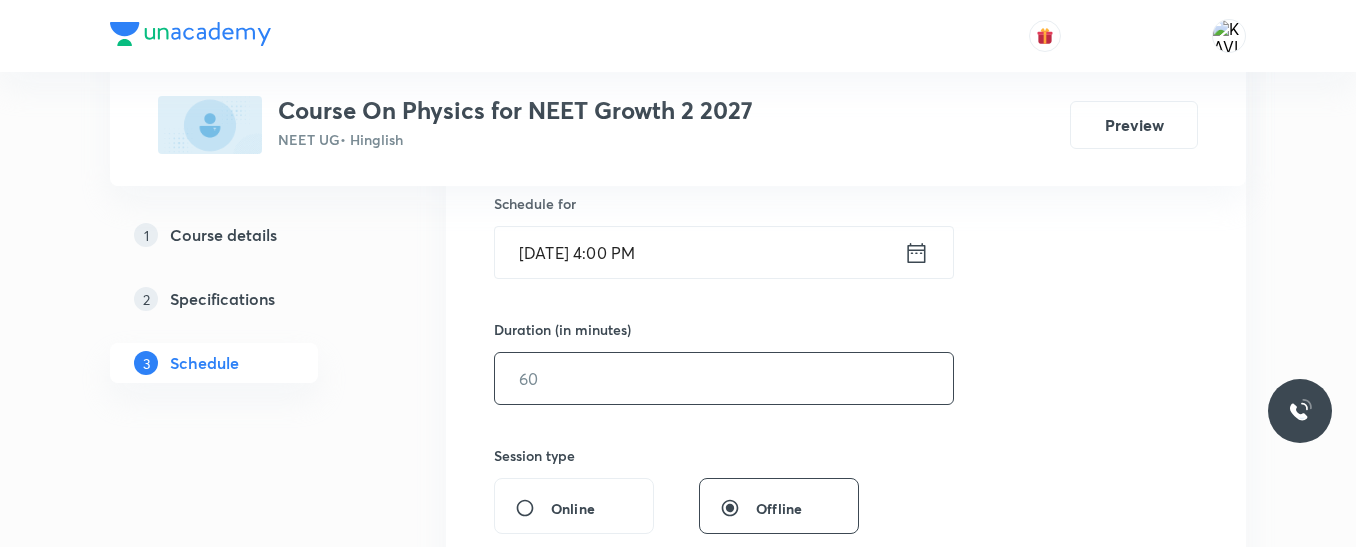click at bounding box center [724, 378] 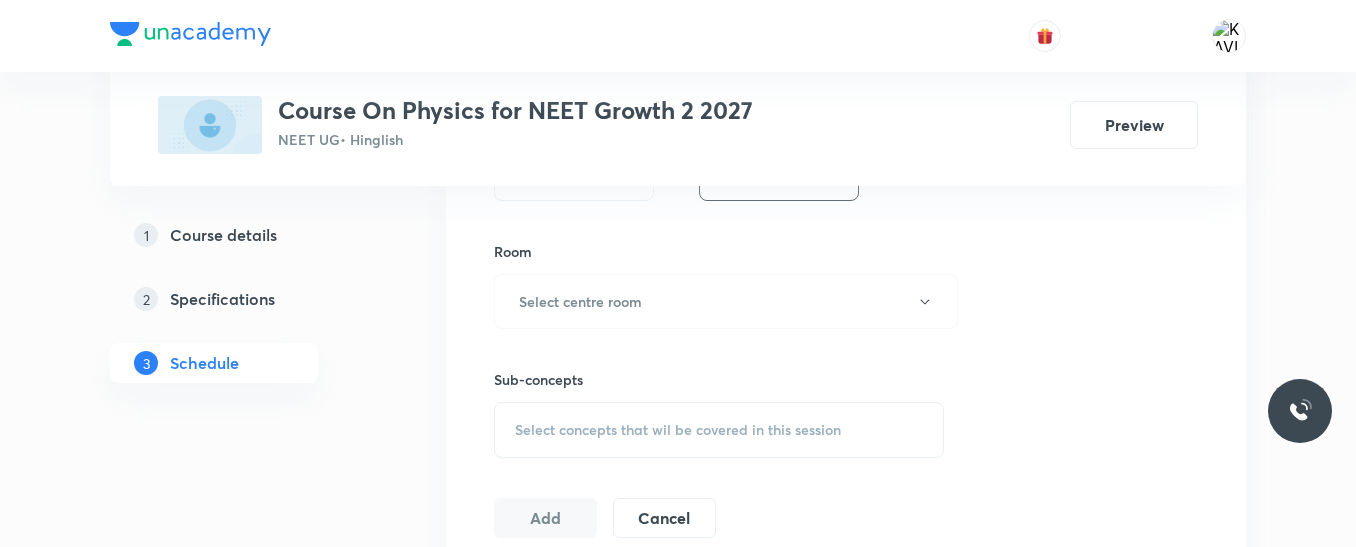 scroll, scrollTop: 800, scrollLeft: 0, axis: vertical 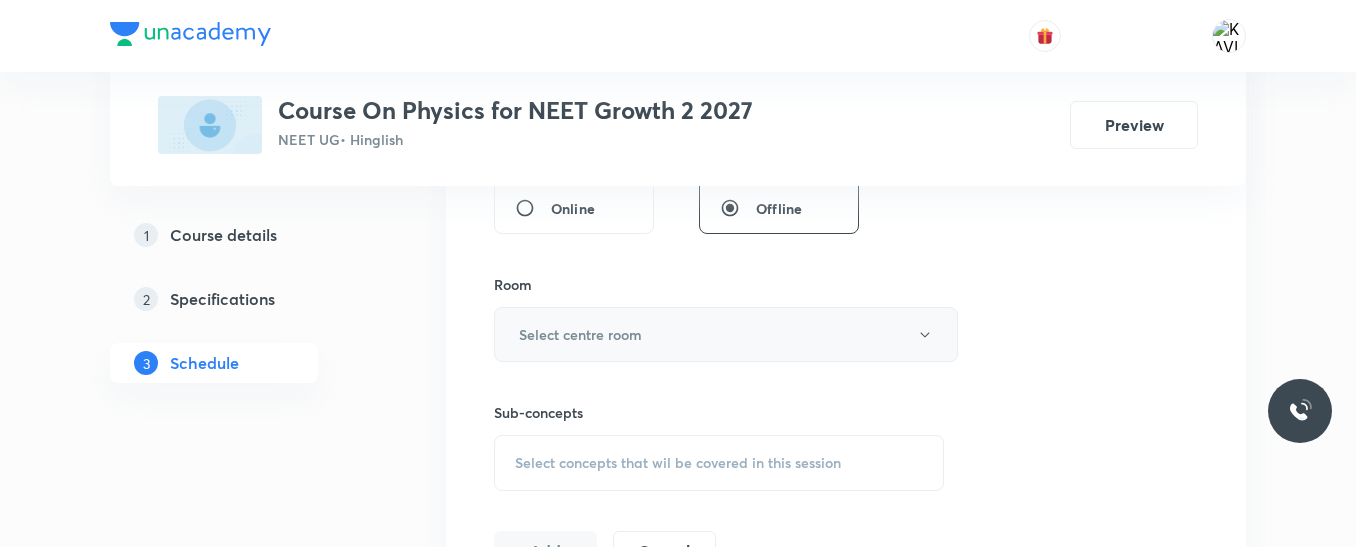 type on "90" 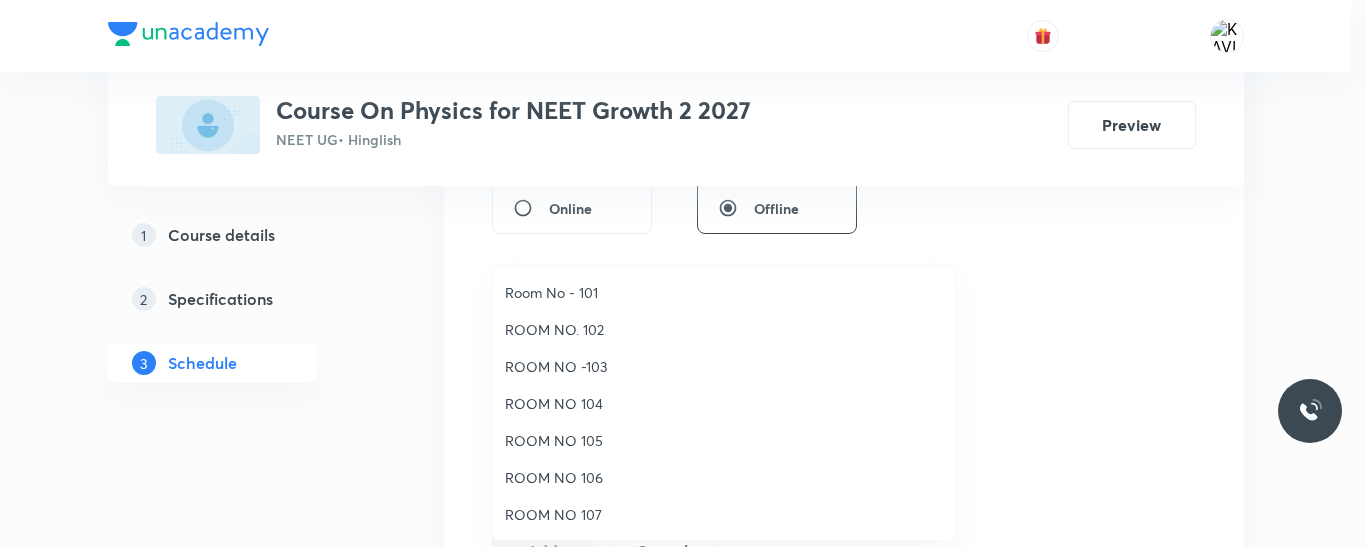 click on "ROOM NO -103" at bounding box center (724, 366) 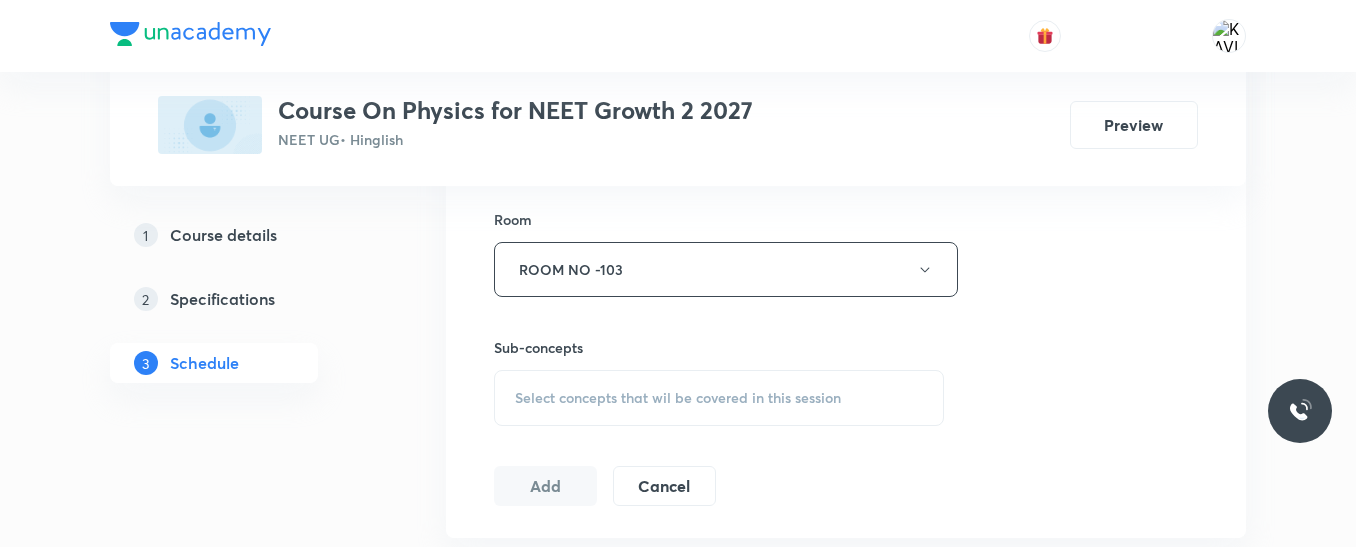 scroll, scrollTop: 900, scrollLeft: 0, axis: vertical 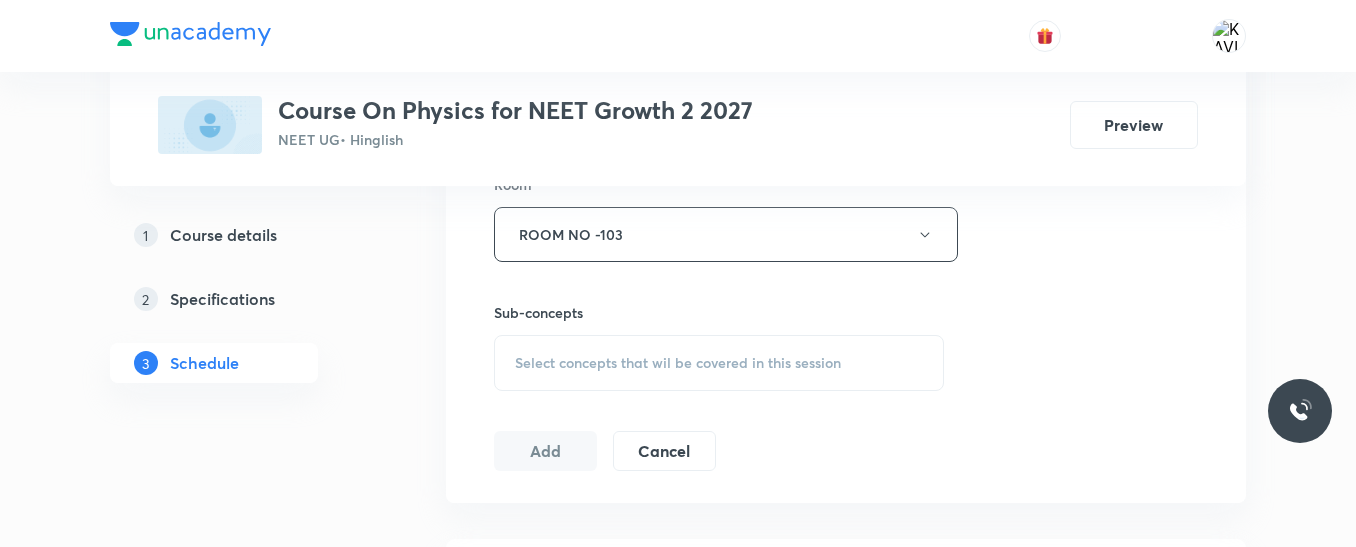 click on "Select concepts that wil be covered in this session" at bounding box center (678, 363) 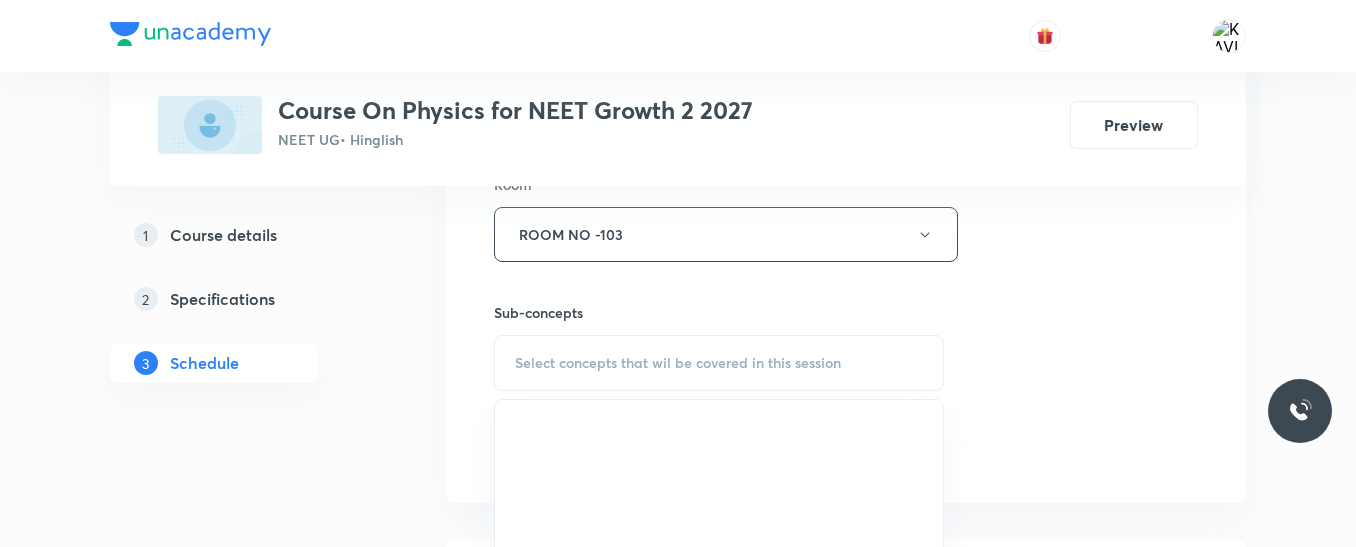 scroll, scrollTop: 1000, scrollLeft: 0, axis: vertical 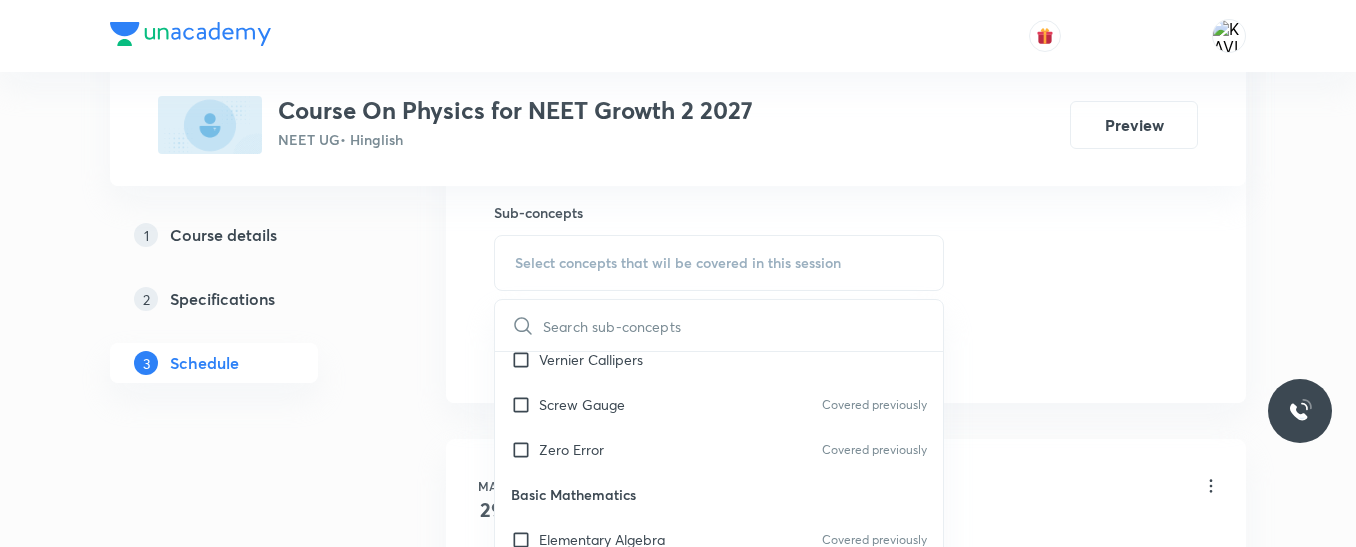 drag, startPoint x: 666, startPoint y: 383, endPoint x: 1010, endPoint y: 289, distance: 356.61185 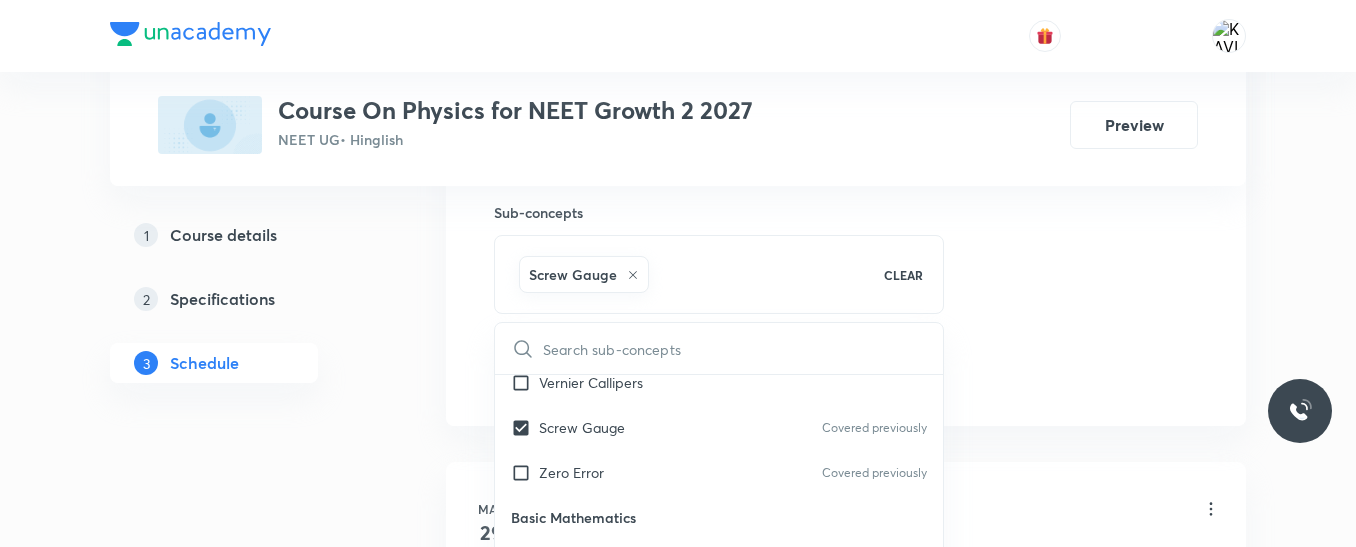 click on "Session  17 Live class Session title 32/99 Basic Mathematics and Vector -16 ​ Schedule for Jul 11, 2025, 4:00 PM ​ Duration (in minutes) 90 ​   Session type Online Offline Room ROOM NO -103 Sub-concepts Screw Gauge CLEAR ​ Units & Dimensions Physical quantity Covered previously Applications of Dimensional Analysis Significant Figures Covered previously Units of Physical Quantities System of Units Dimensions of Some Mathematical Functions Unit and Dimension Product of Two Vectors Subtraction of Vectors Covered previously Cross Product Least Count Analysis Errors of Measurement Covered previously Vernier Callipers Screw Gauge Covered previously Zero Error Covered previously Basic Mathematics Elementary Algebra Covered previously Elementary Trigonometry Basic Coordinate Geometry Covered previously Functions Covered previously Differentiation Covered previously Integral of a Function Use of Differentiation & Integration in One Dimensional Motion Covered previously Basic Mathematics Laboratory Experiments" 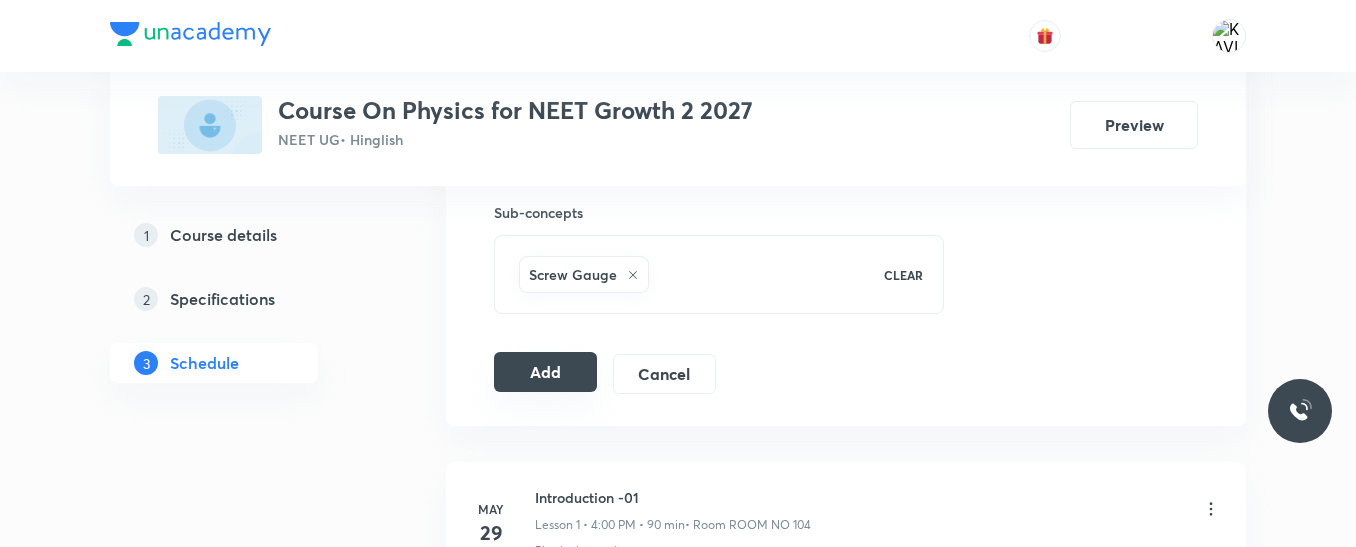 click on "Add" 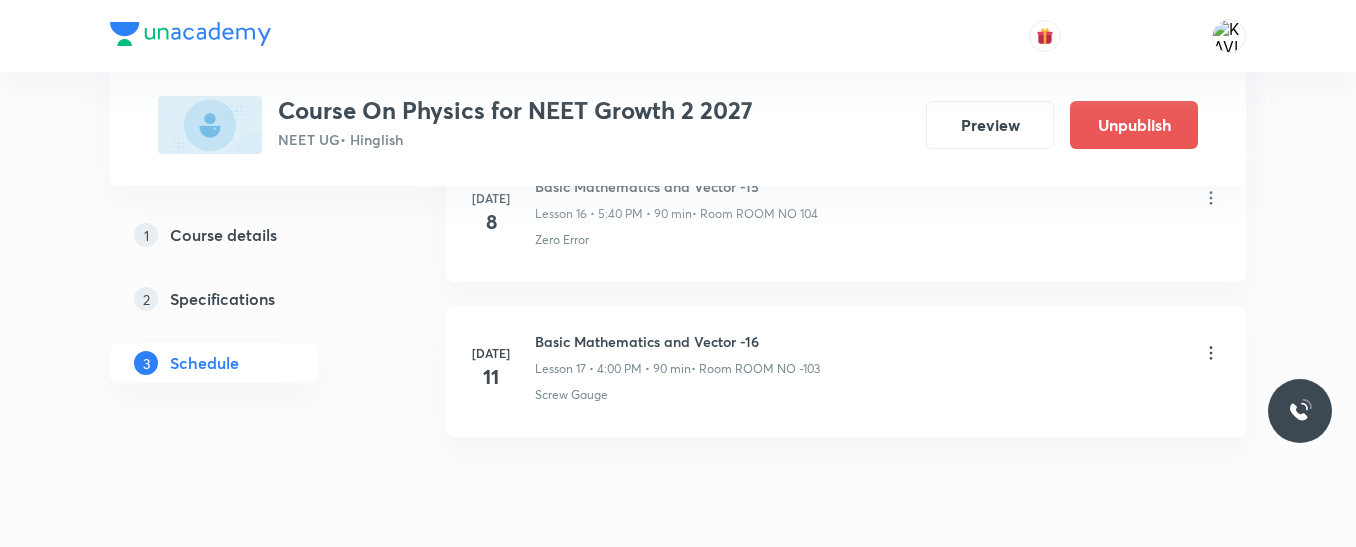 scroll, scrollTop: 2772, scrollLeft: 0, axis: vertical 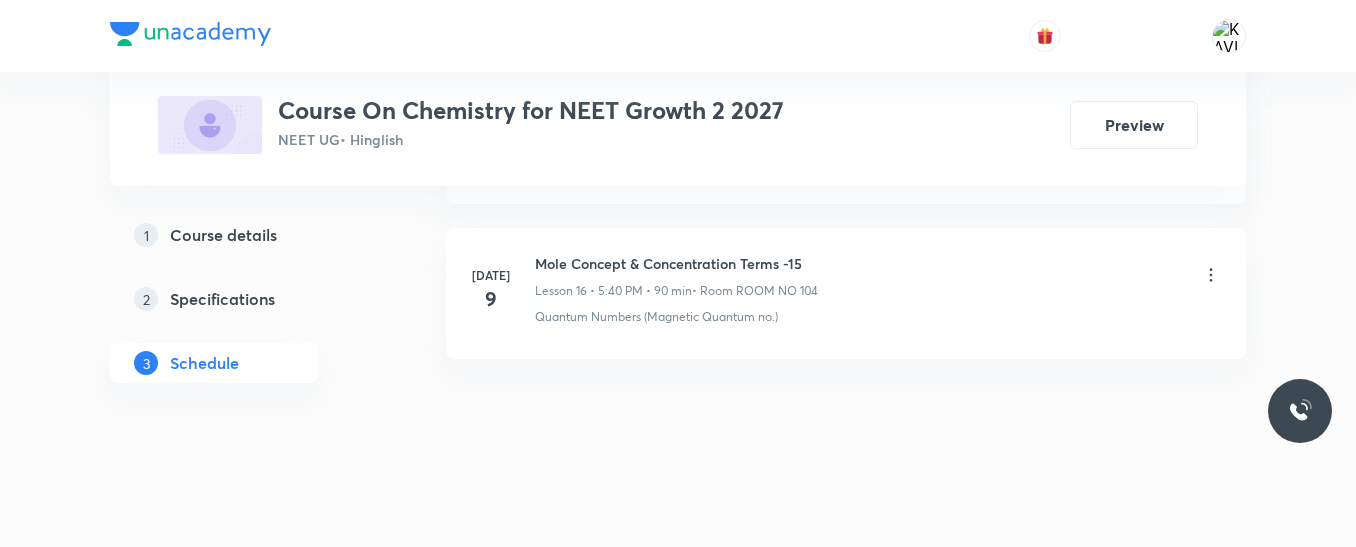 click on "Jul 9 Mole Concept & Concentration Terms -15 Lesson 16 • 5:40 PM • 90 min  • Room ROOM NO 104  Quantum Numbers (Magnetic Quantum no.)" at bounding box center (846, 293) 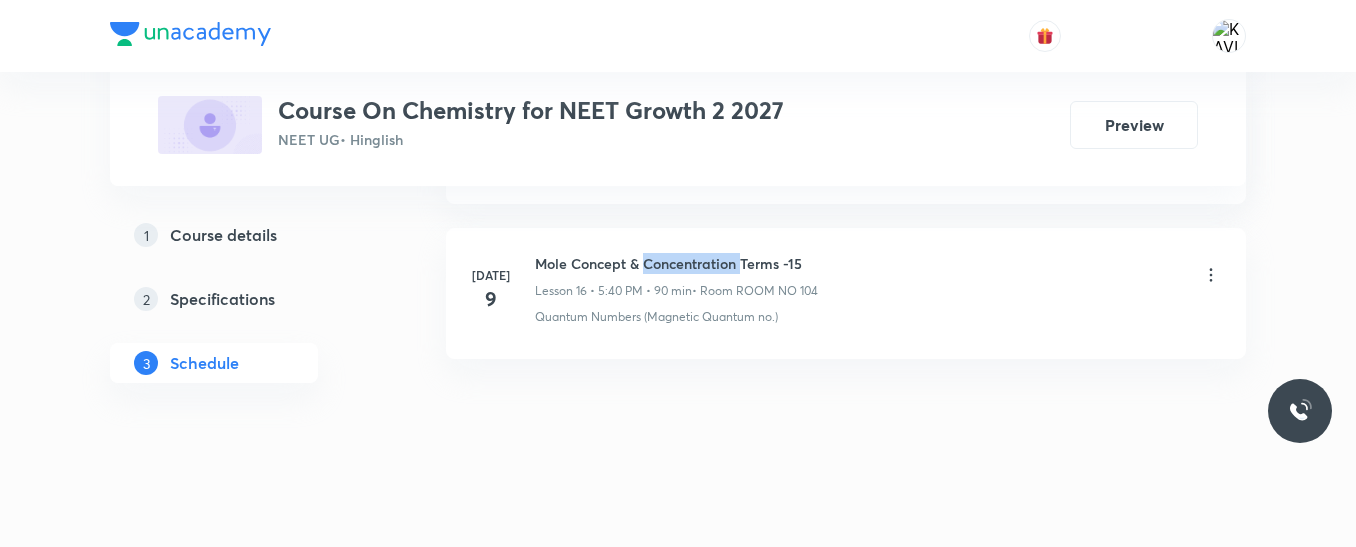 click on "Jul 9 Mole Concept & Concentration Terms -15 Lesson 16 • 5:40 PM • 90 min  • Room ROOM NO 104  Quantum Numbers (Magnetic Quantum no.)" at bounding box center [846, 293] 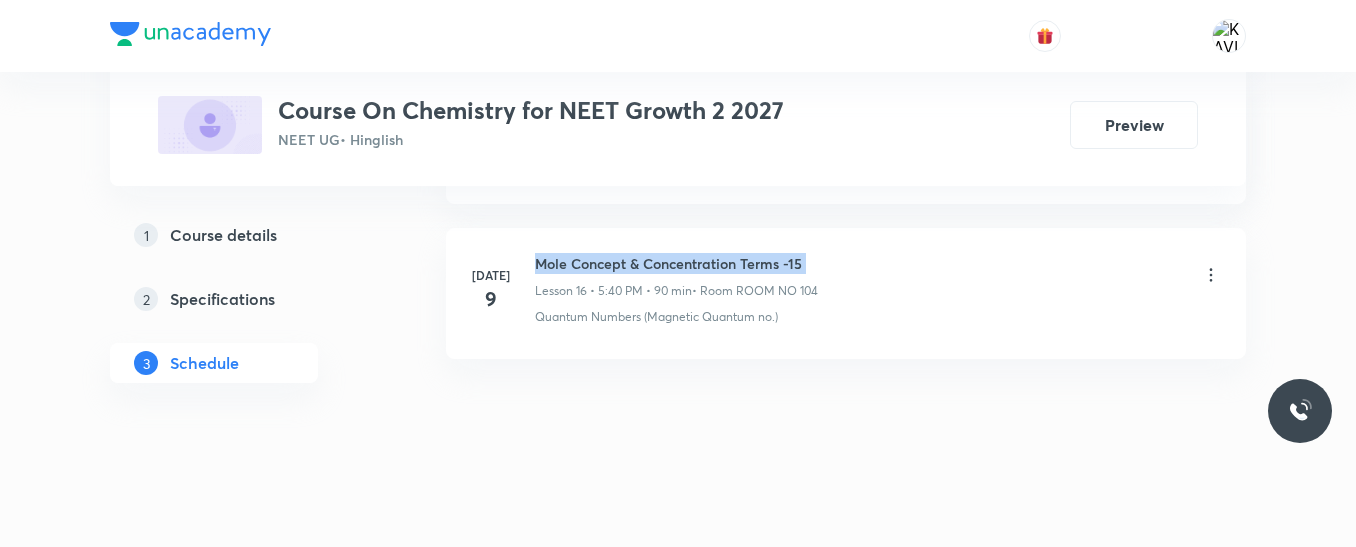 click on "Jul 9 Mole Concept & Concentration Terms -15 Lesson 16 • 5:40 PM • 90 min  • Room ROOM NO 104  Quantum Numbers (Magnetic Quantum no.)" at bounding box center (846, 293) 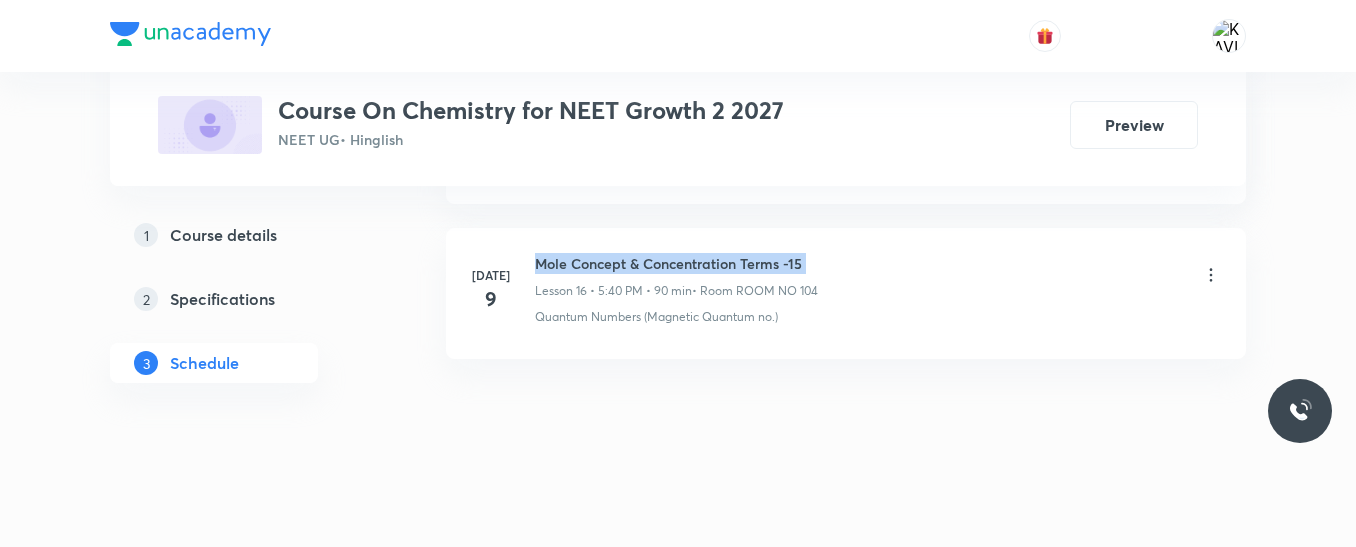 copy on "Mole Concept & Concentration Terms -15" 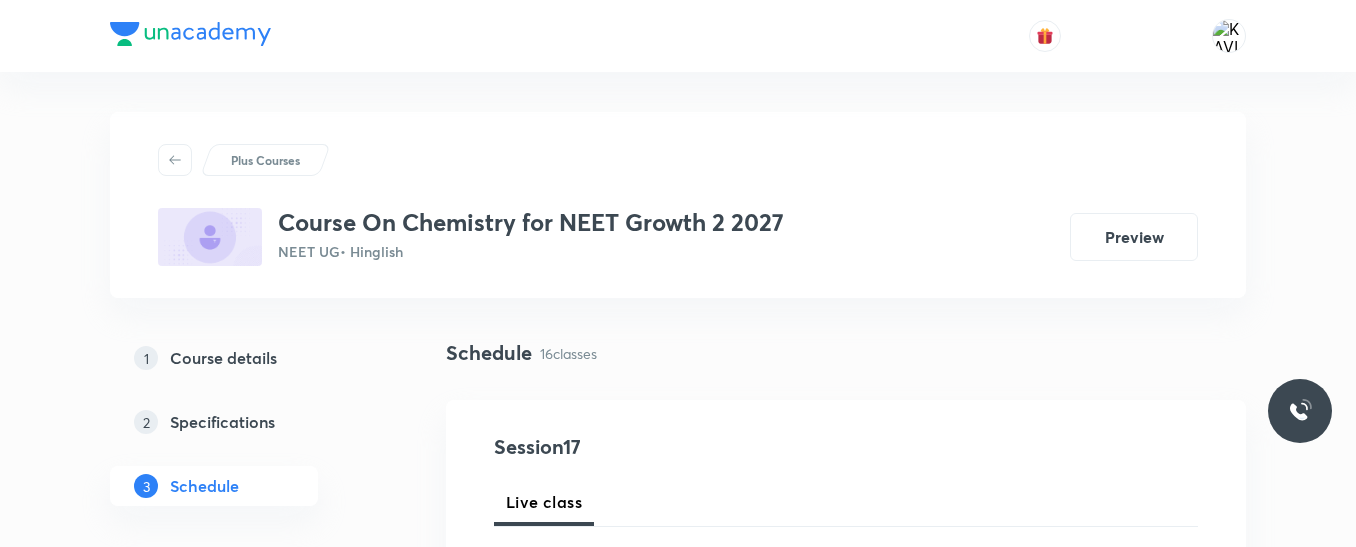 scroll, scrollTop: 257, scrollLeft: 0, axis: vertical 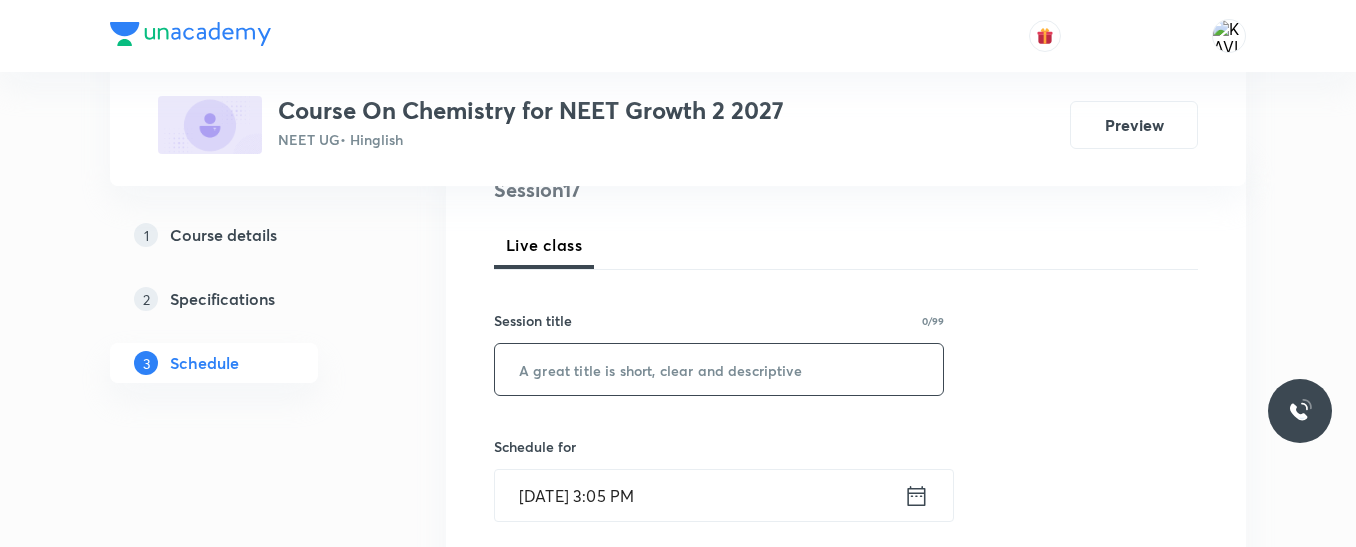 click at bounding box center [719, 369] 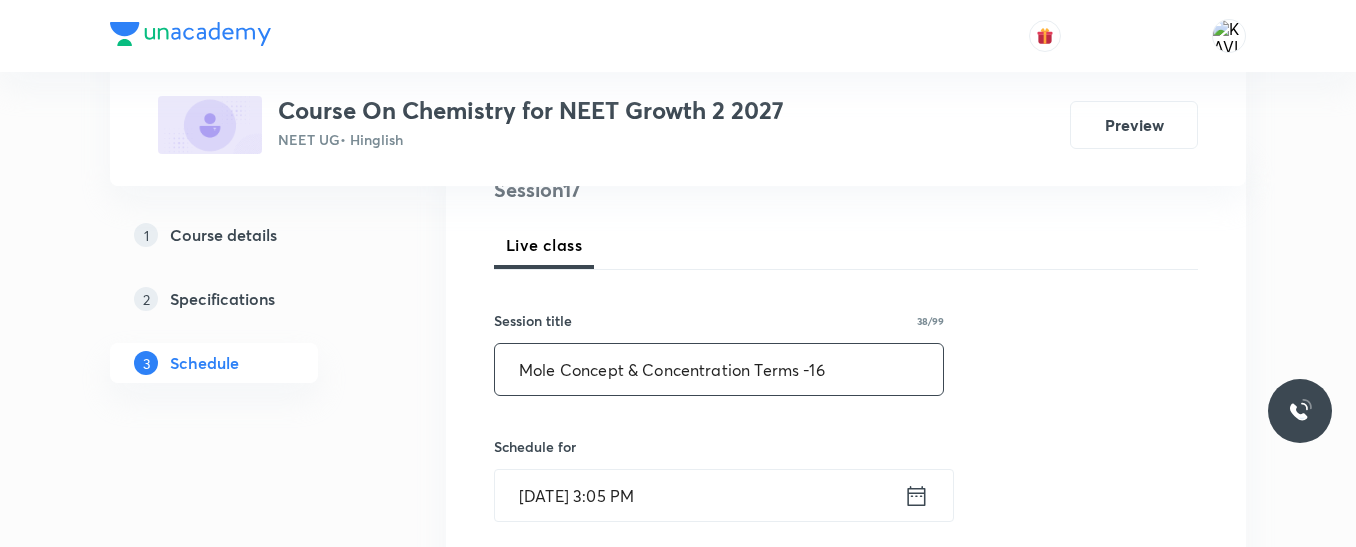 scroll, scrollTop: 457, scrollLeft: 0, axis: vertical 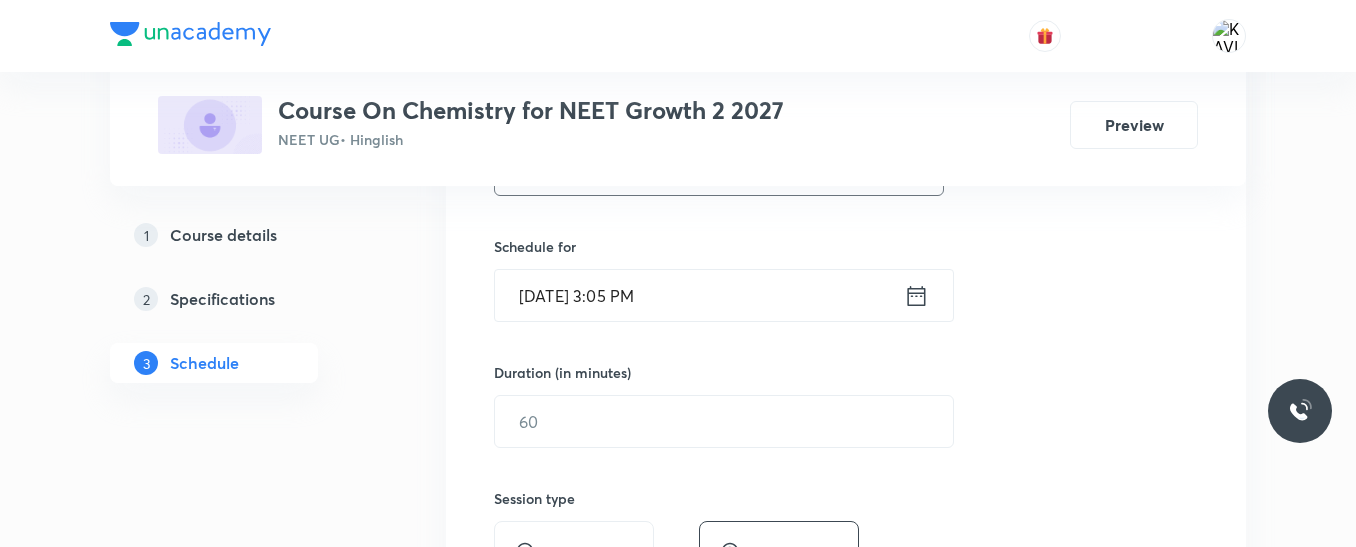 type on "Mole Concept & Concentration Terms -16" 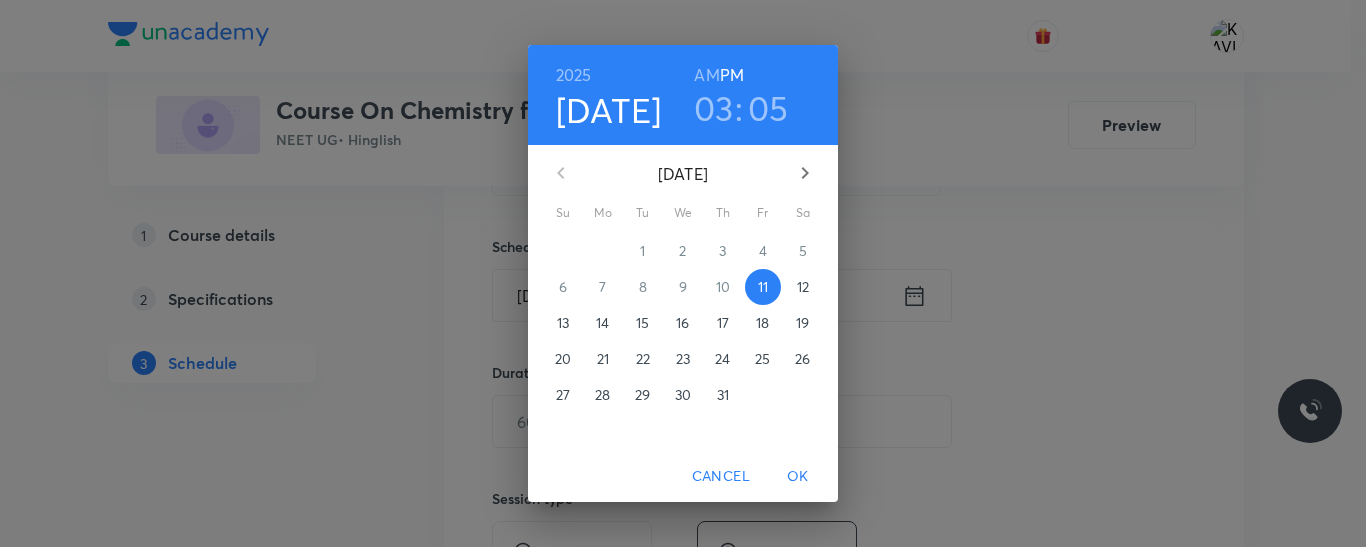 click on "03" at bounding box center (714, 108) 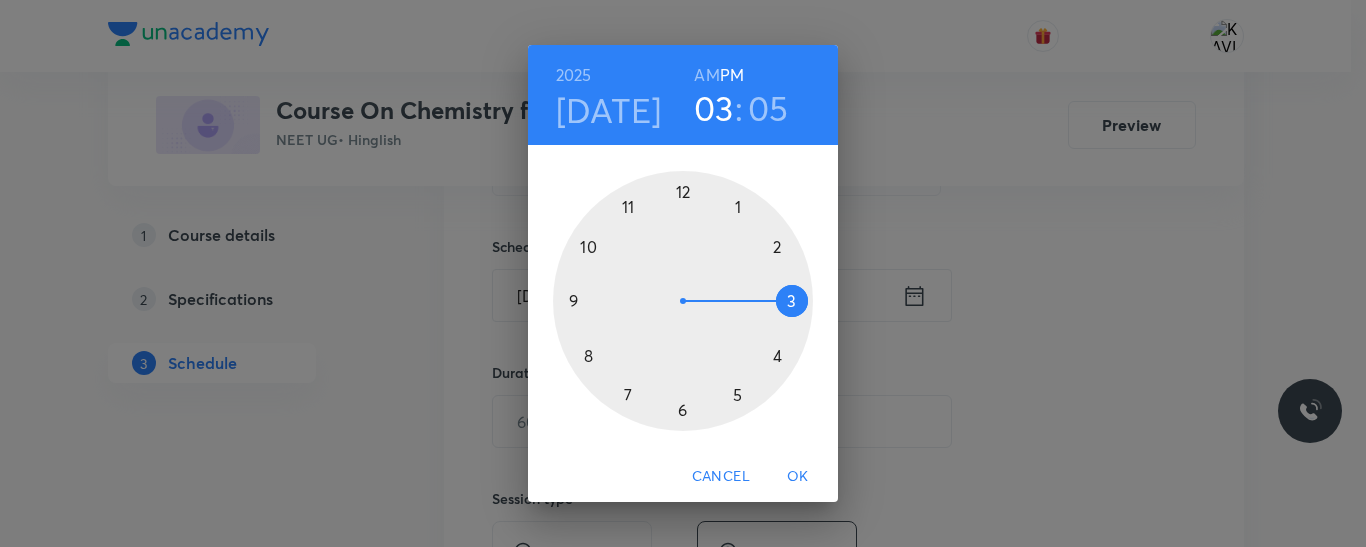 click at bounding box center [683, 301] 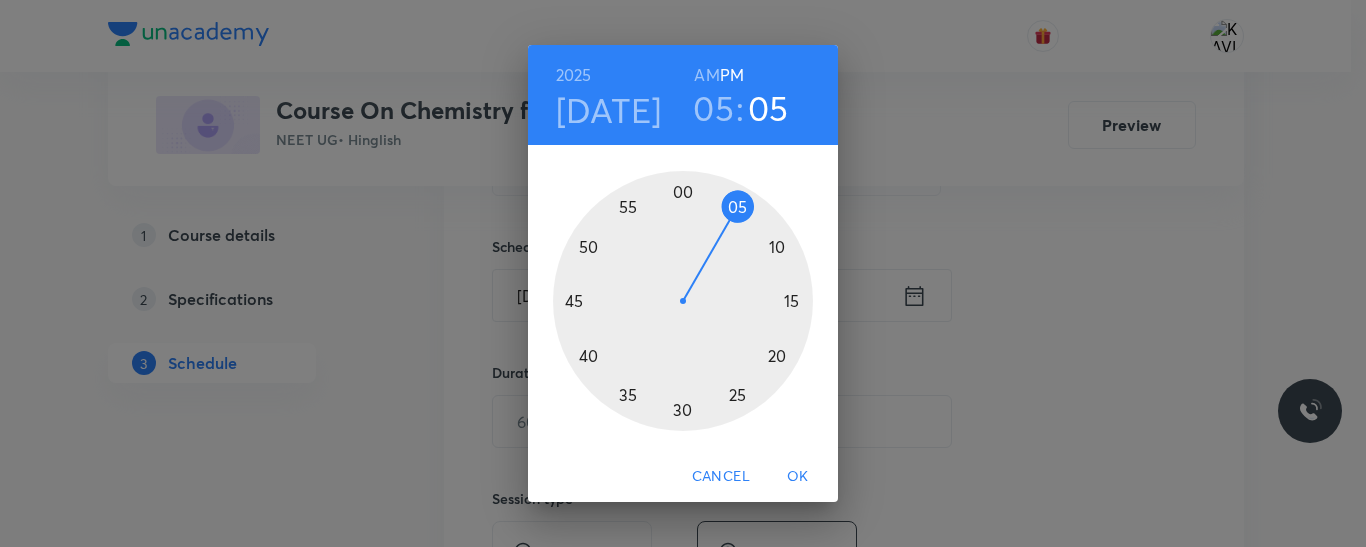 click at bounding box center (683, 301) 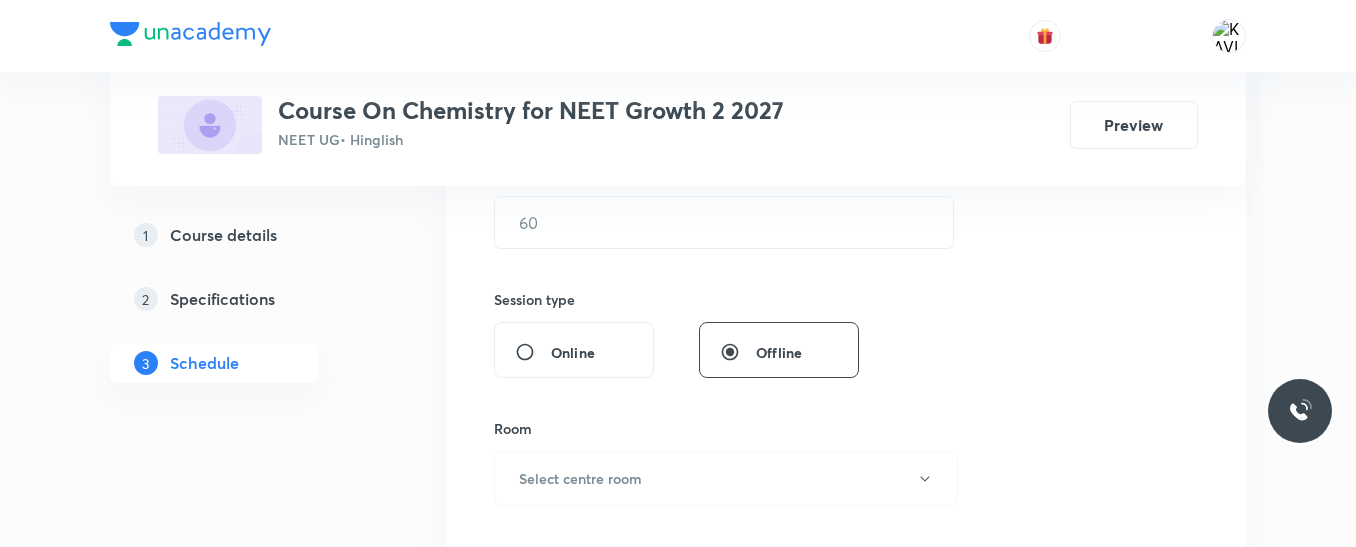 scroll, scrollTop: 657, scrollLeft: 0, axis: vertical 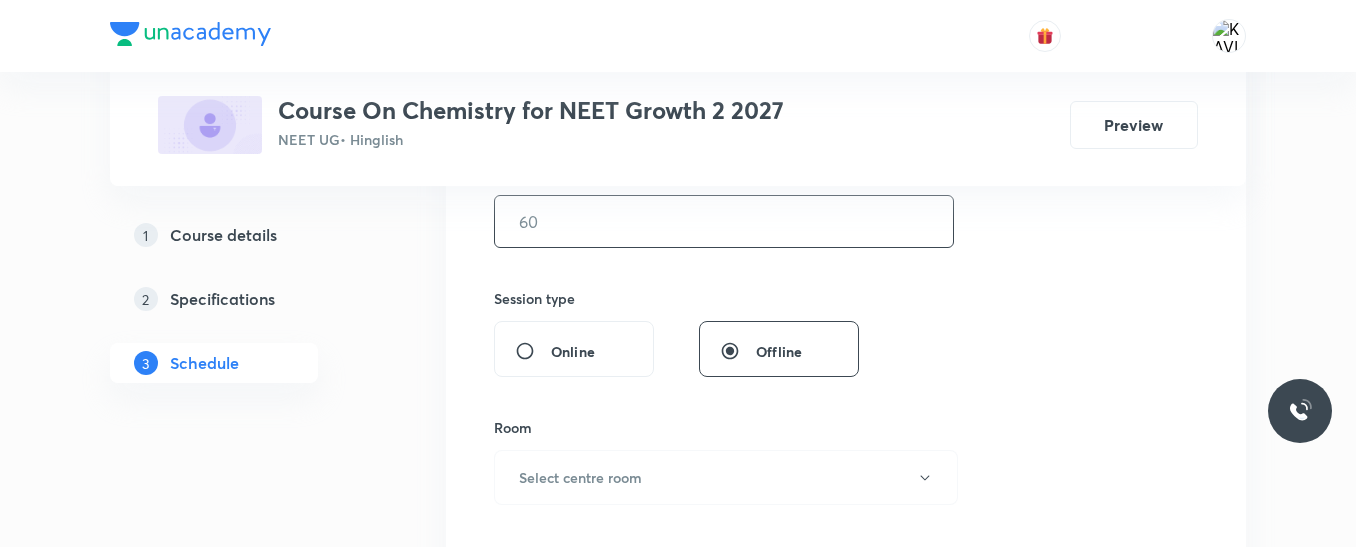 click at bounding box center [724, 221] 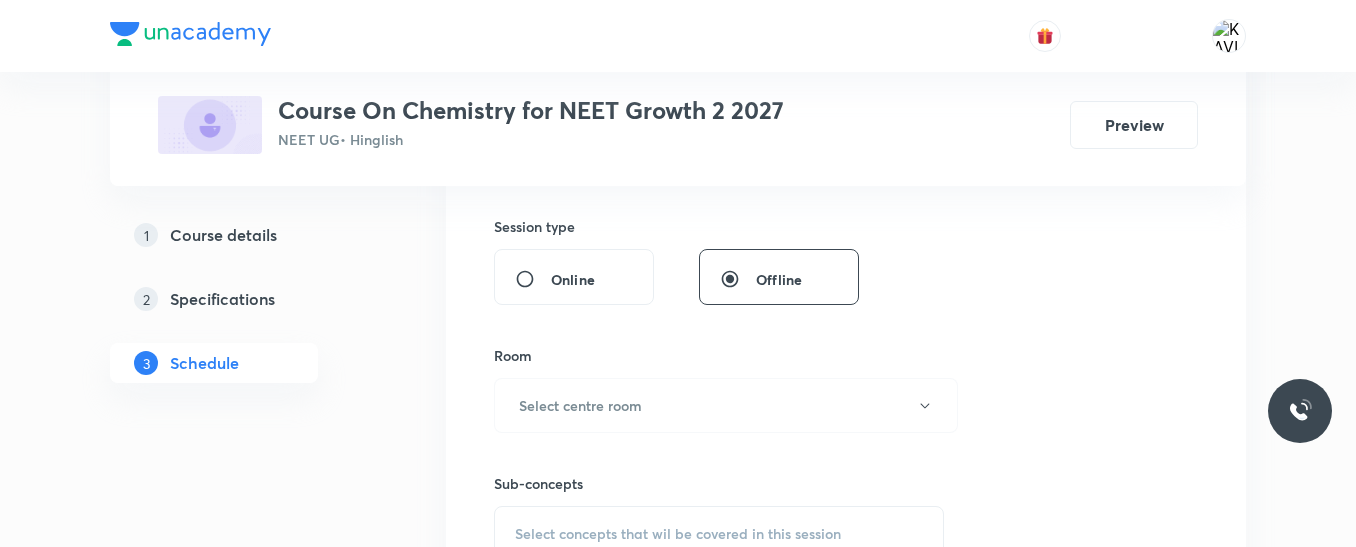 scroll, scrollTop: 857, scrollLeft: 0, axis: vertical 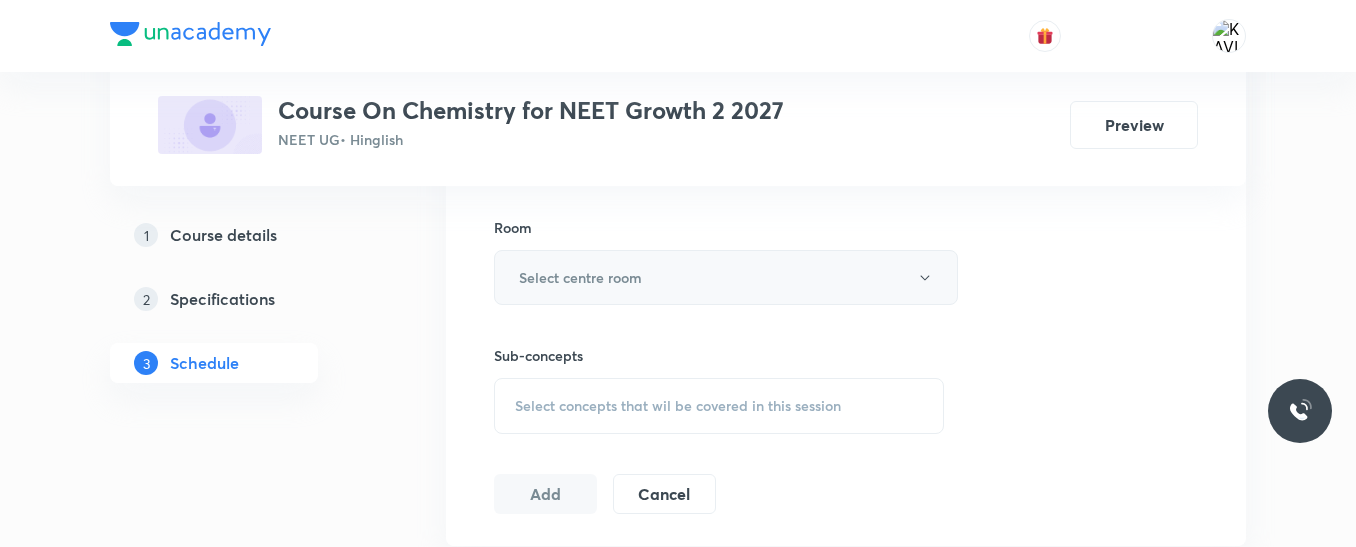 type on "90" 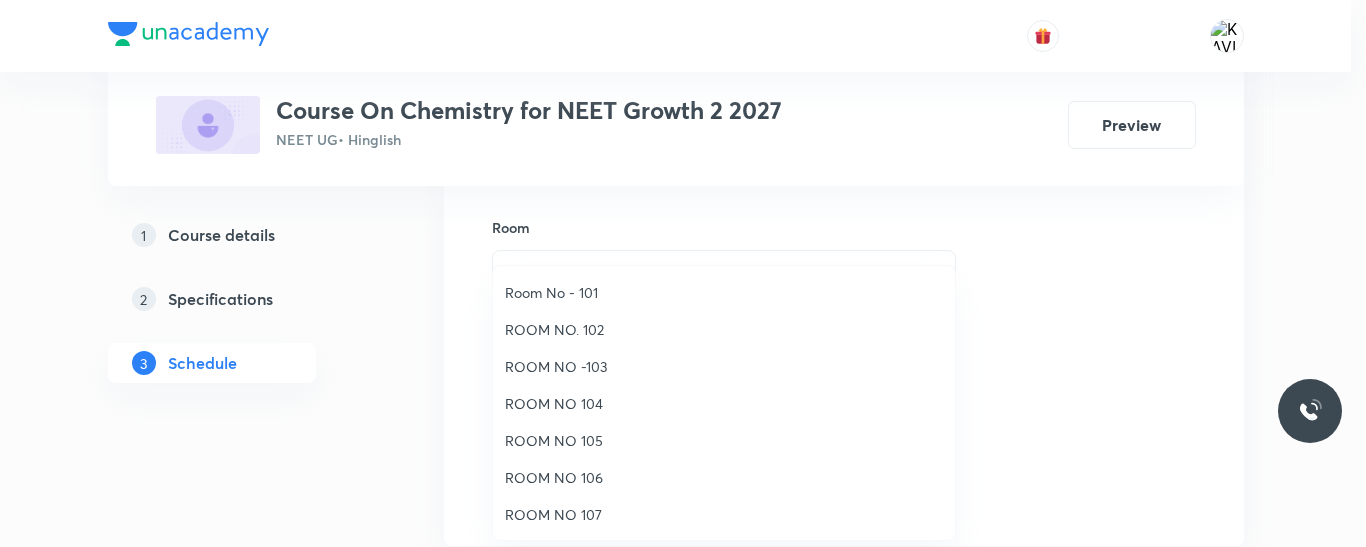 click on "ROOM NO 104" at bounding box center [724, 403] 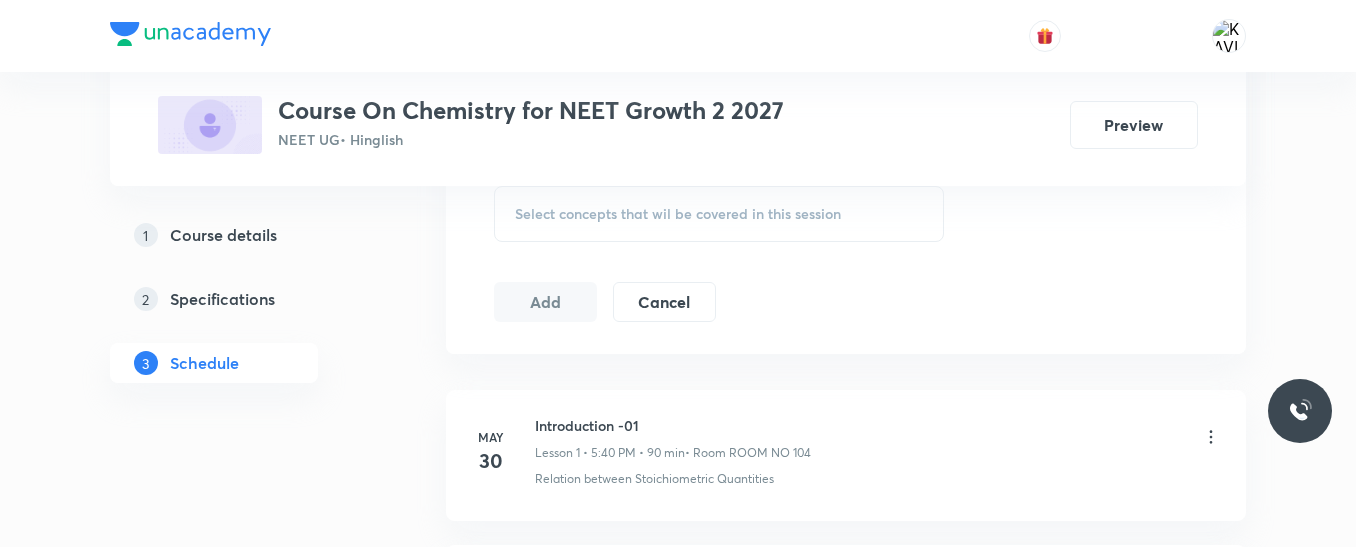 scroll, scrollTop: 1057, scrollLeft: 0, axis: vertical 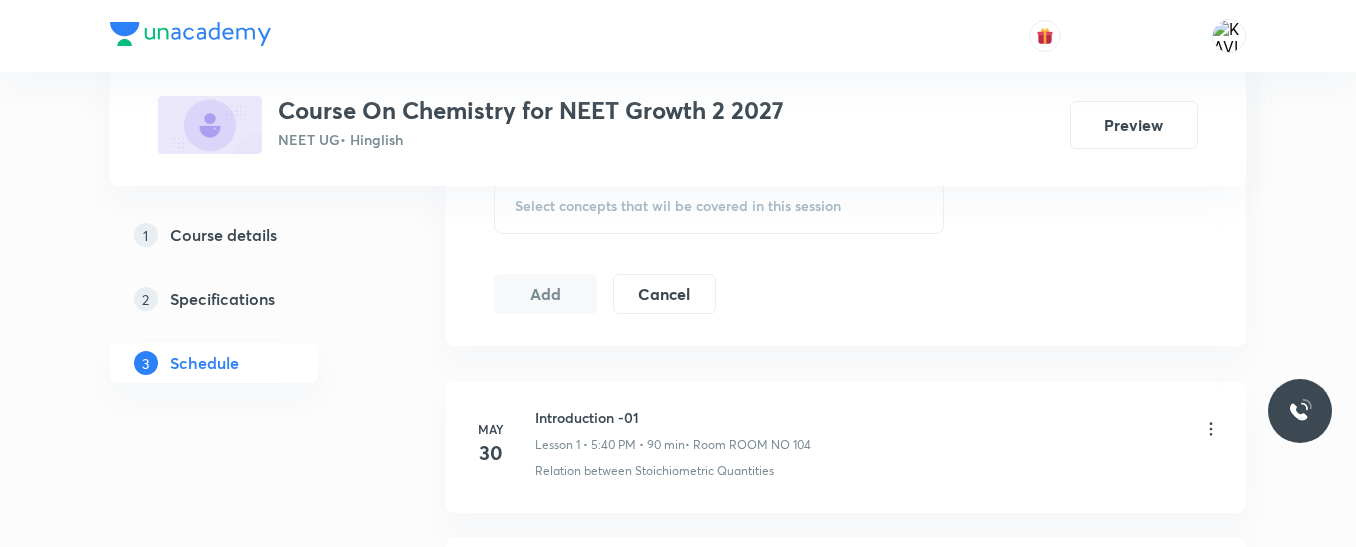 click on "Select concepts that wil be covered in this session" at bounding box center [678, 206] 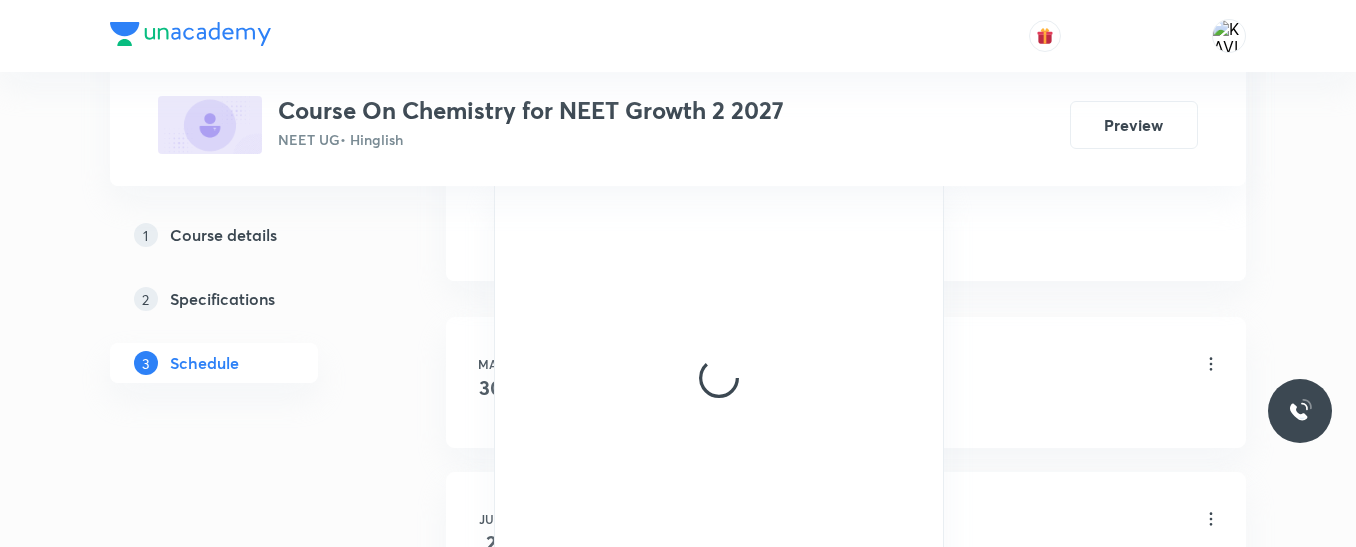 scroll, scrollTop: 1157, scrollLeft: 0, axis: vertical 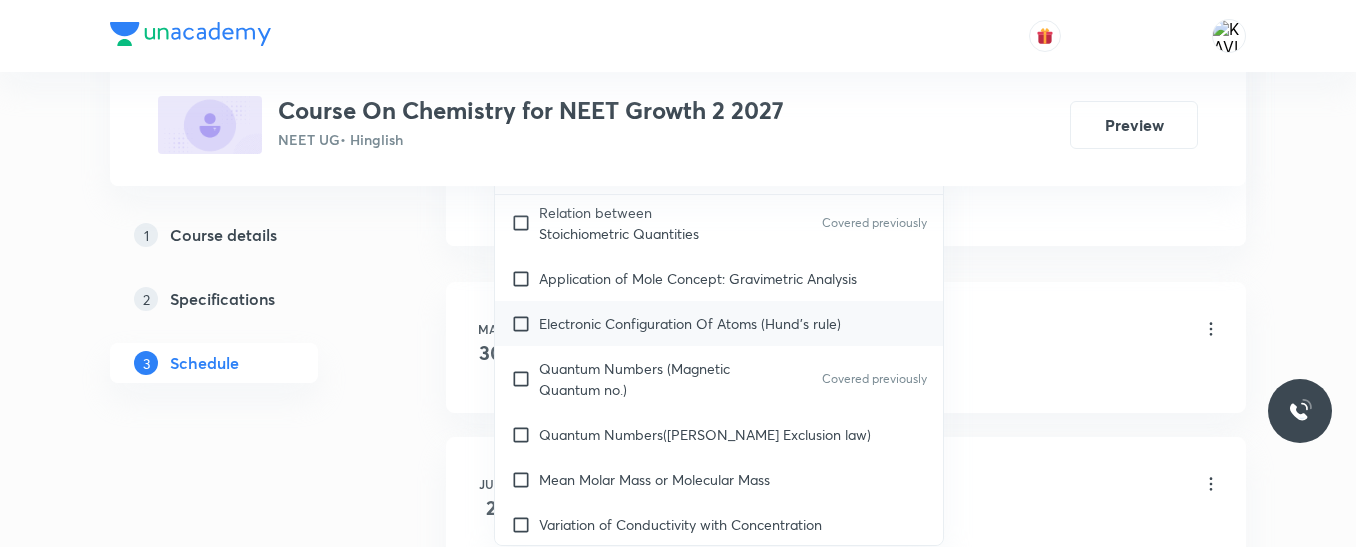 click on "Electronic Configuration Of Atoms (Hund's rule)" at bounding box center [719, 323] 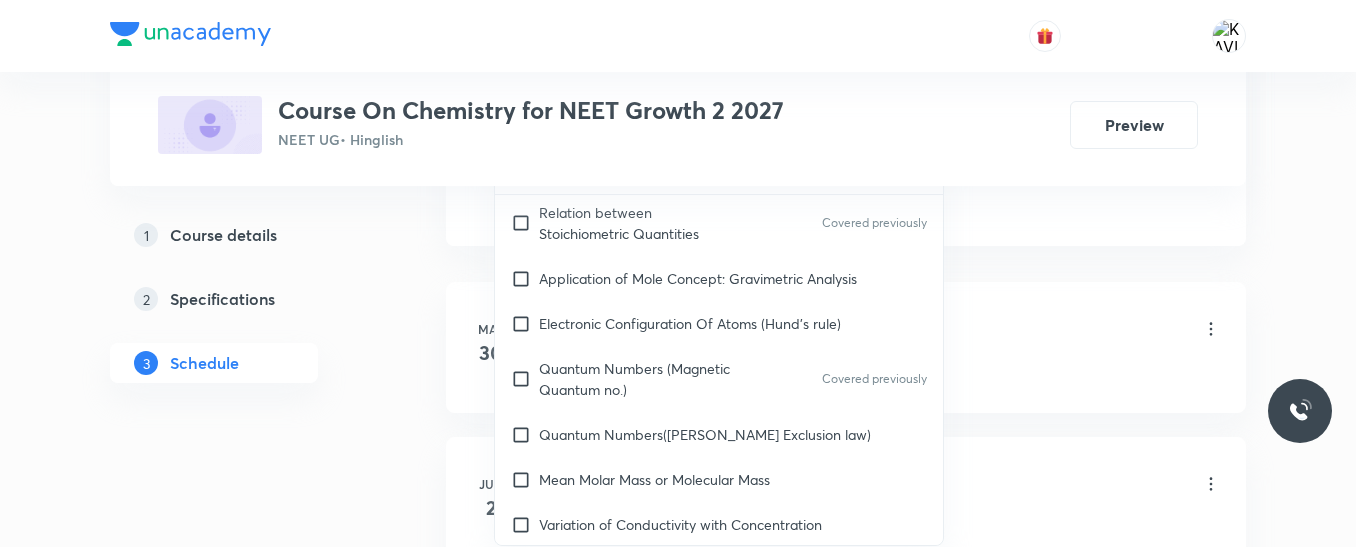 checkbox on "true" 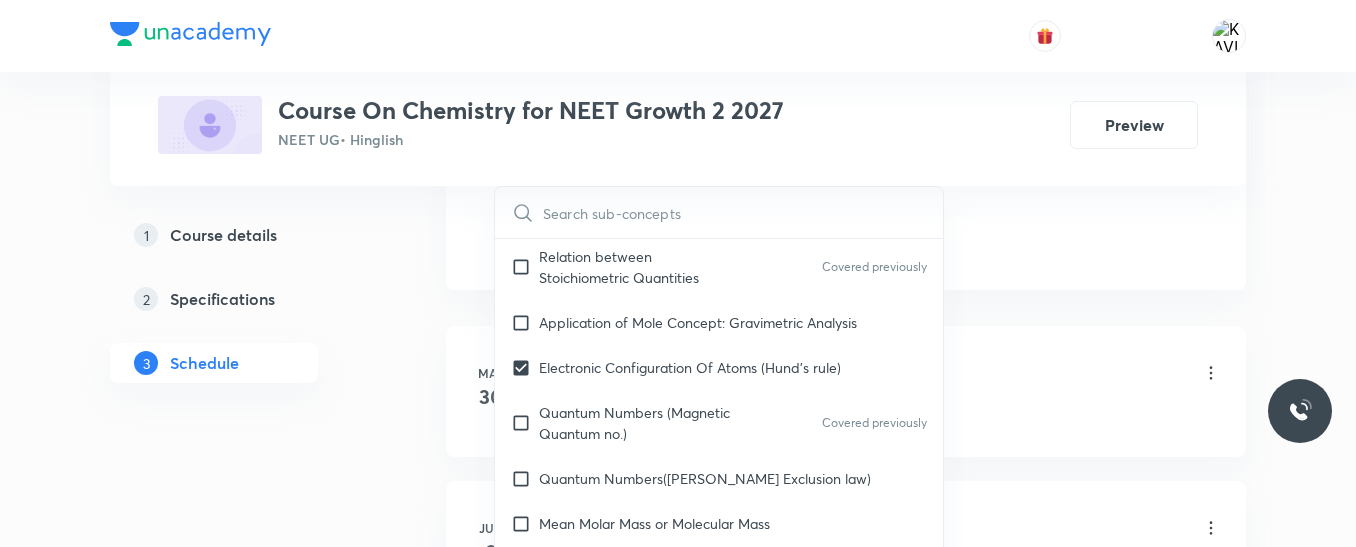 click on "Session  17 Live class Session title 38/99 Mole Concept & Concentration Terms -16 ​ Schedule for Jul 11, 2025, 5:40 PM ​ Duration (in minutes) 90 ​   Session type Online Offline Room ROOM NO 104 Sub-concepts Electronic Configuration Of Atoms (Hund's rule) CLEAR ​ Chemistry - Full Syllabus Mock Questions Chemistry - Full Syllabus Mock Questions Chemistry Previous Year Chemistry Previous Year Questions Chemistry Previous Year Questions General Topics & Mole Concept Basic Concepts Mole – Basic Introduction Percentage Composition Covered previously Stoichiometry Principle of Atom Conservation (POAC) Relation between Stoichiometric Quantities Covered previously Application of Mole Concept: Gravimetric Analysis Electronic Configuration Of Atoms (Hund's rule)  Quantum Numbers (Magnetic Quantum no.) Covered previously Quantum Numbers(Pauli's Exclusion law) Mean Molar Mass or Molecular Mass Variation of Conductivity with Concentration Mechanism of Corrosion Atomic Structure Discovery Of Electron Spectrum pH" at bounding box center (846, -234) 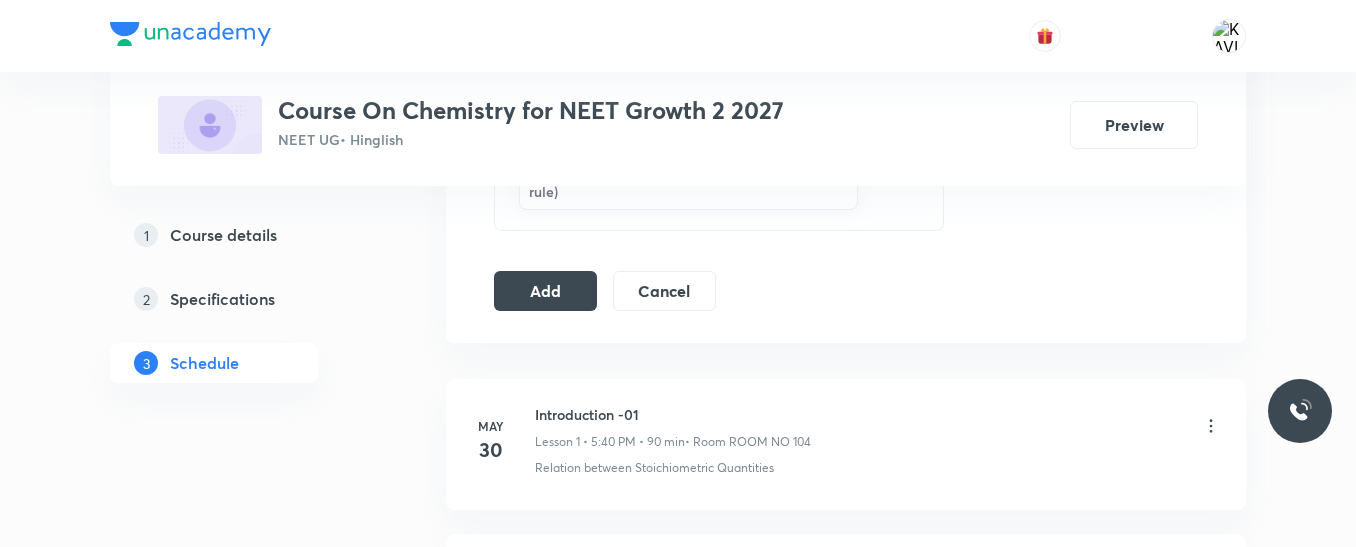scroll, scrollTop: 1057, scrollLeft: 0, axis: vertical 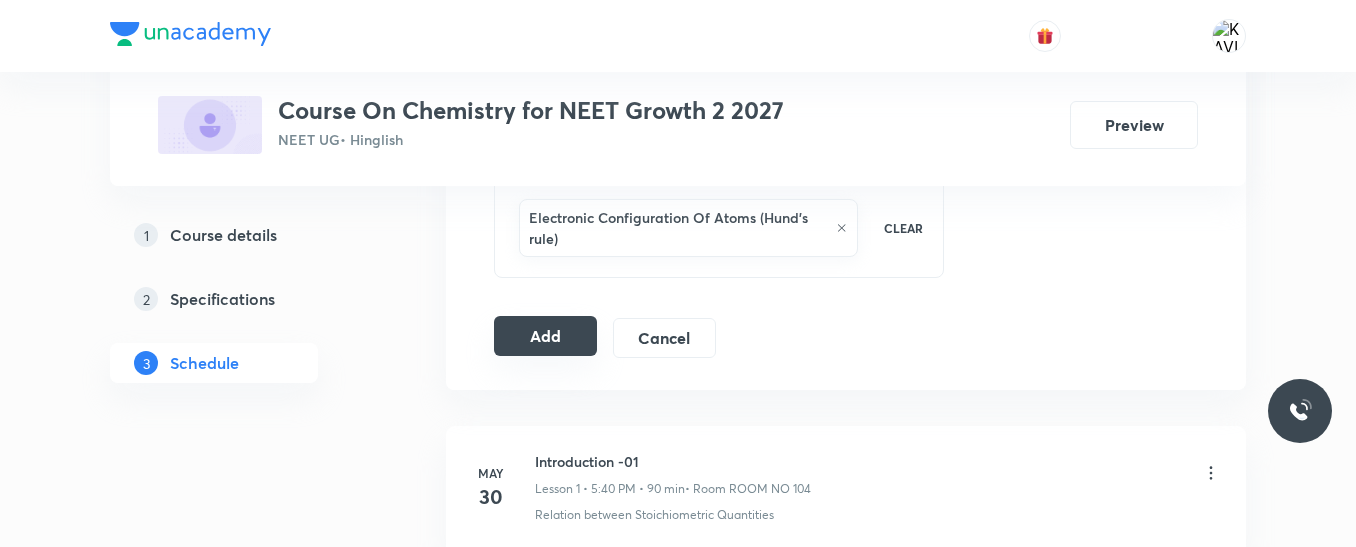 click on "Add" at bounding box center [545, 336] 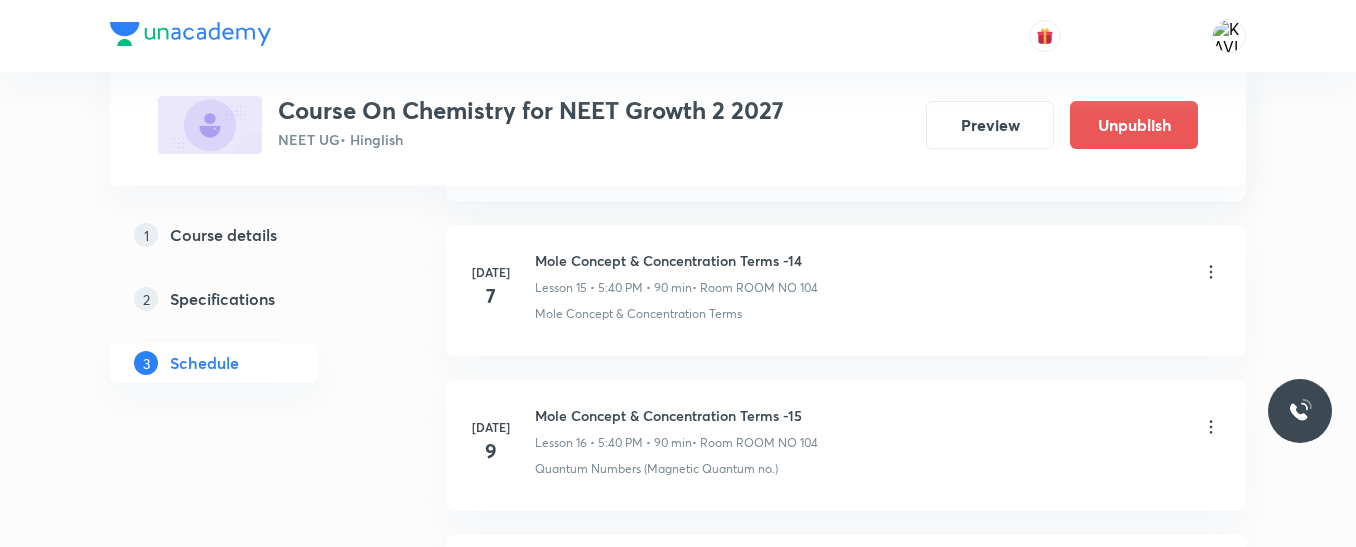 scroll, scrollTop: 2772, scrollLeft: 0, axis: vertical 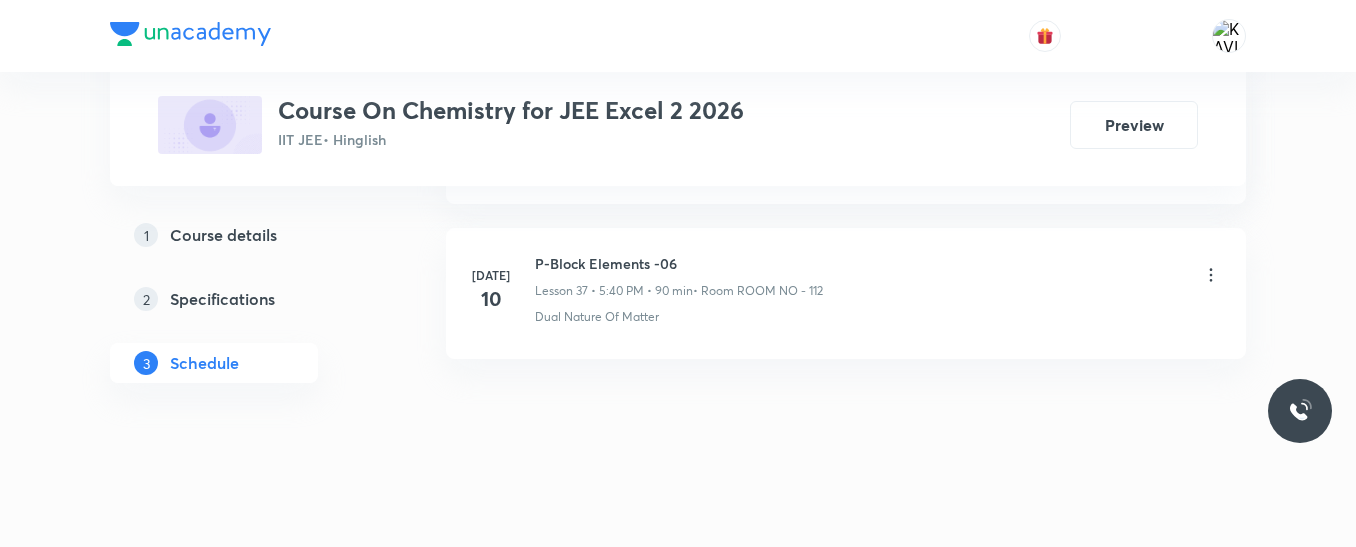 click on "P-Block Elements -06" at bounding box center (679, 263) 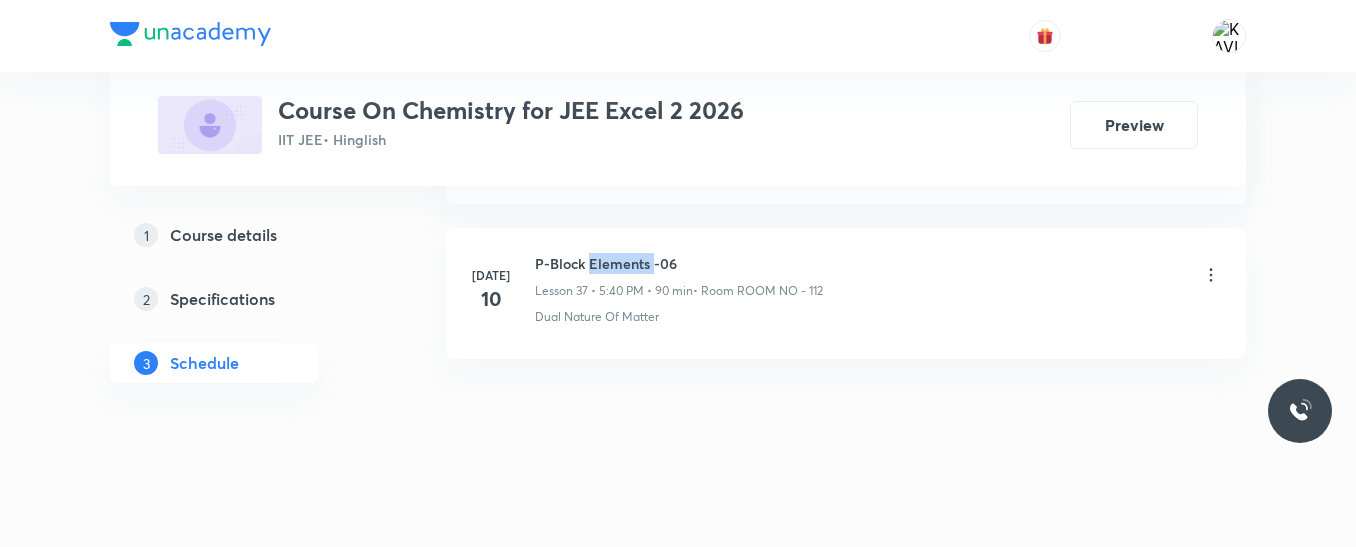 click on "P-Block Elements -06" at bounding box center [679, 263] 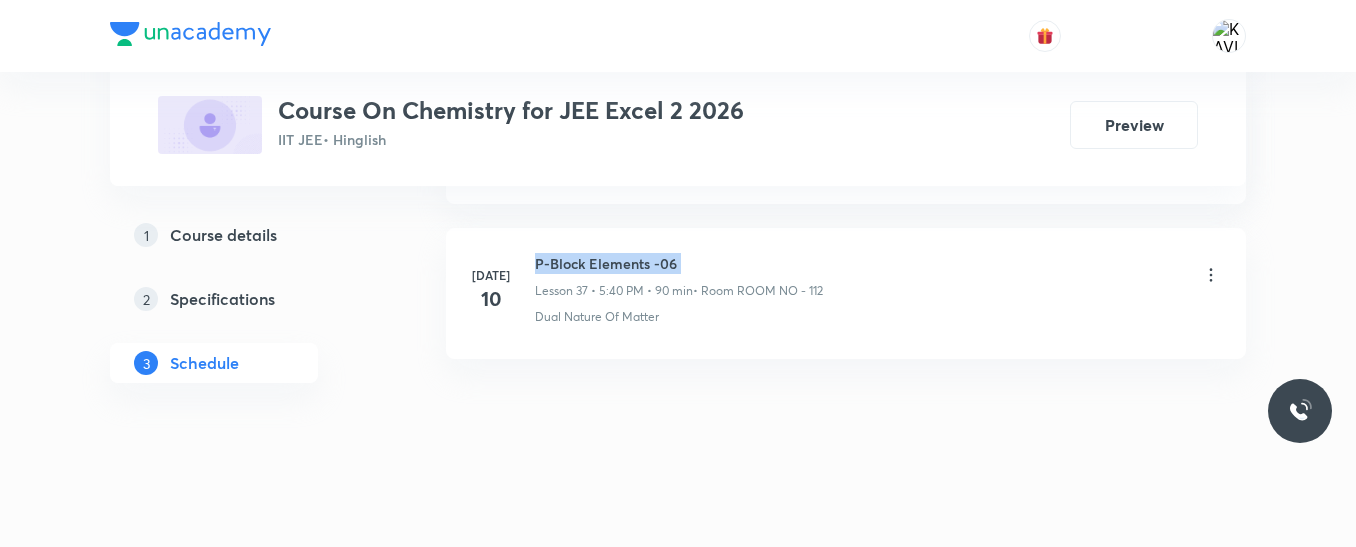 click on "P-Block Elements -06" at bounding box center [679, 263] 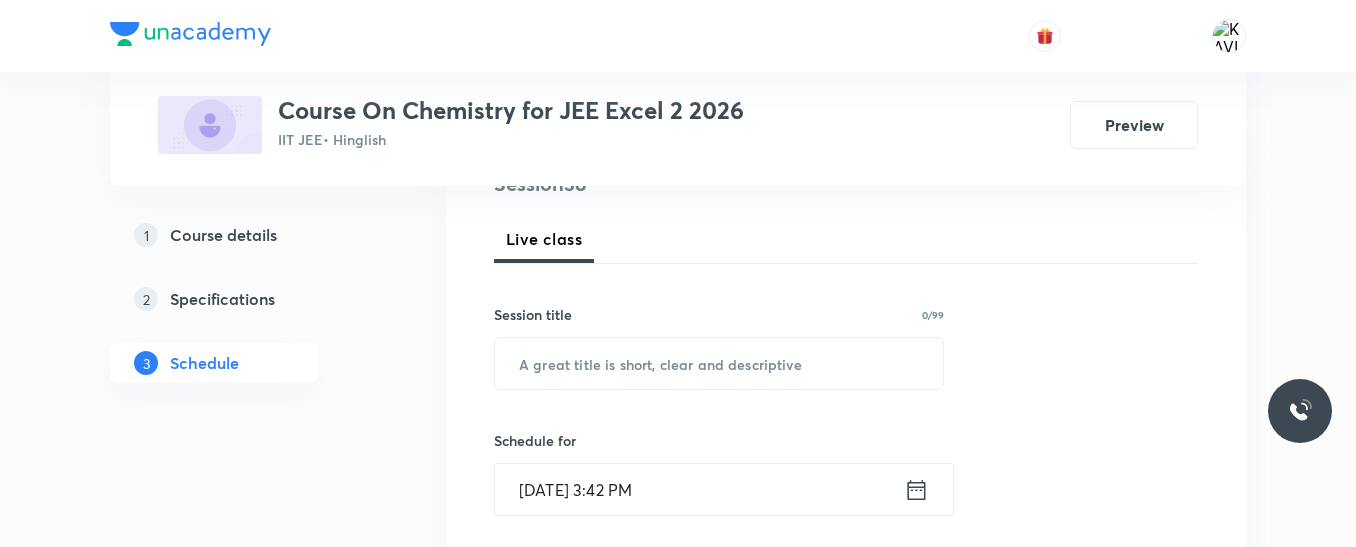 scroll, scrollTop: 271, scrollLeft: 0, axis: vertical 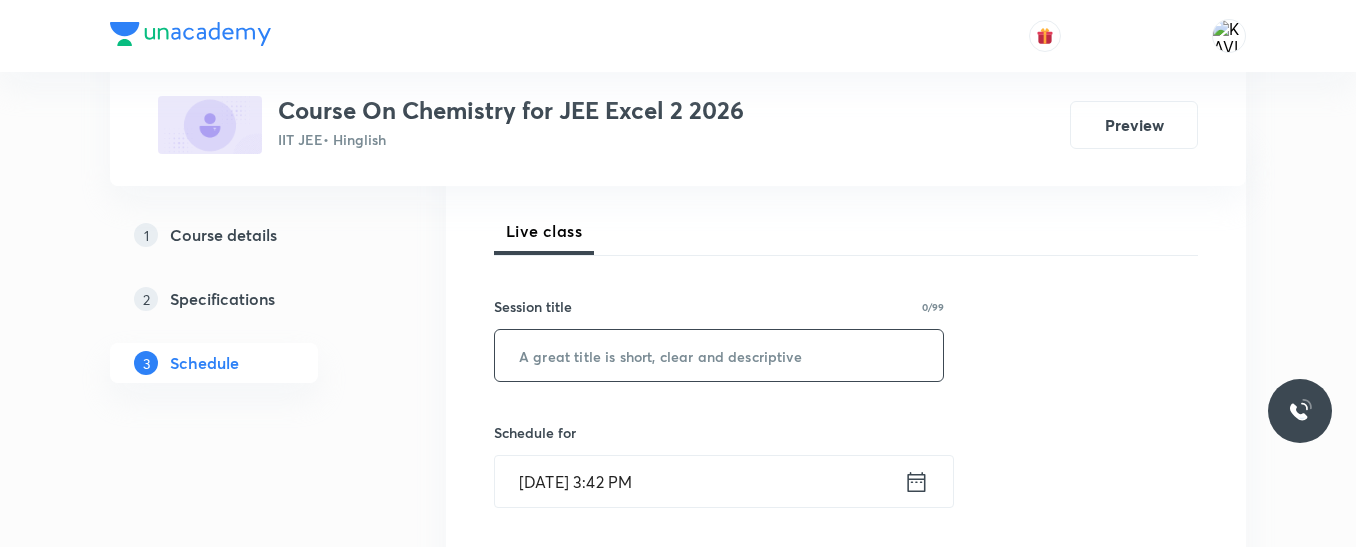 click at bounding box center (719, 355) 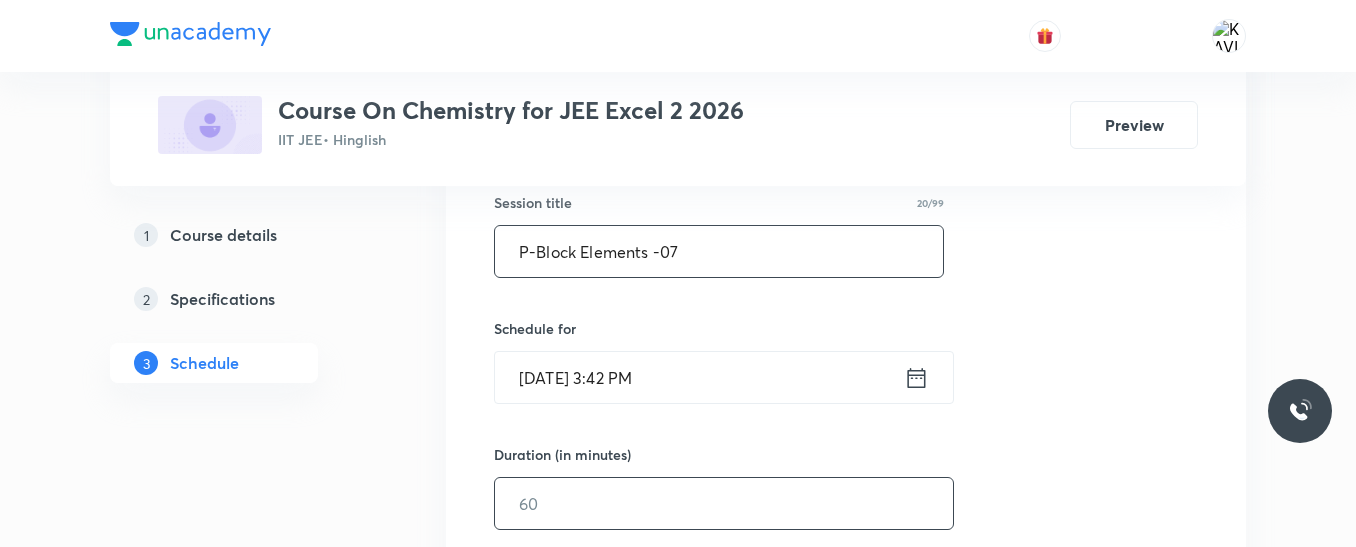 scroll, scrollTop: 471, scrollLeft: 0, axis: vertical 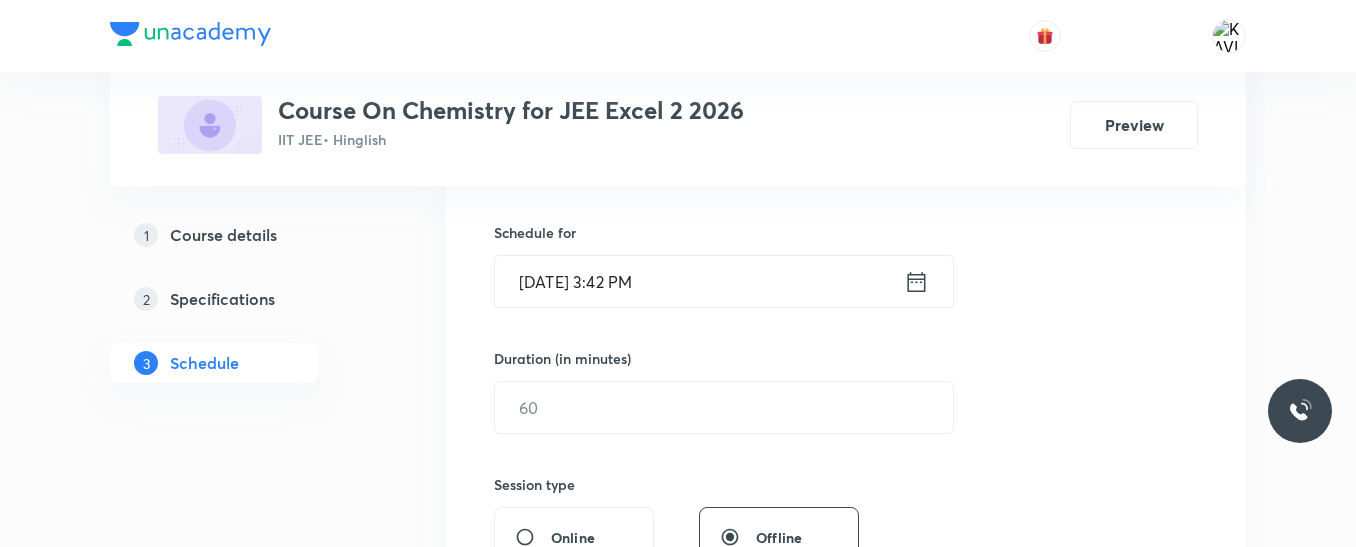 type on "P-Block Elements -07" 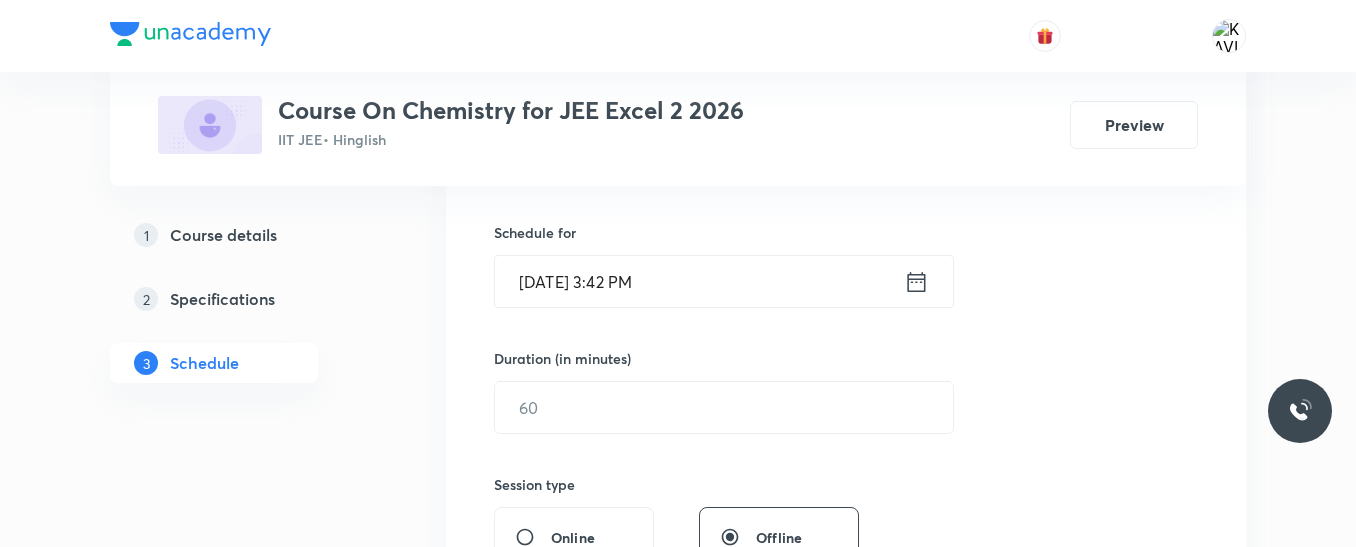 click on "Jul 11, 2025, 3:42 PM ​" at bounding box center [724, 281] 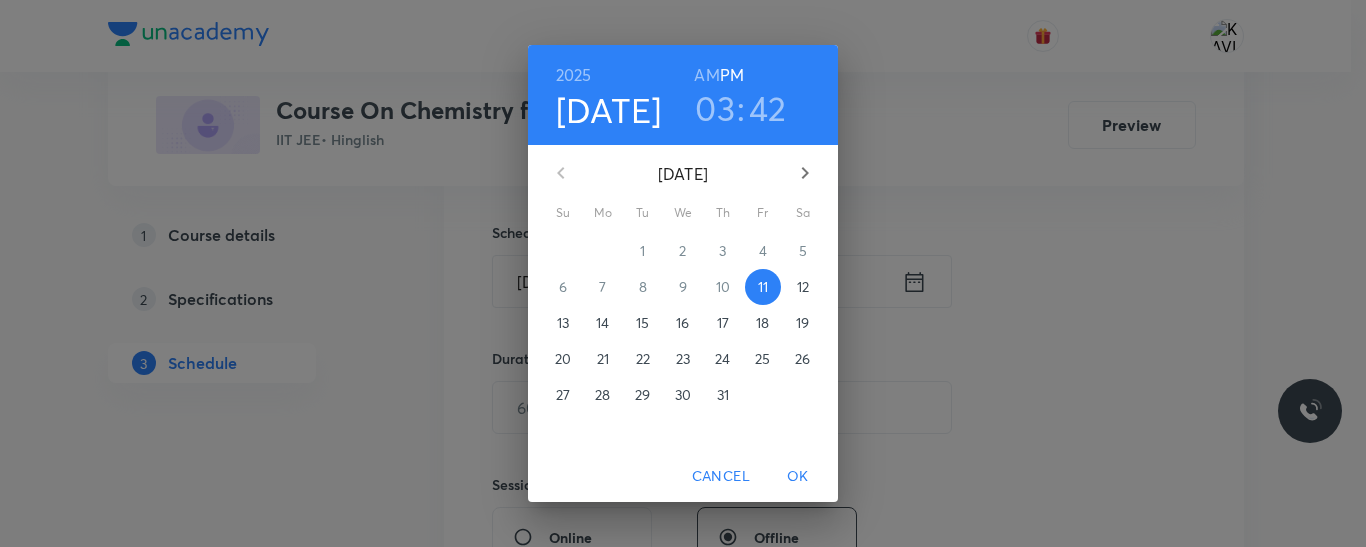 click on "03 : 42" at bounding box center [740, 108] 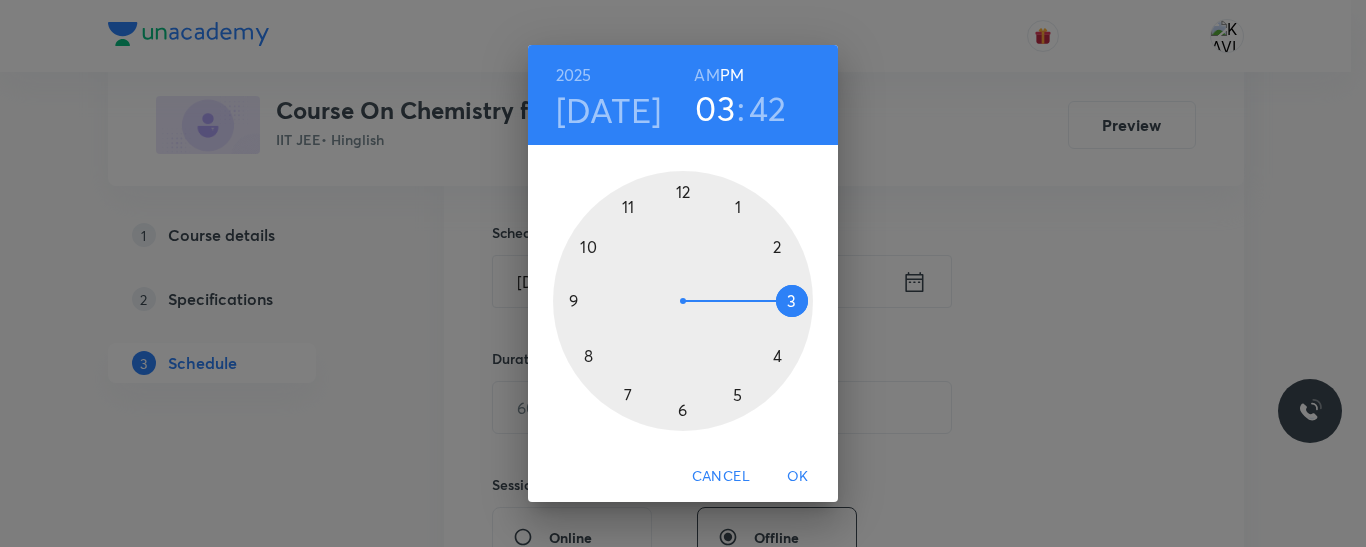 click at bounding box center [683, 301] 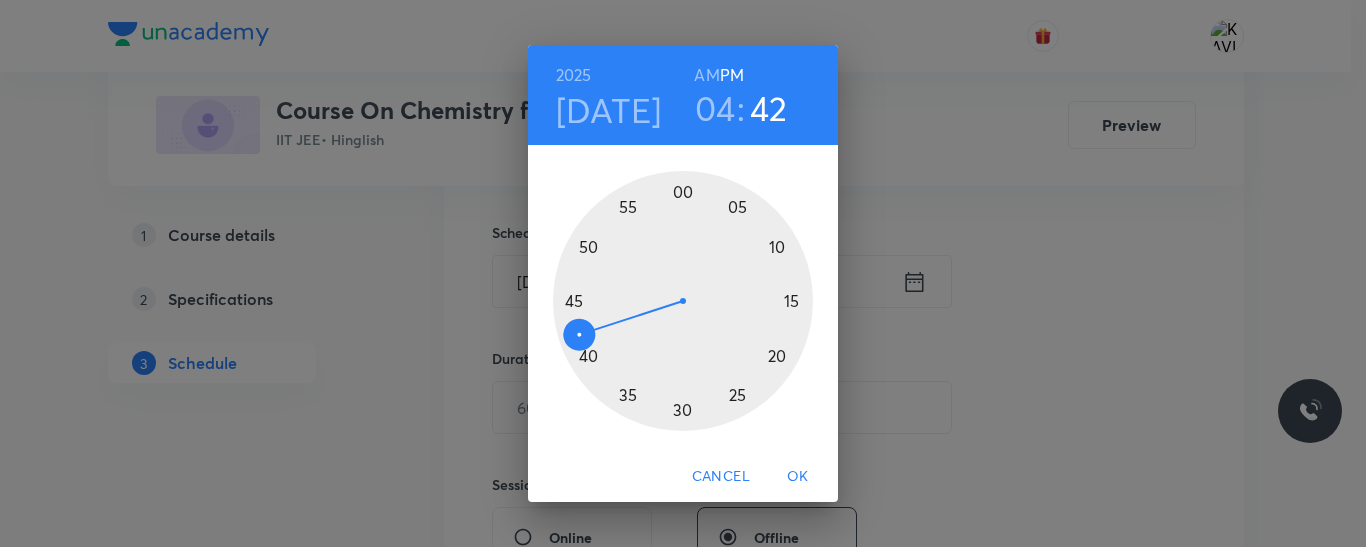 click at bounding box center (683, 301) 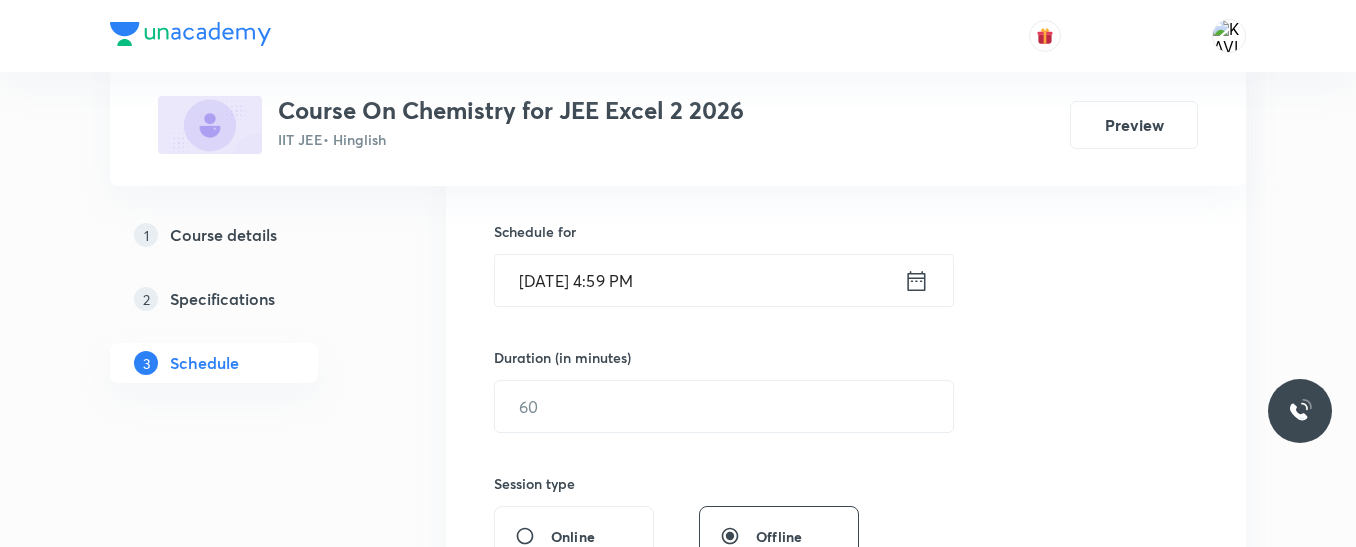 scroll, scrollTop: 471, scrollLeft: 0, axis: vertical 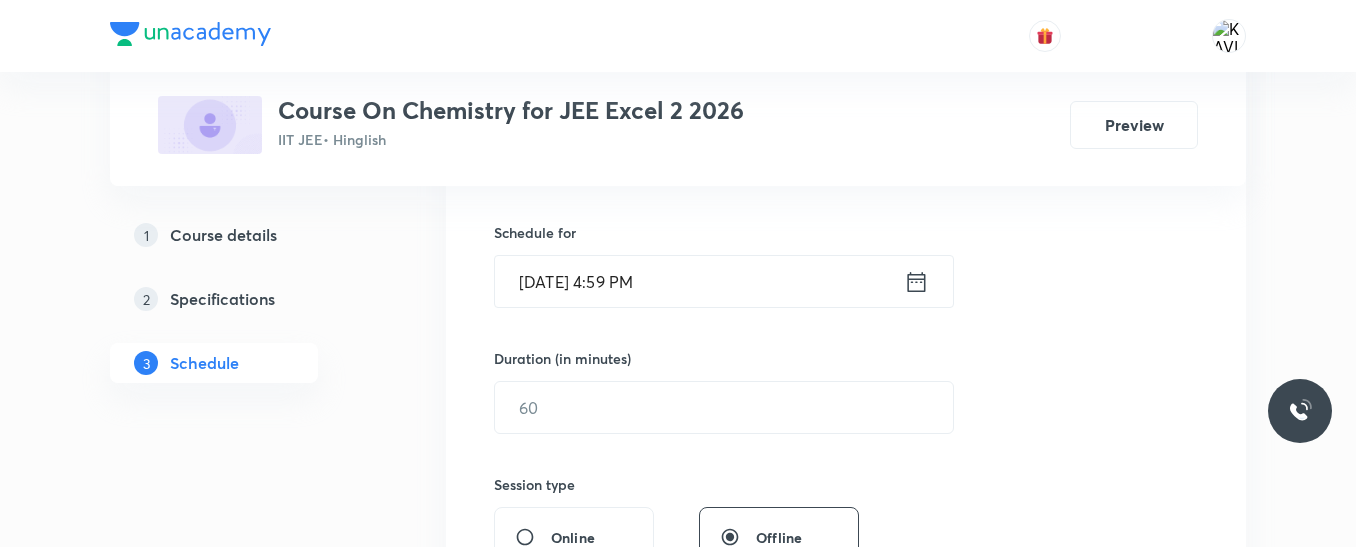 click 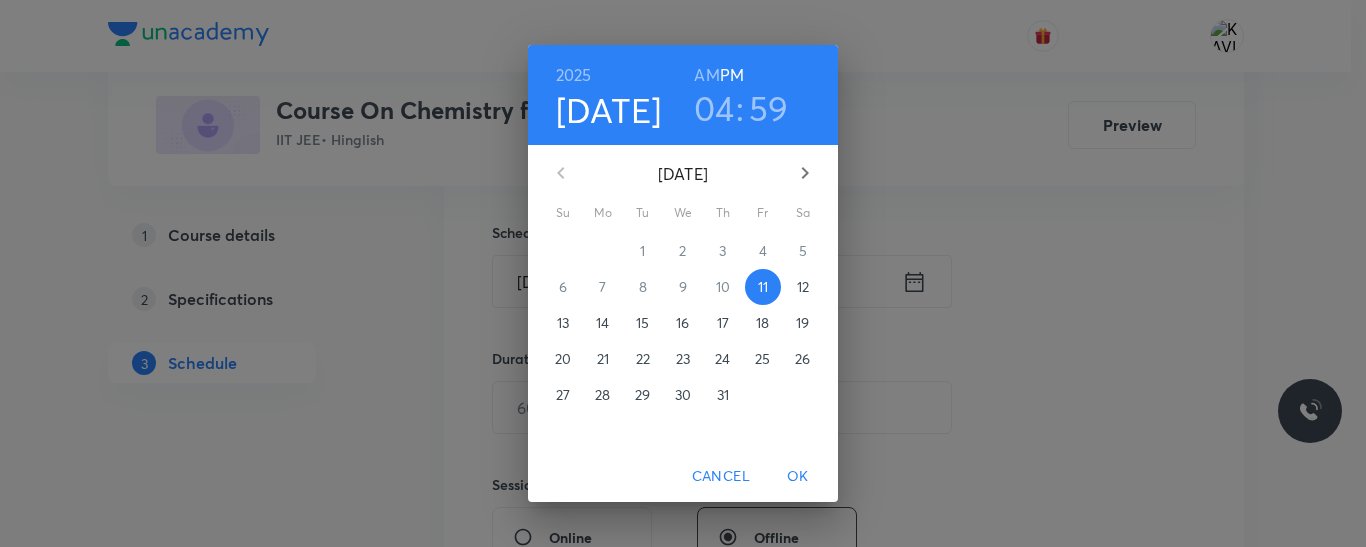 click on "59" at bounding box center (769, 108) 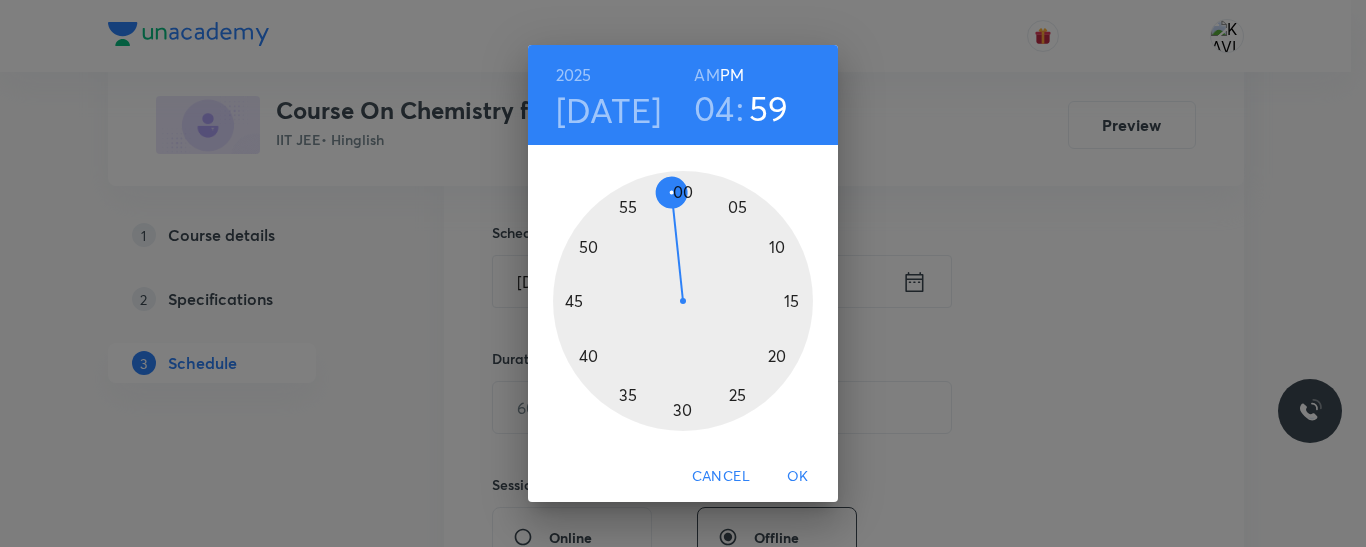click at bounding box center [683, 301] 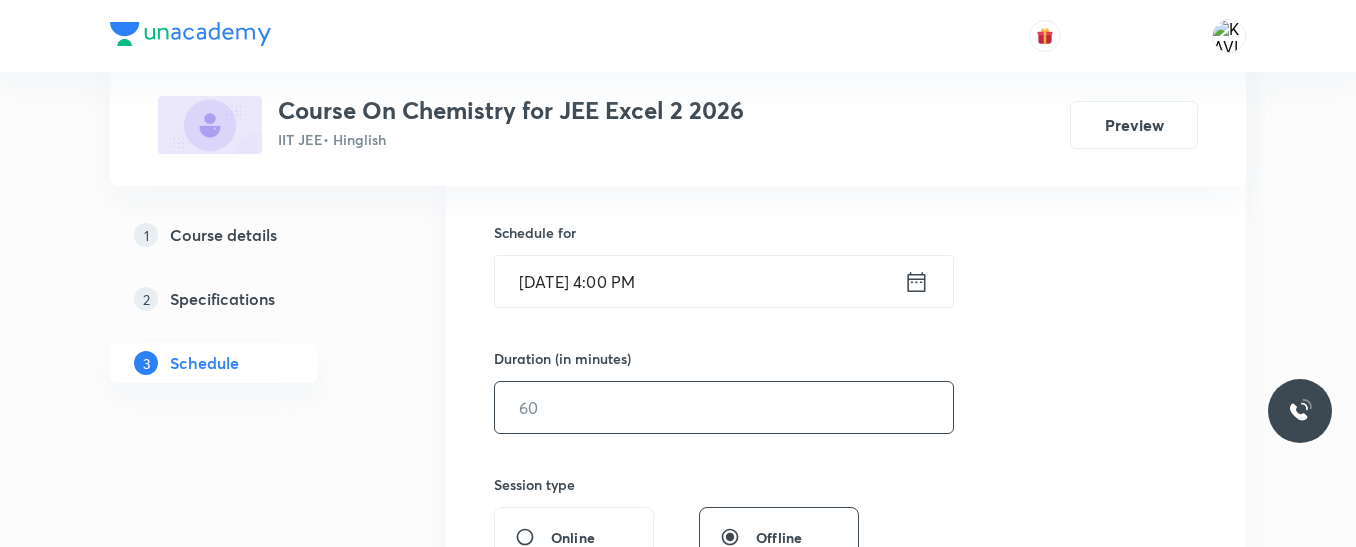 click at bounding box center [724, 407] 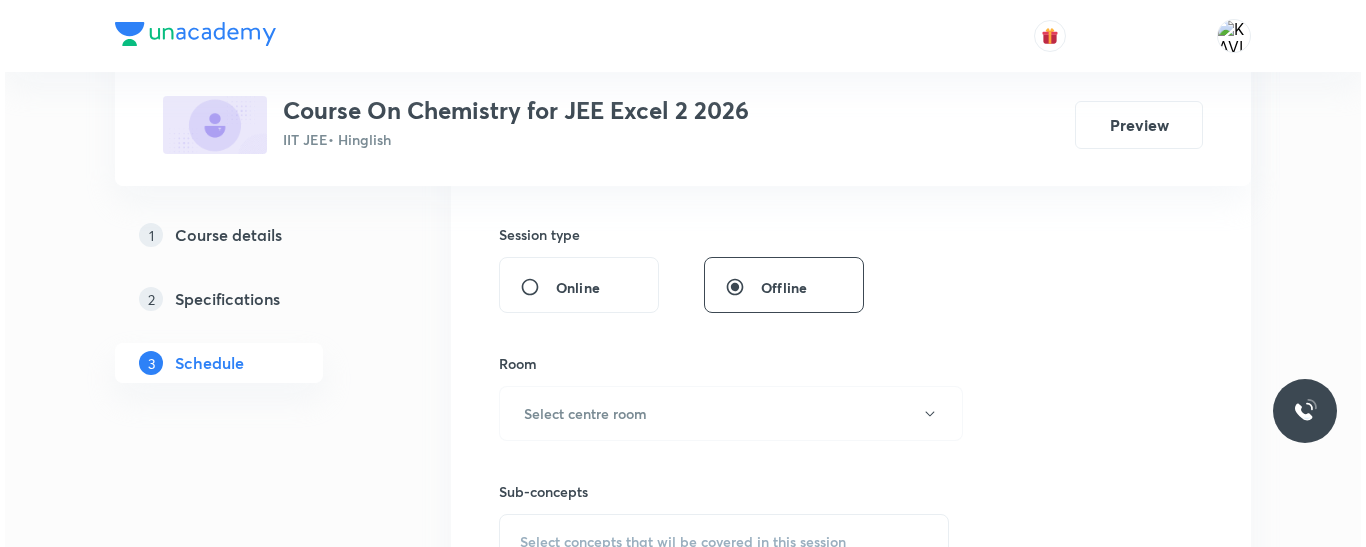 scroll, scrollTop: 771, scrollLeft: 0, axis: vertical 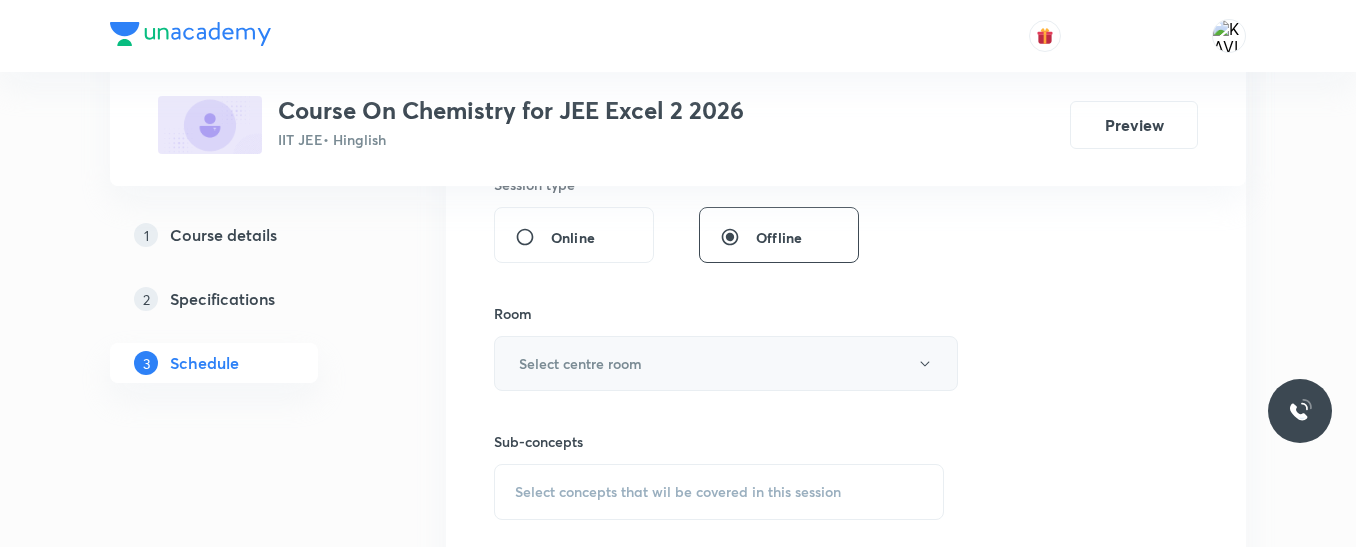 type on "90" 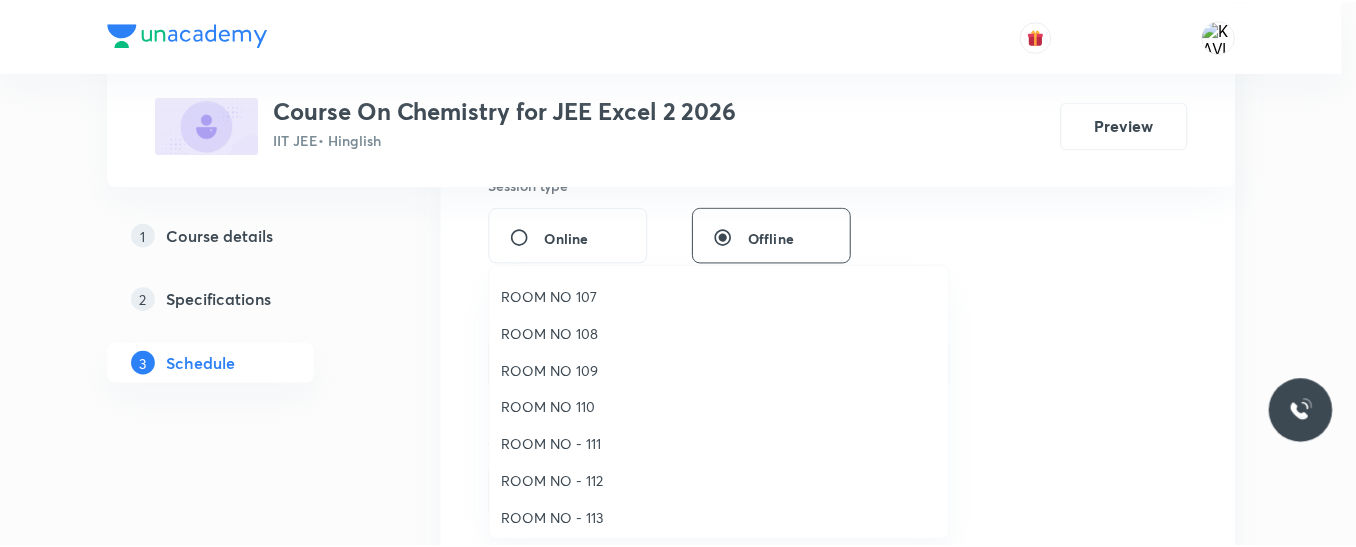 scroll, scrollTop: 223, scrollLeft: 0, axis: vertical 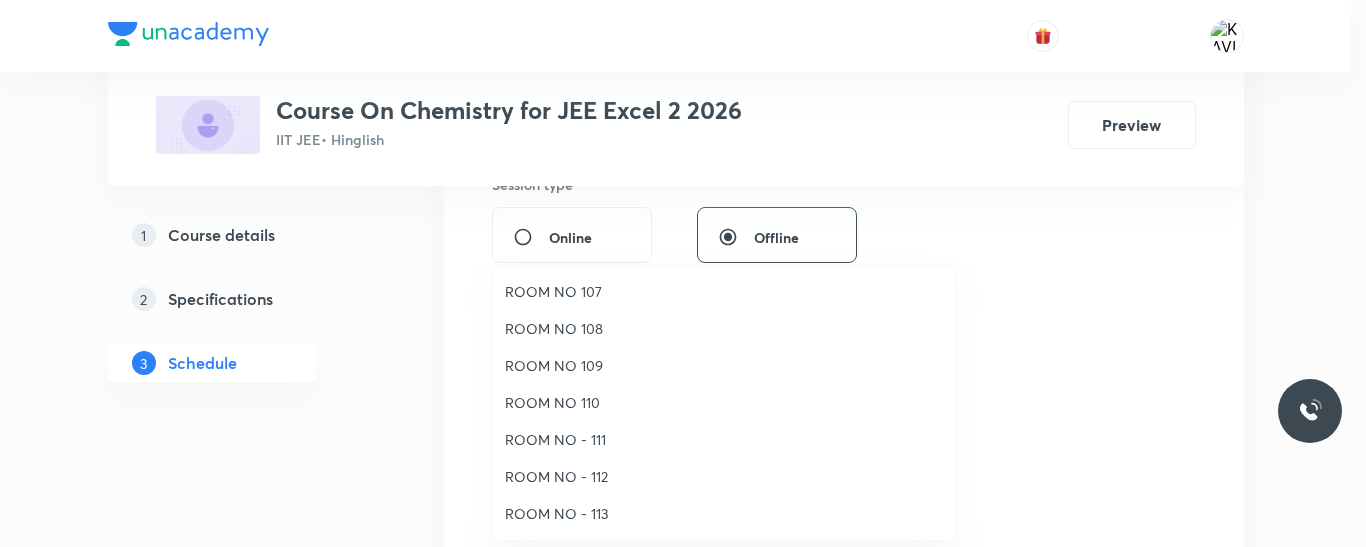 click on "ROOM NO - 112" at bounding box center (724, 476) 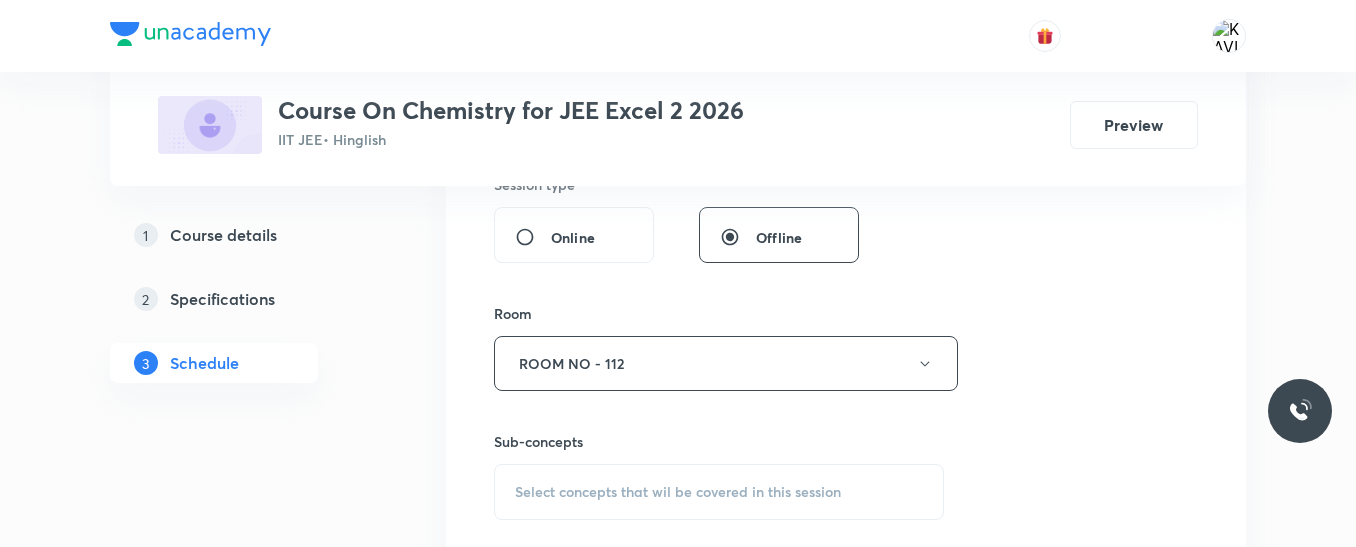 click on "Session  38 Live class Session title 20/99 P-Block Elements -07 ​ Schedule for Jul 11, 2025, 4:00 PM ​ Duration (in minutes) 90 ​   Session type Online Offline Room ROOM NO - 112 Sub-concepts Select concepts that wil be covered in this session Add Cancel" at bounding box center [846, 130] 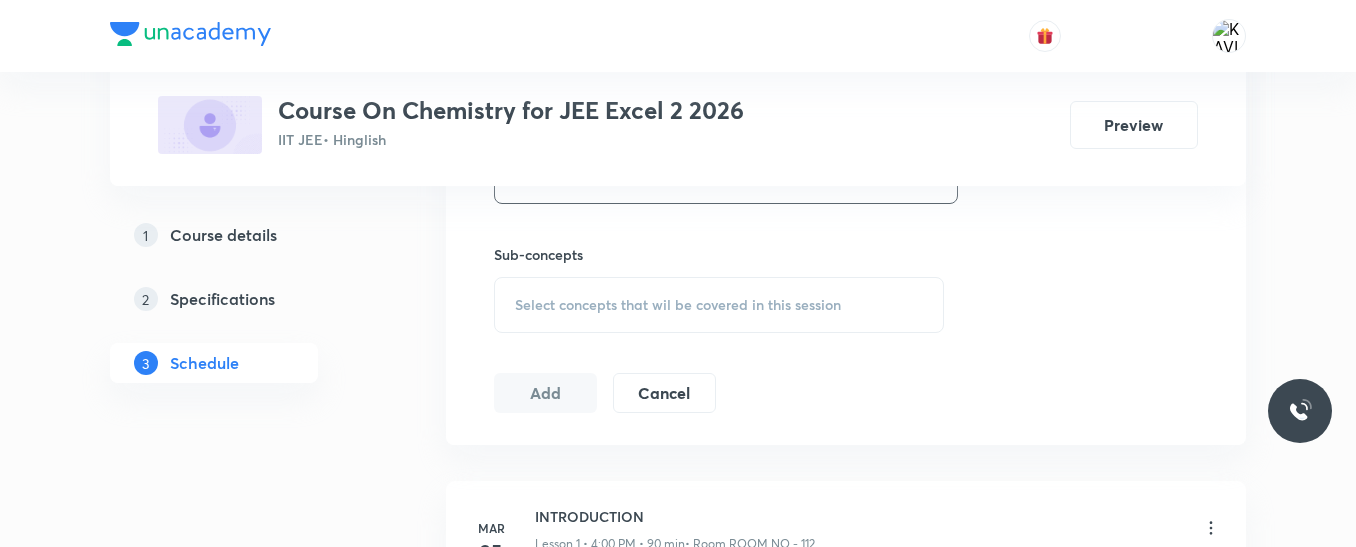 scroll, scrollTop: 971, scrollLeft: 0, axis: vertical 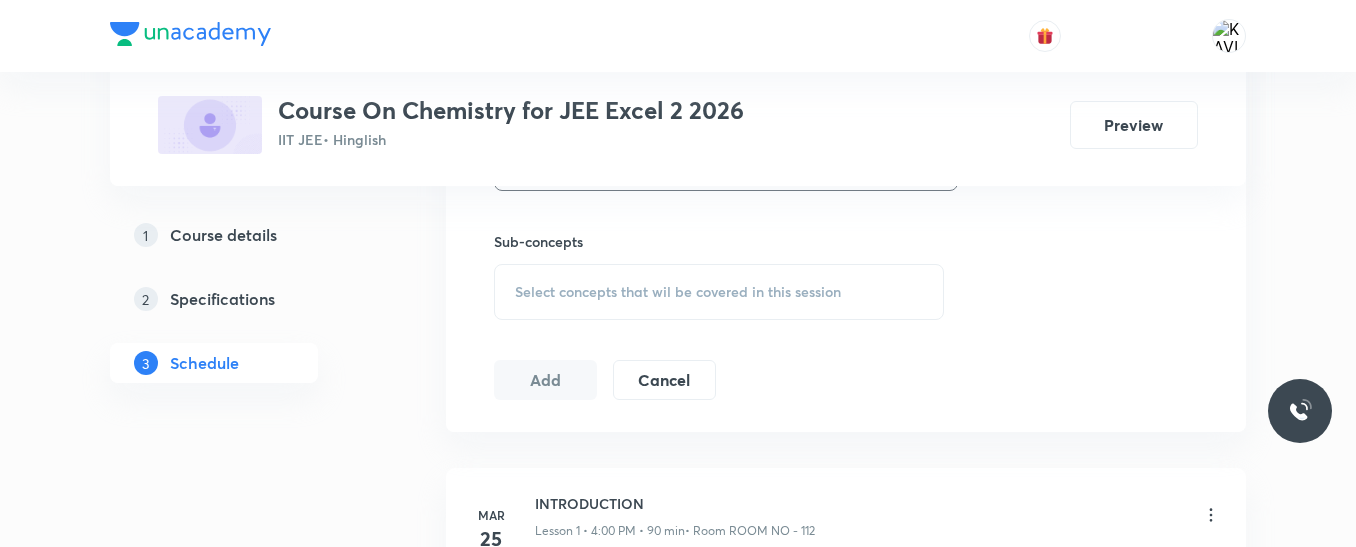 click on "Select concepts that wil be covered in this session" at bounding box center (678, 292) 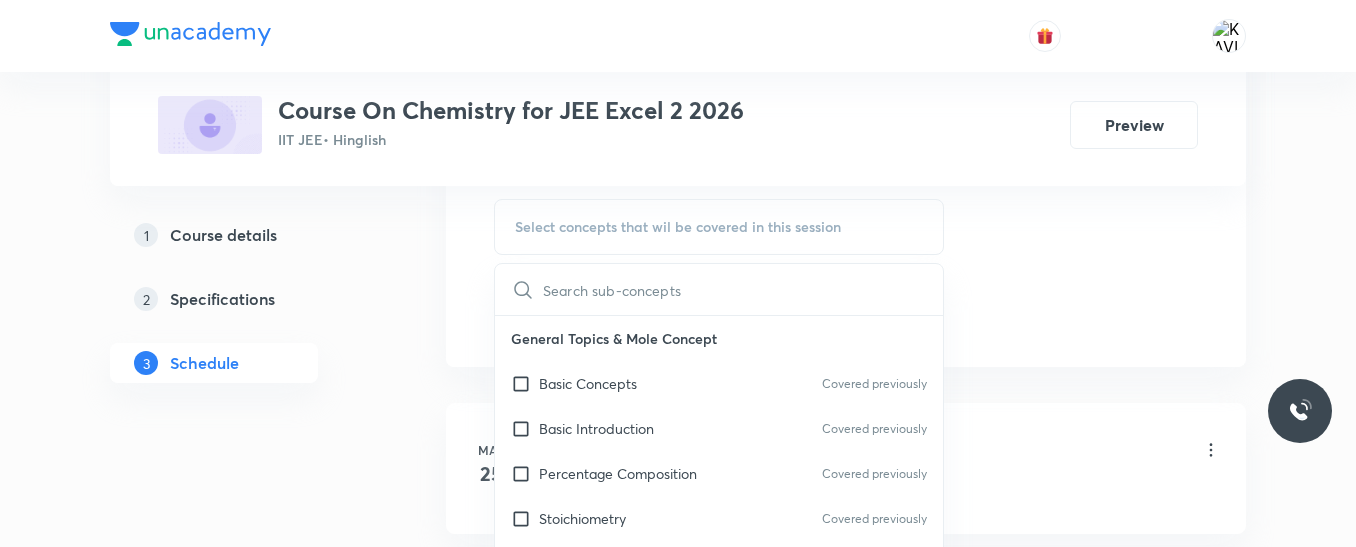 scroll, scrollTop: 1071, scrollLeft: 0, axis: vertical 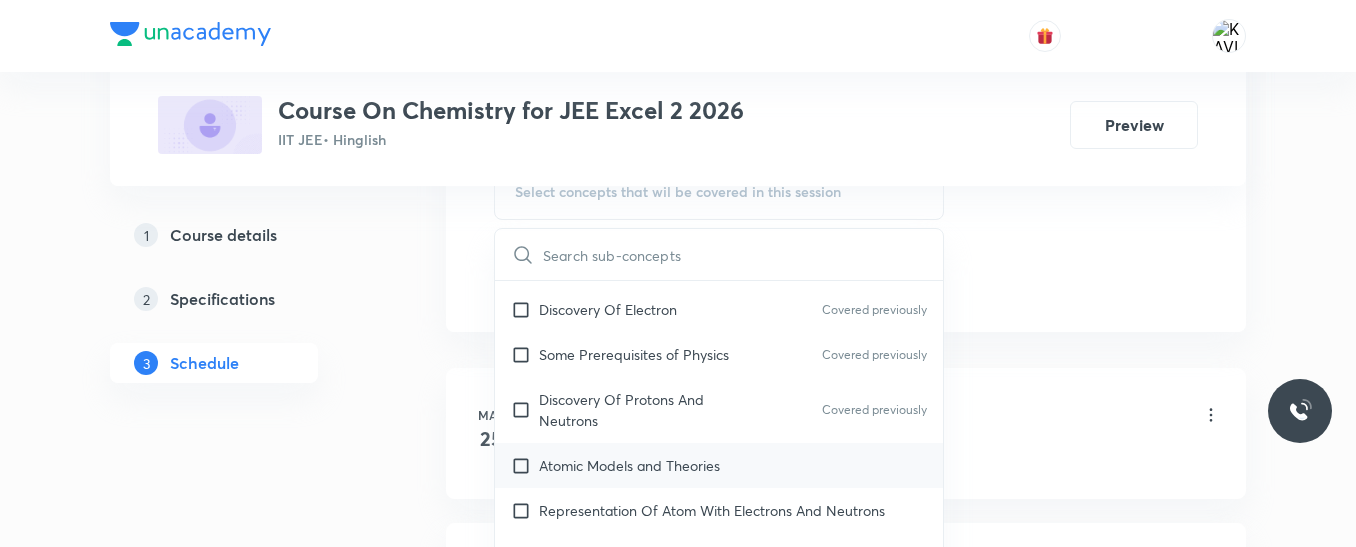click on "Atomic Models and Theories" at bounding box center (629, 465) 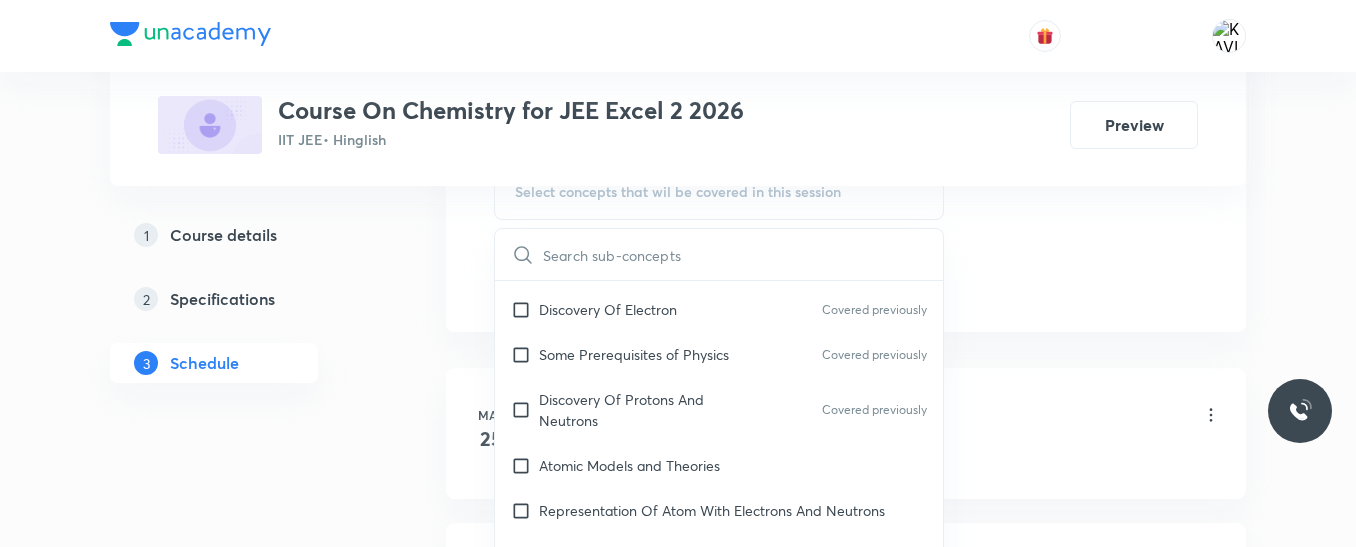 checkbox on "true" 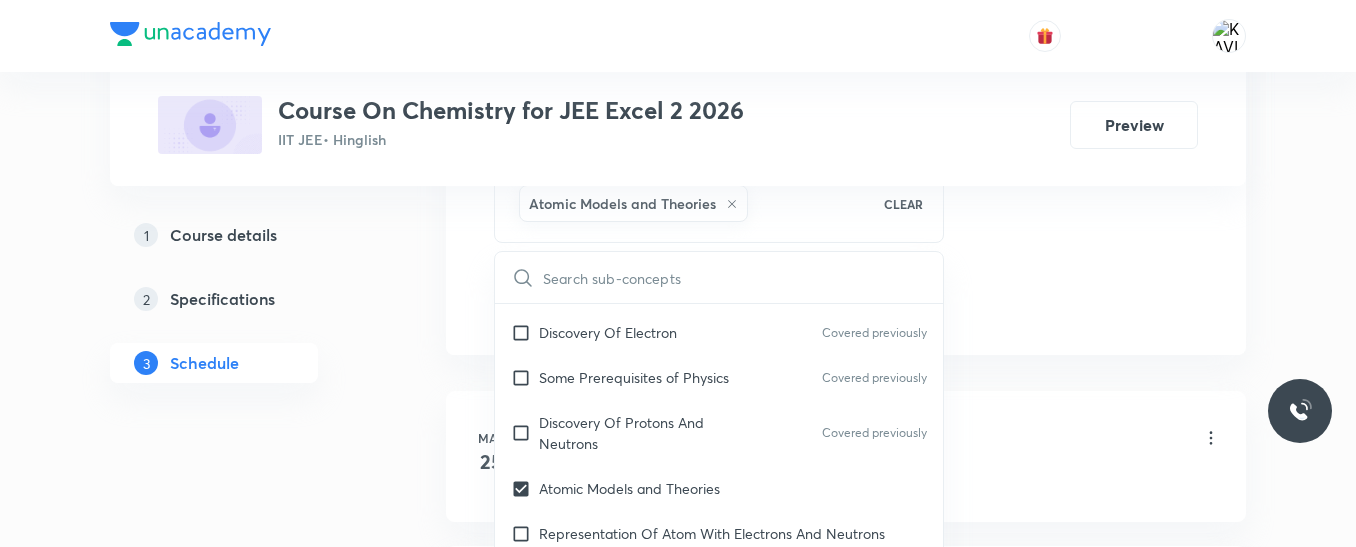 drag, startPoint x: 1138, startPoint y: 320, endPoint x: 1058, endPoint y: 310, distance: 80.622574 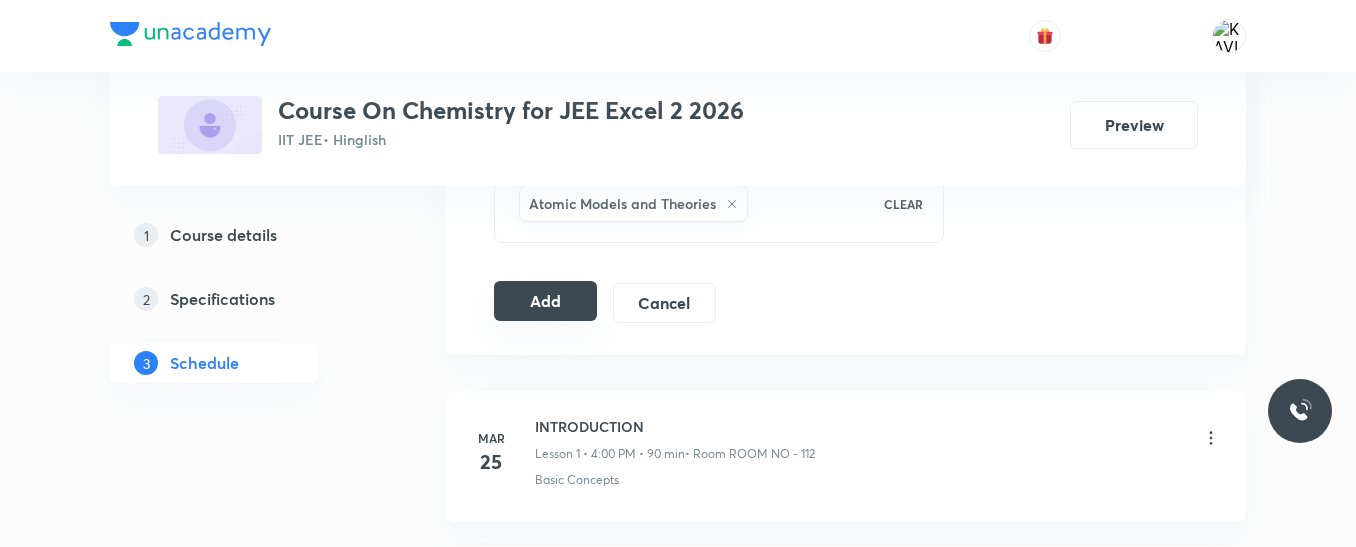click on "Add" at bounding box center (545, 301) 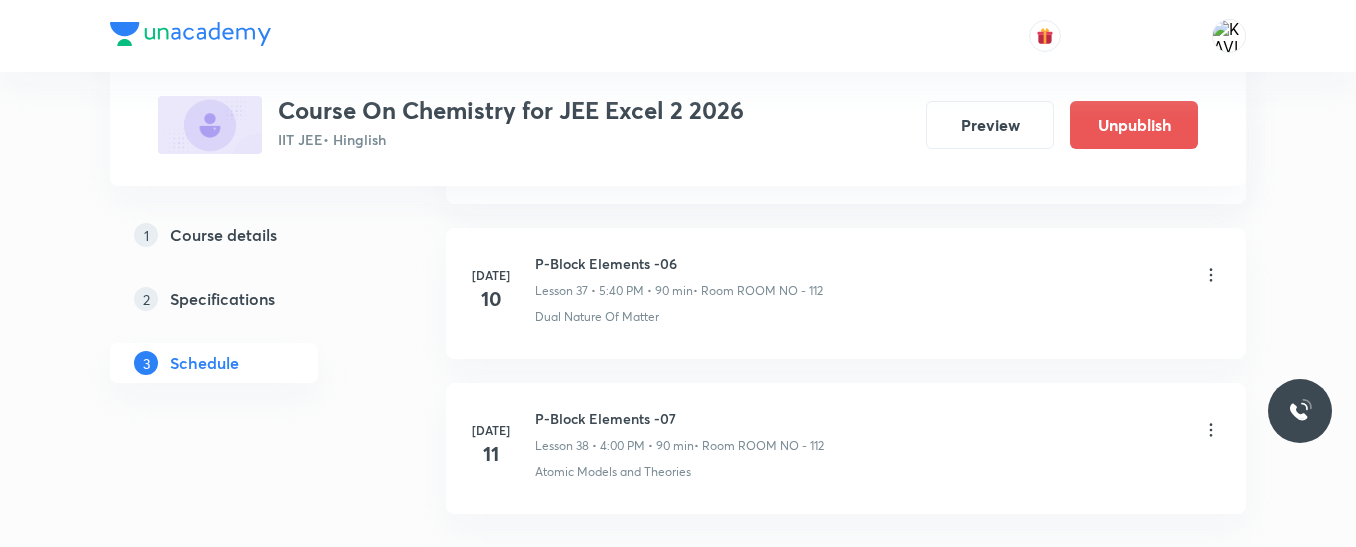 scroll, scrollTop: 6027, scrollLeft: 0, axis: vertical 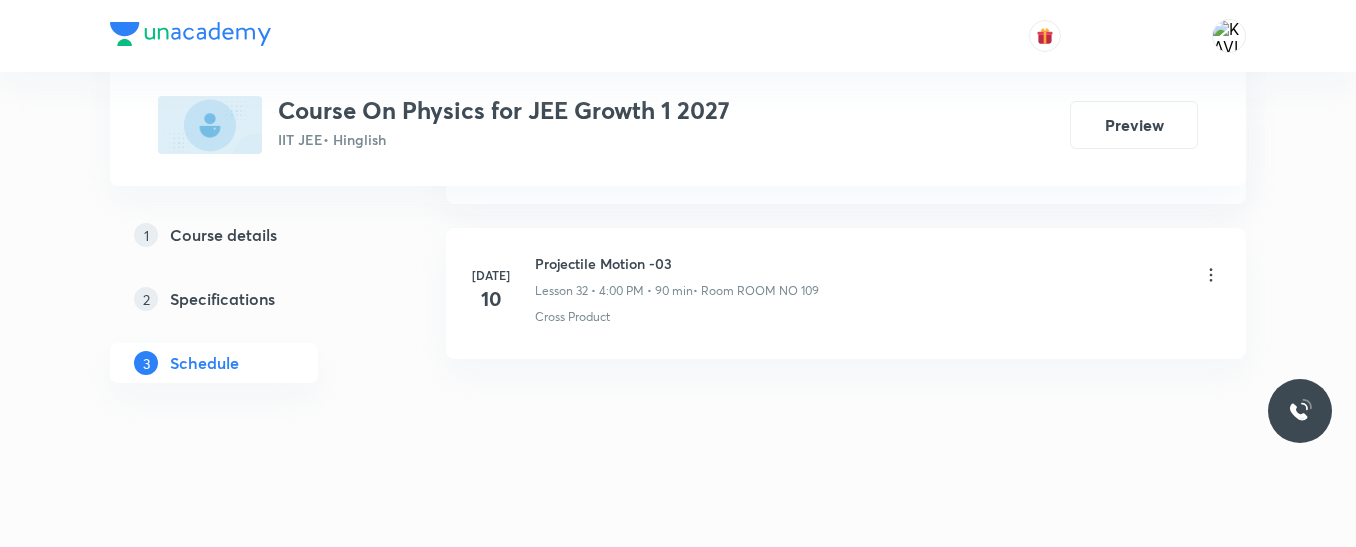 click on "Projectile Motion -03" at bounding box center [677, 263] 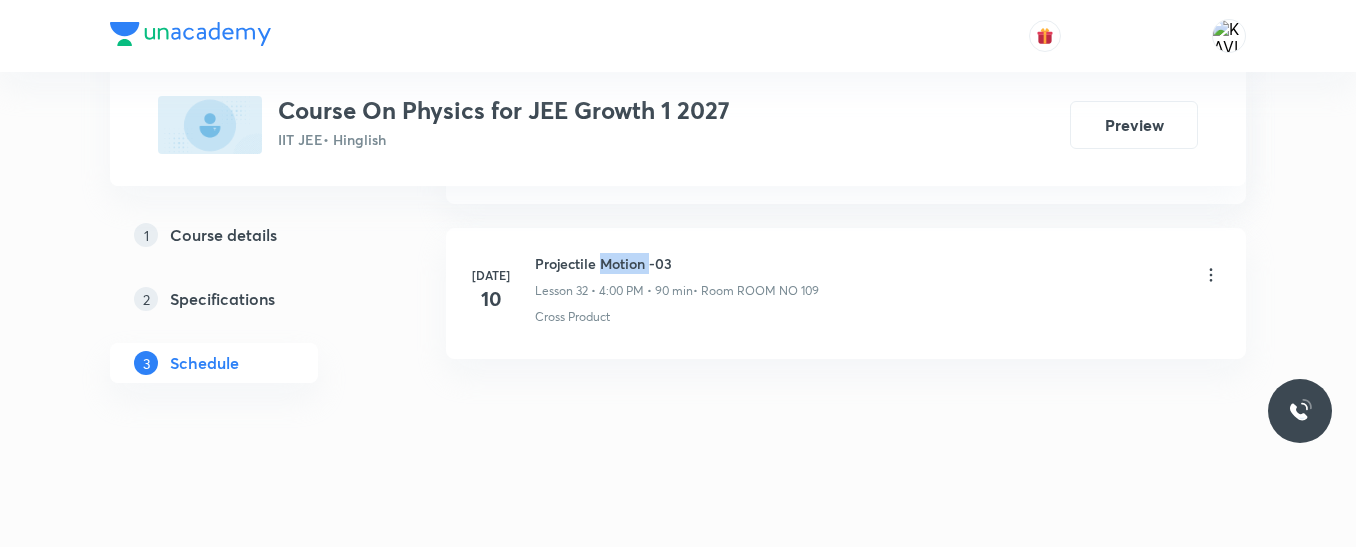 click on "Projectile Motion -03" at bounding box center [677, 263] 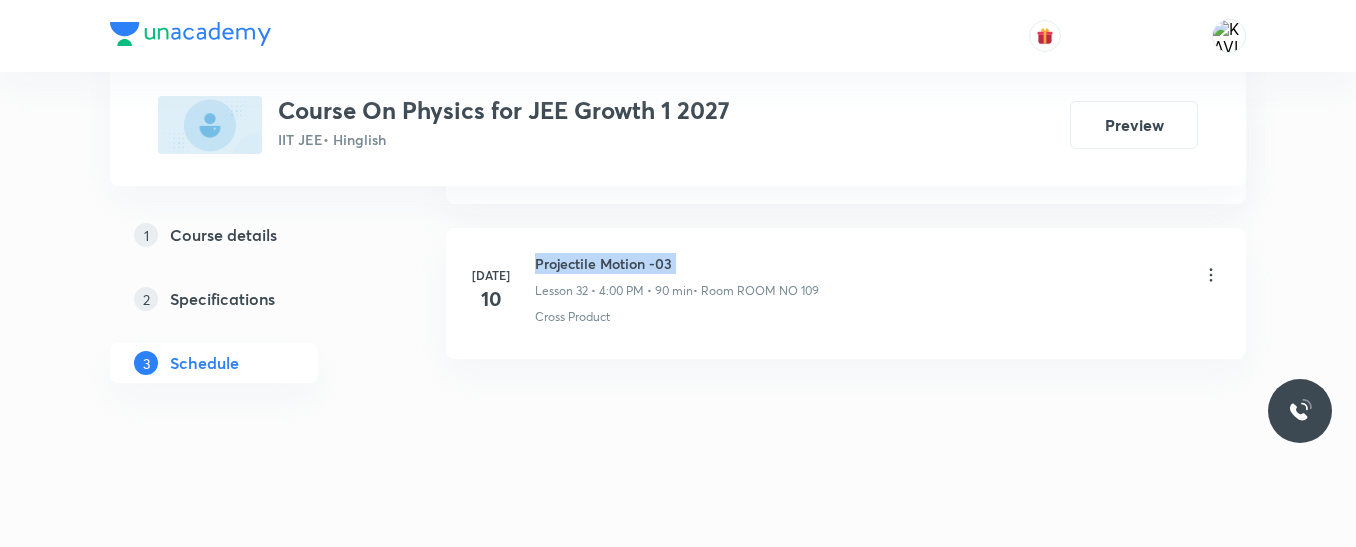 click on "Projectile Motion -03" at bounding box center [677, 263] 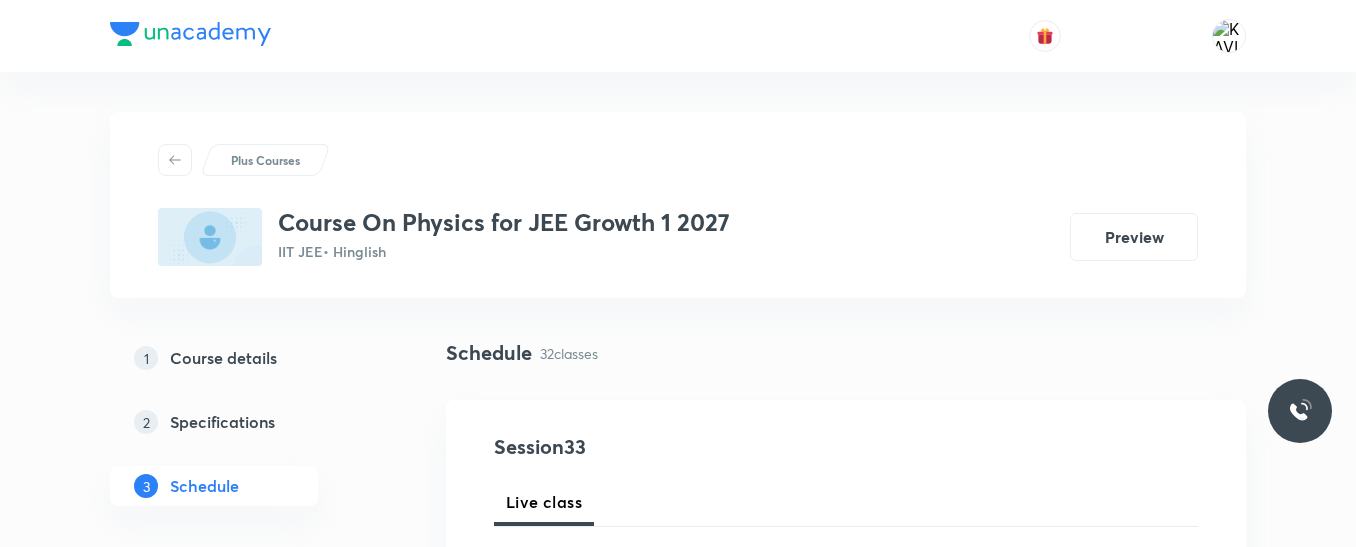 scroll, scrollTop: 232, scrollLeft: 0, axis: vertical 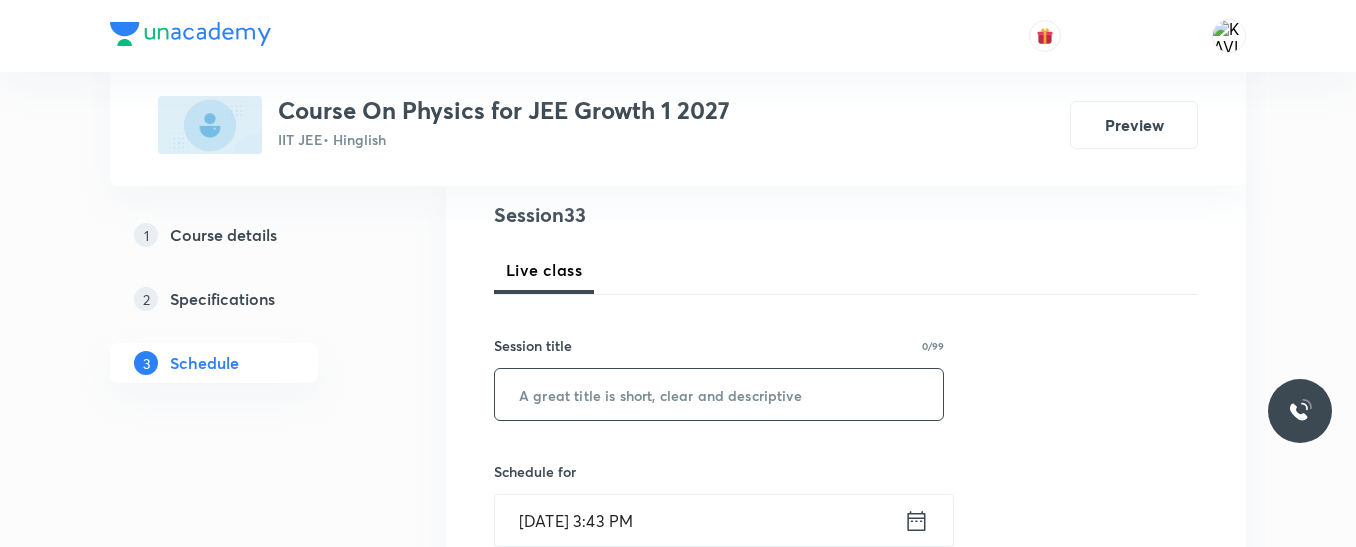 click at bounding box center (719, 394) 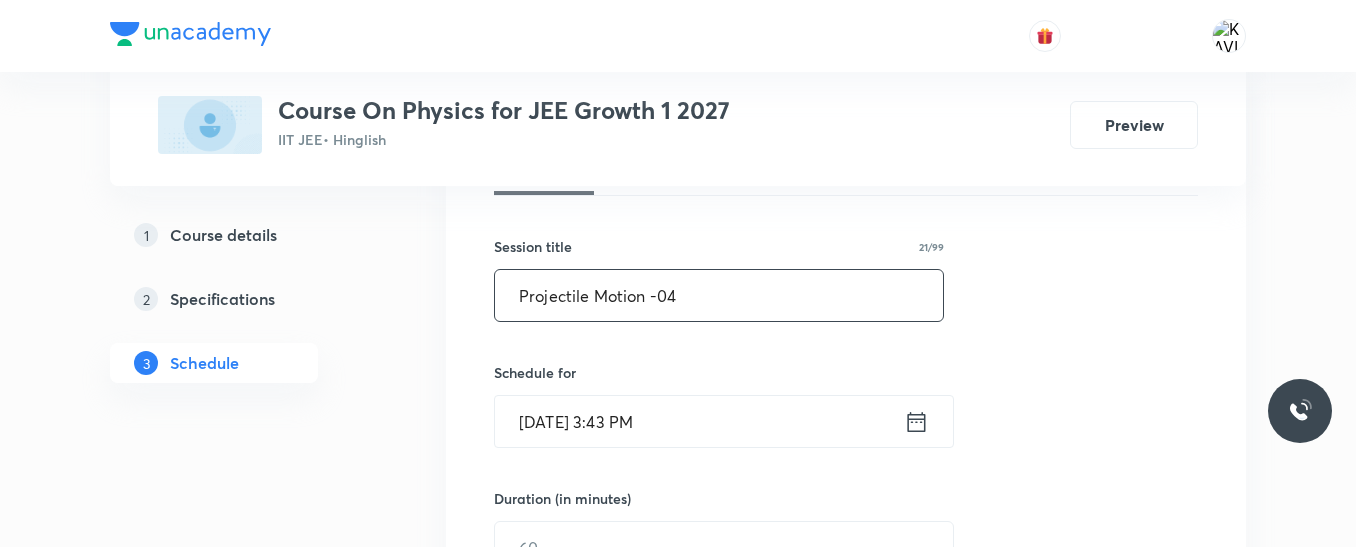 scroll, scrollTop: 332, scrollLeft: 0, axis: vertical 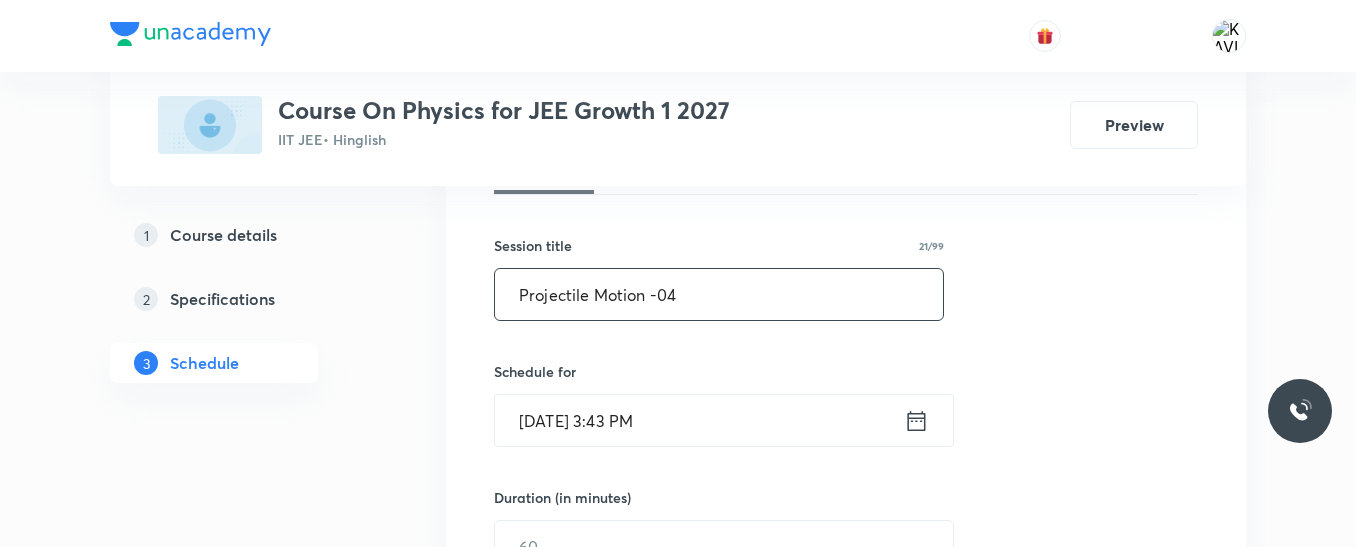 type on "Projectile Motion -04" 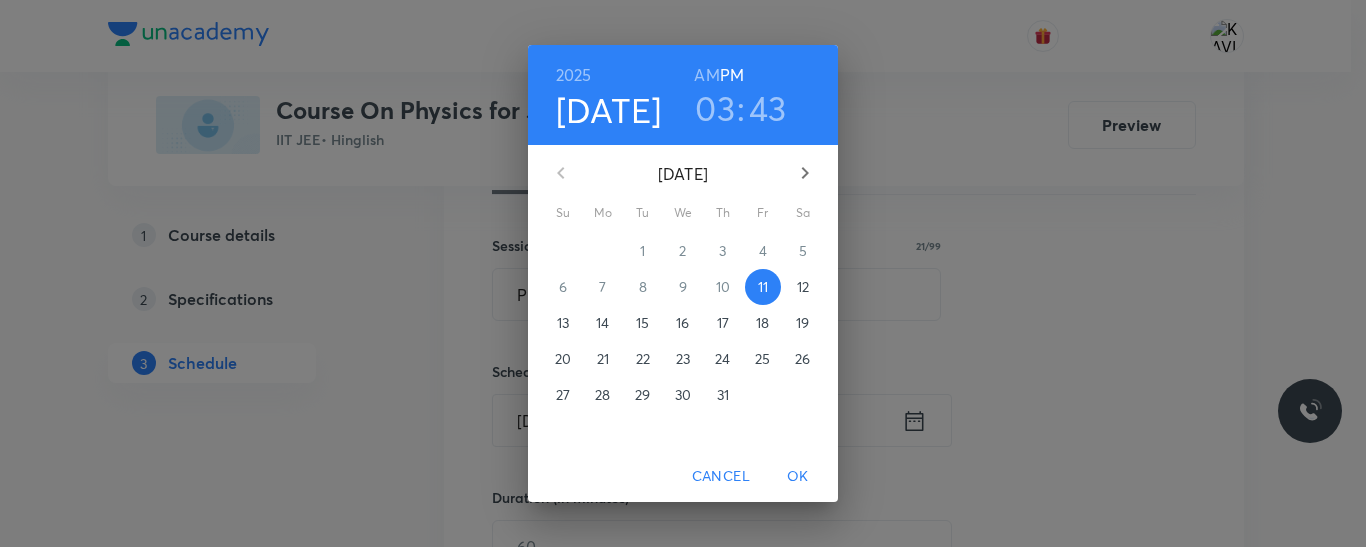 click on "03" at bounding box center [715, 108] 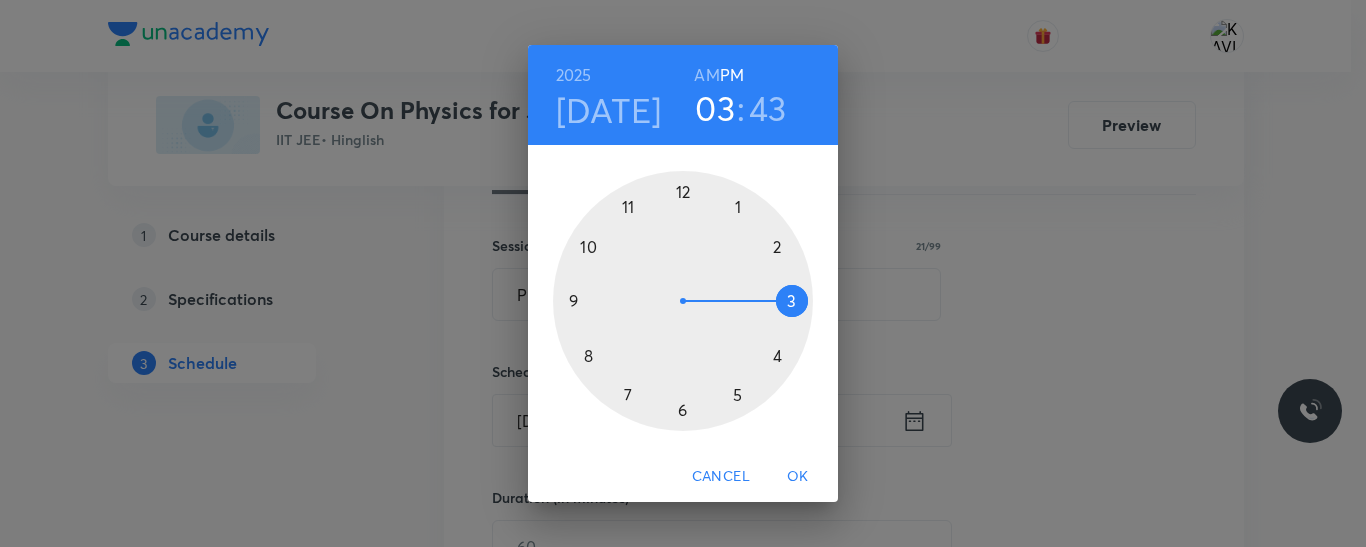 click at bounding box center [683, 301] 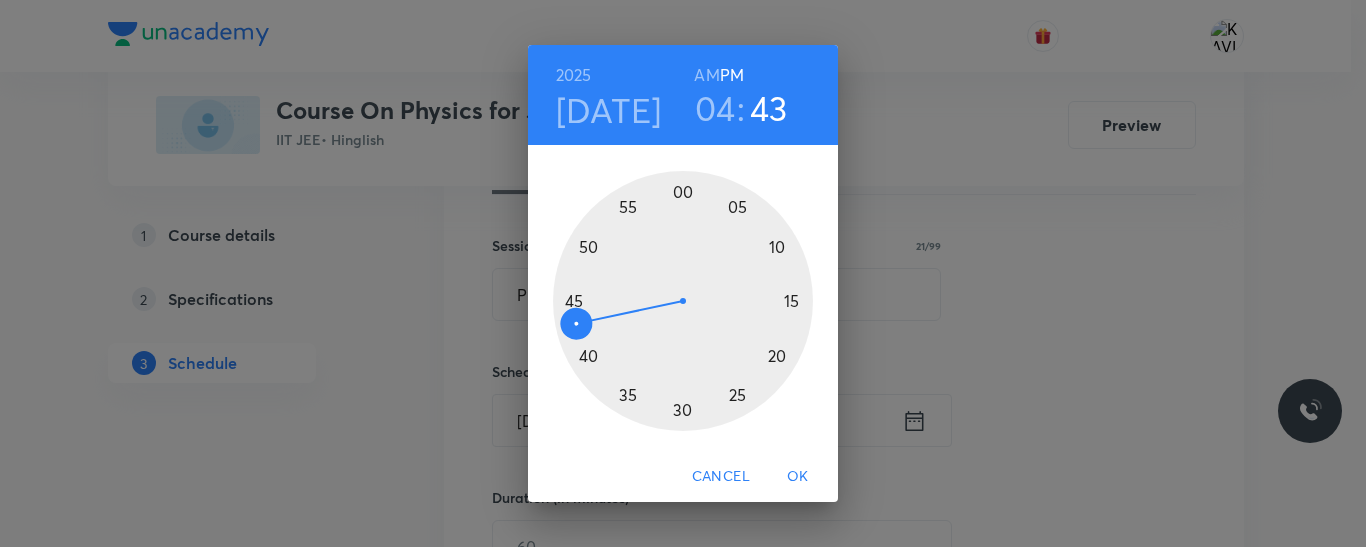 click at bounding box center (683, 301) 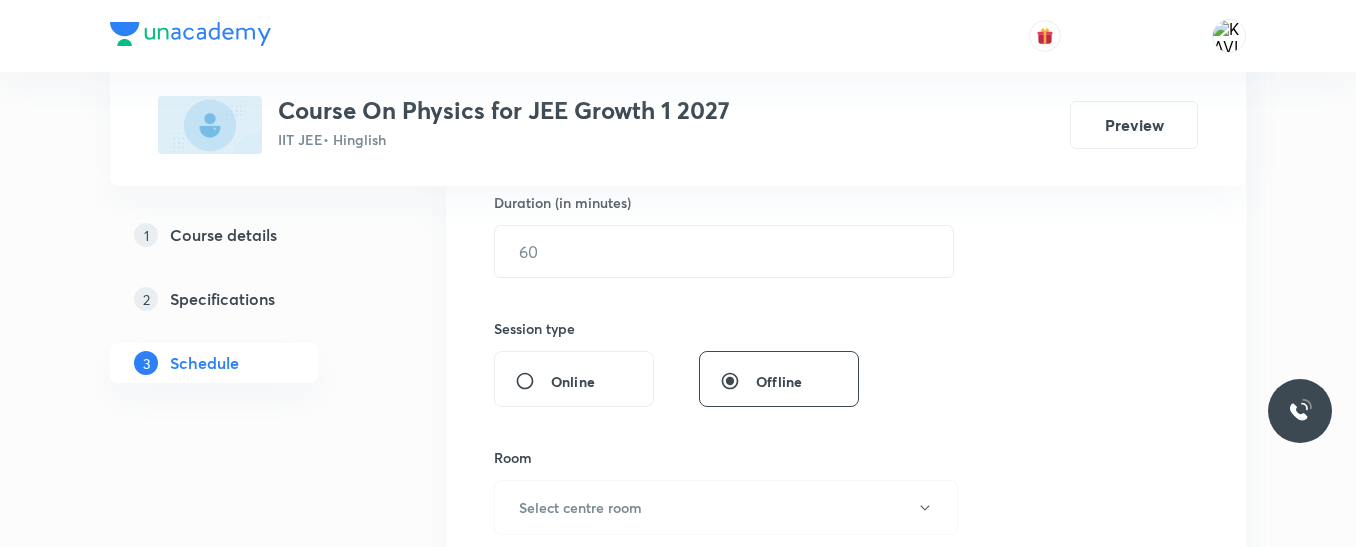 scroll, scrollTop: 632, scrollLeft: 0, axis: vertical 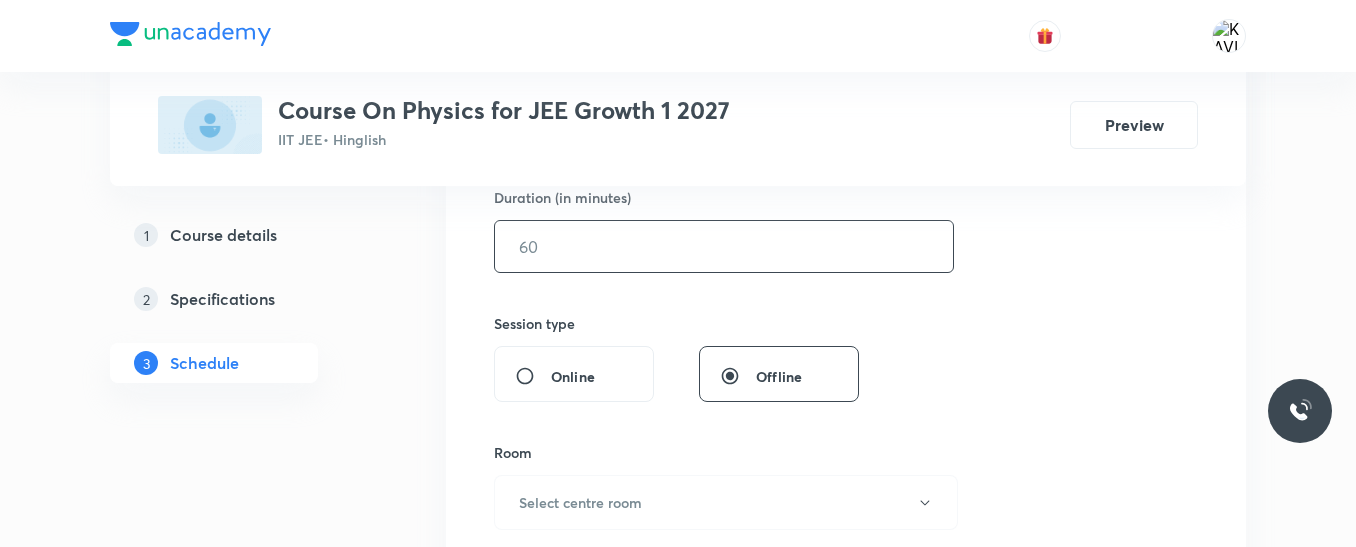click at bounding box center [724, 246] 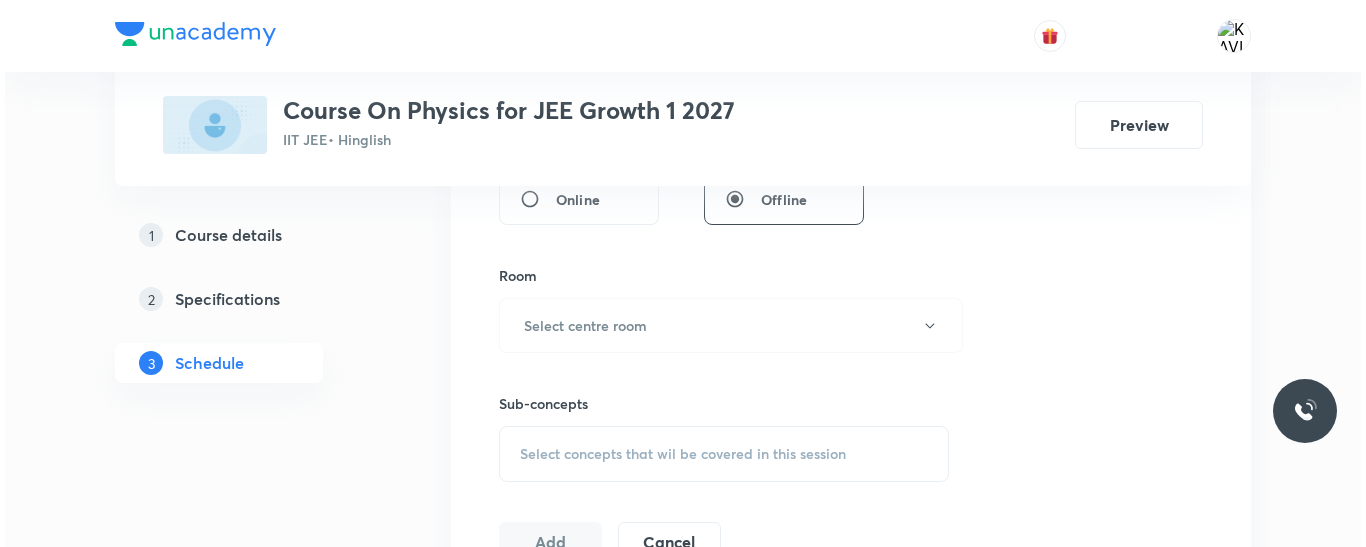 scroll, scrollTop: 832, scrollLeft: 0, axis: vertical 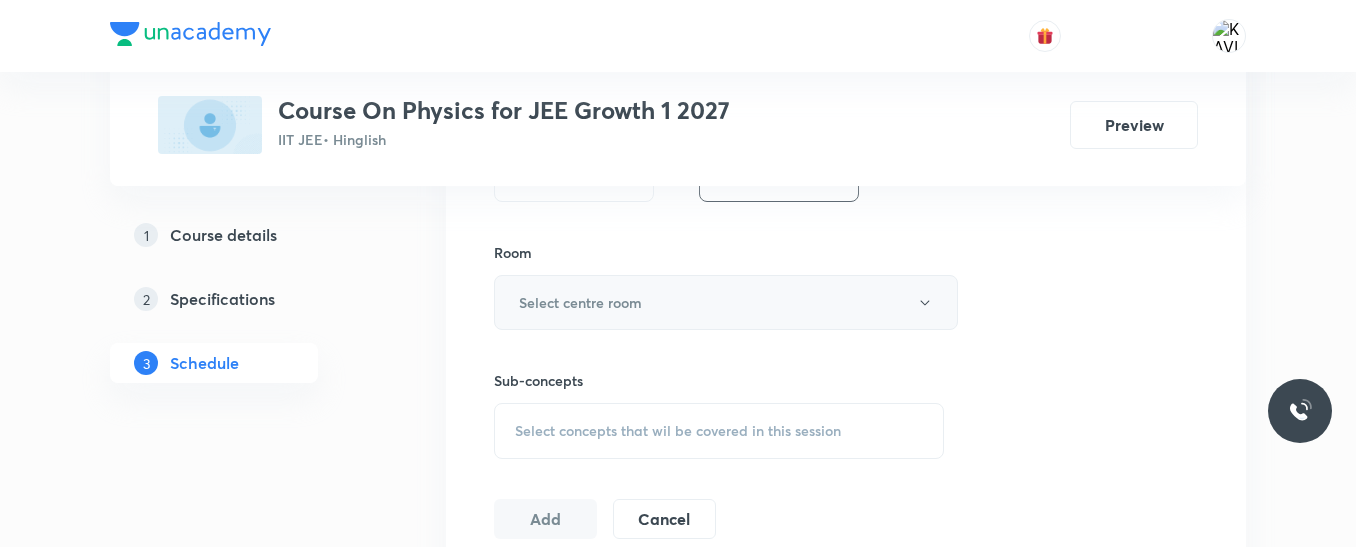 type on "90" 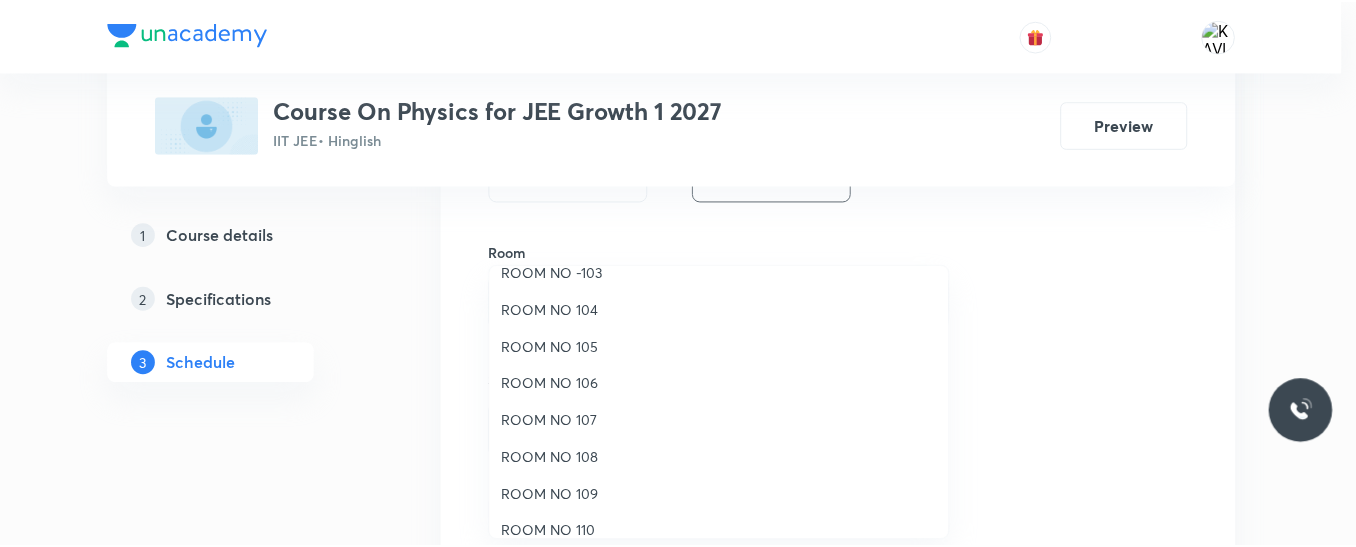 scroll, scrollTop: 223, scrollLeft: 0, axis: vertical 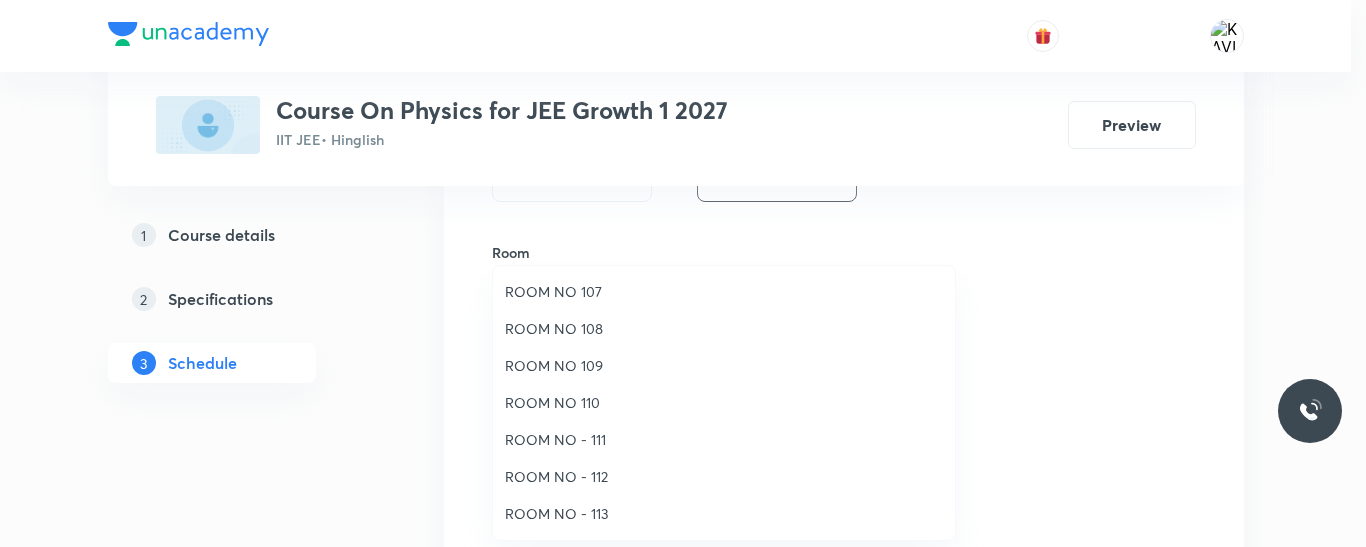 click on "ROOM NO 109" at bounding box center (724, 365) 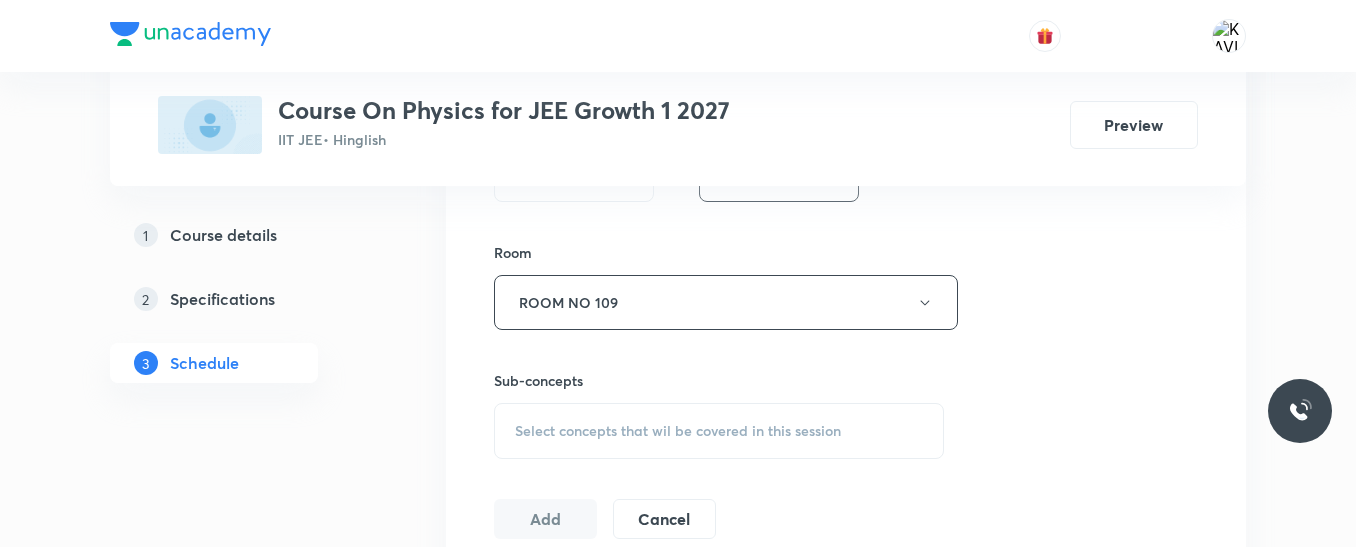 scroll, scrollTop: 1032, scrollLeft: 0, axis: vertical 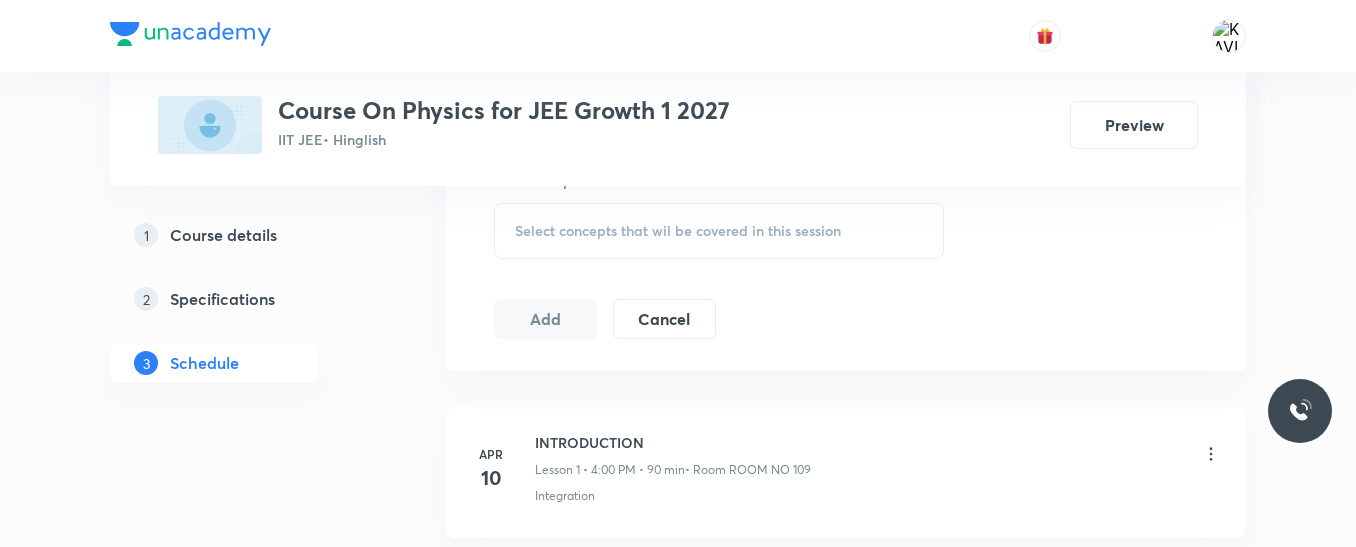 click on "Select concepts that wil be covered in this session" at bounding box center [719, 231] 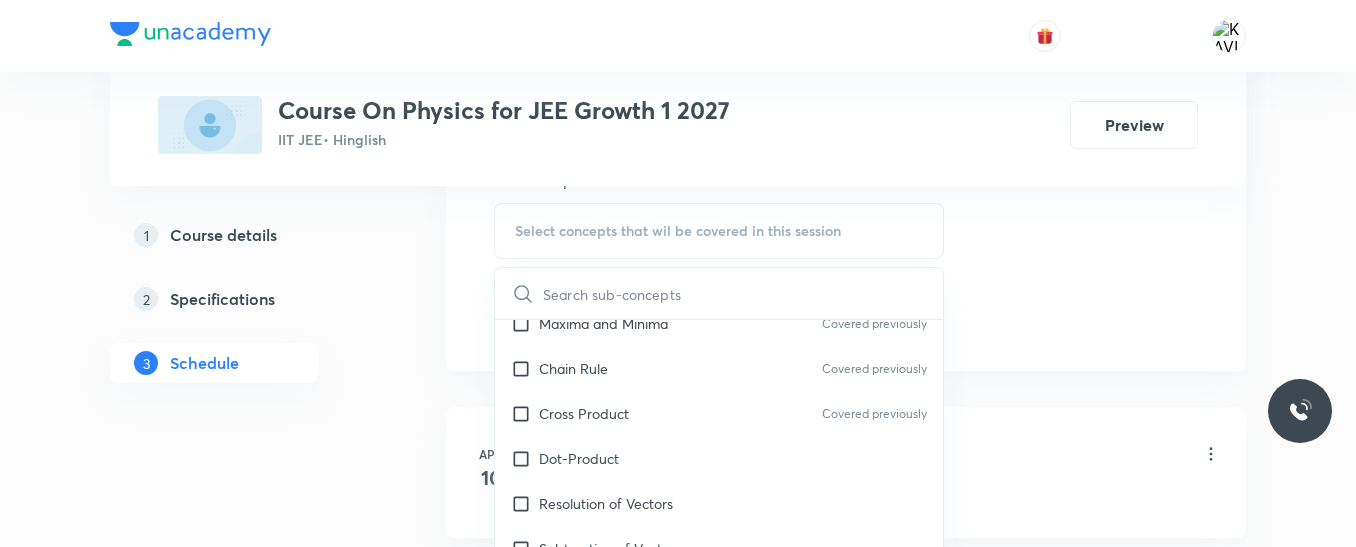 scroll, scrollTop: 1200, scrollLeft: 0, axis: vertical 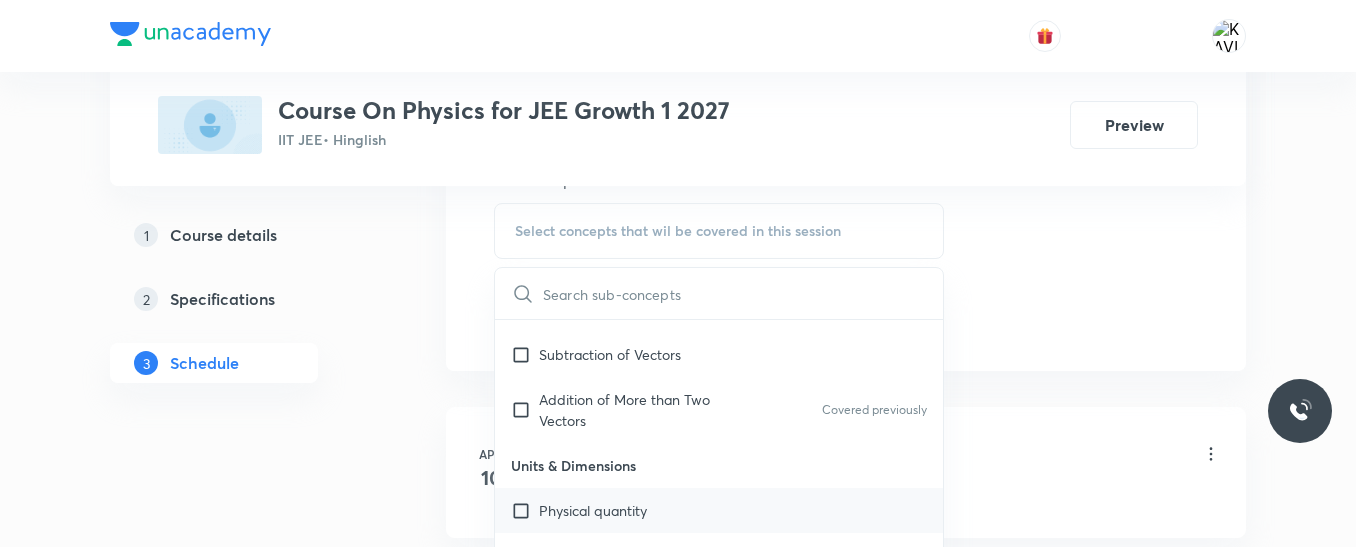 click on "Physical quantity" at bounding box center (719, 510) 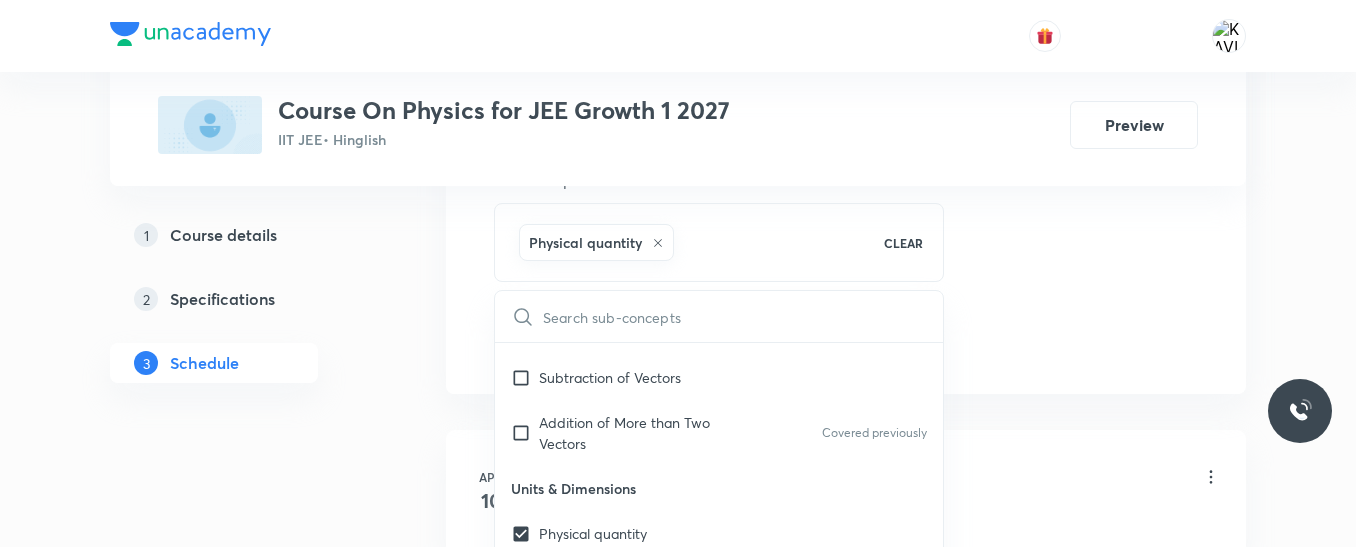 click on "Session  33 Live class Session title 21/99 Projectile Motion -04 ​ Schedule for Jul 11, 2025, 4:00 PM ​ Duration (in minutes) 90 ​   Session type Online Offline Room ROOM NO 109 Sub-concepts Physical quantity CLEAR ​ Mathematical Tools Vectors and Scalars  Covered previously Elementary Algebra Covered previously Basic Trigonometry Covered previously Addition of Vectors Covered previously 2D and 3D Geometry Representation of Vector  Covered previously Components of a Vector Functions Covered previously Unit Vectors Covered previously Differentiation Covered previously Integration Covered previously Rectangular Components of a Vector in Three Dimensions Position Vector Covered previously Use of Differentiation & Integration in One Dimensional Motion Displacement Vector Covered previously Derivatives of Equations of Motion by Calculus Vectors Product of Two Vectors Covered previously Differentiation: Basic Formula and Rule Covered previously Definite Integration and Area Under The Curve Maxima and Minima" at bounding box center [846, -119] 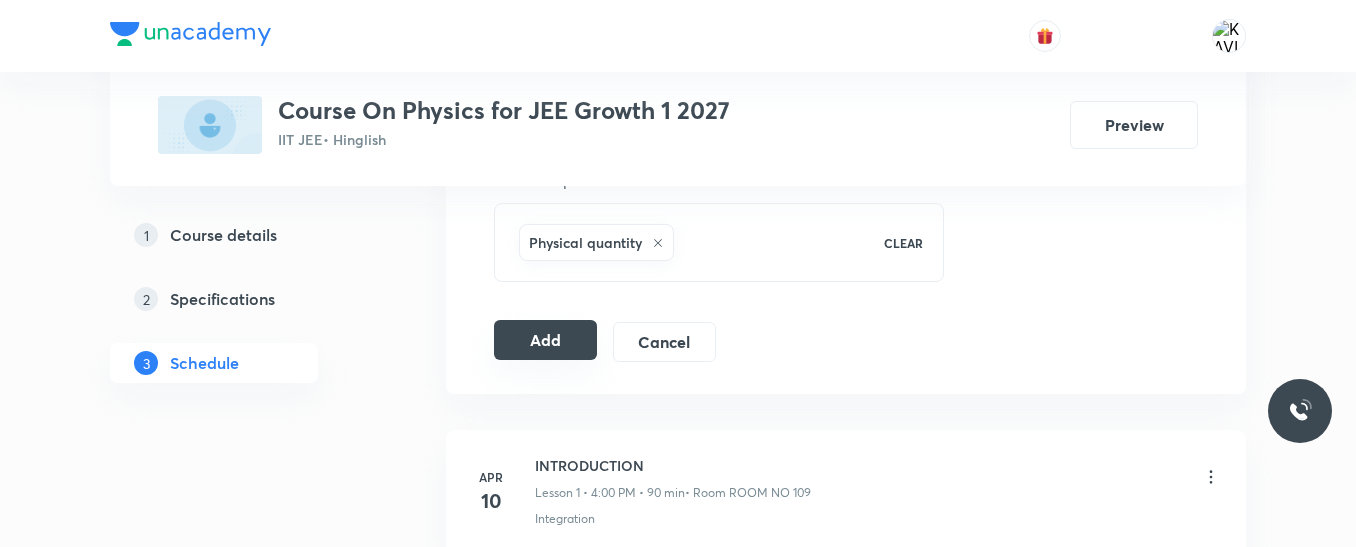 click on "Add" at bounding box center (545, 340) 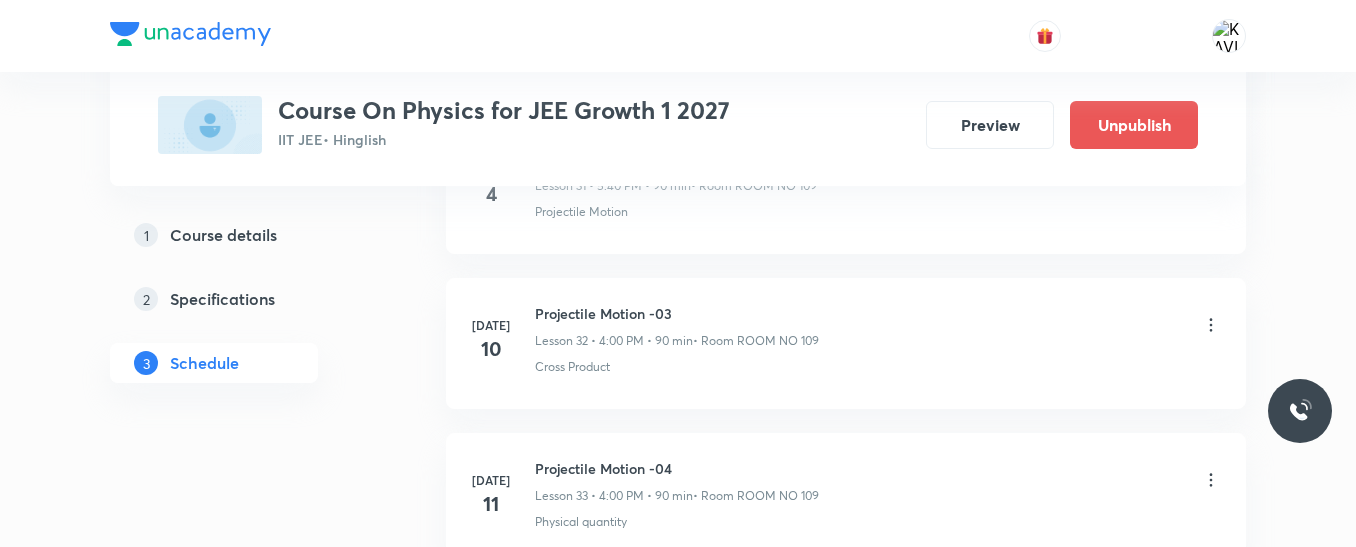 scroll, scrollTop: 5252, scrollLeft: 0, axis: vertical 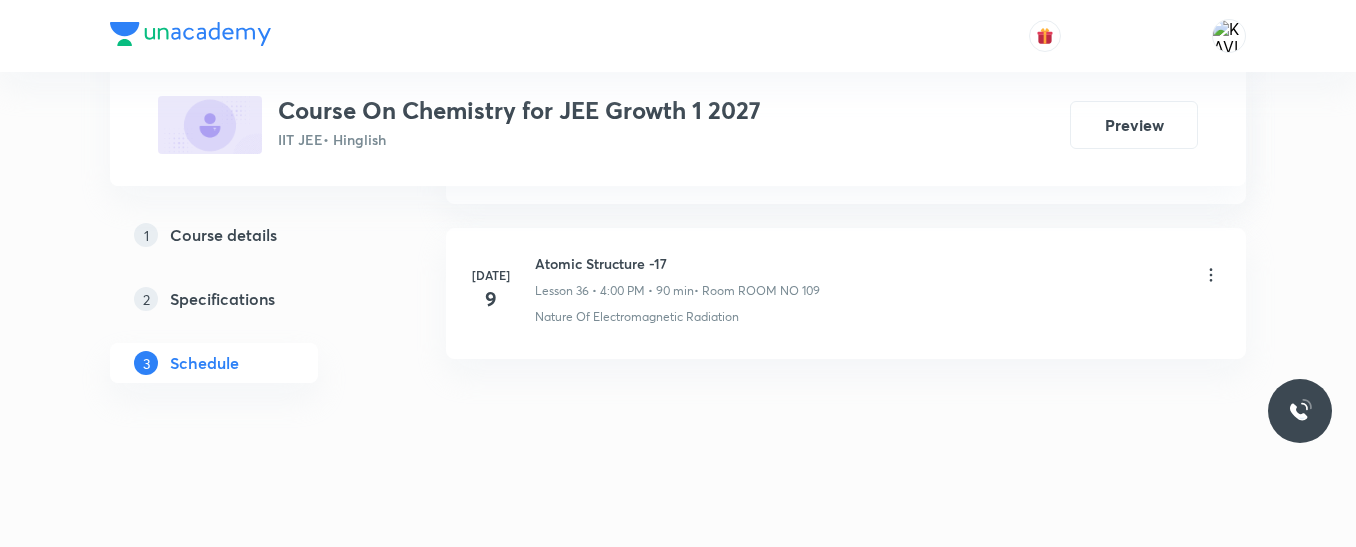 click on "Atomic Structure -17" at bounding box center [677, 263] 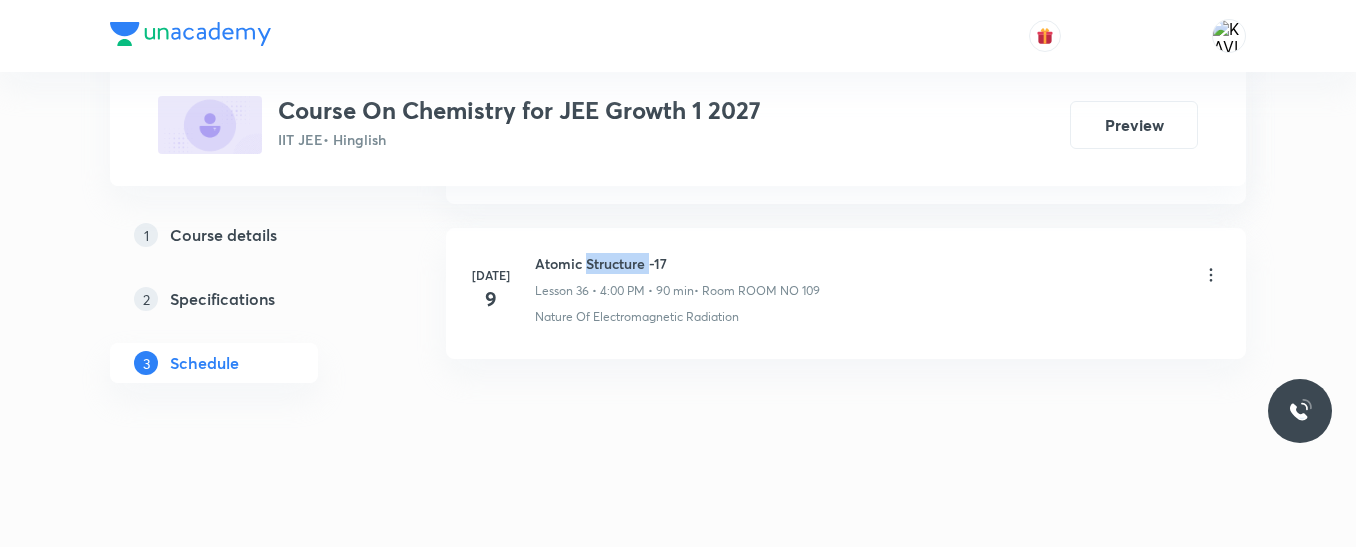 click on "Atomic Structure -17" at bounding box center [677, 263] 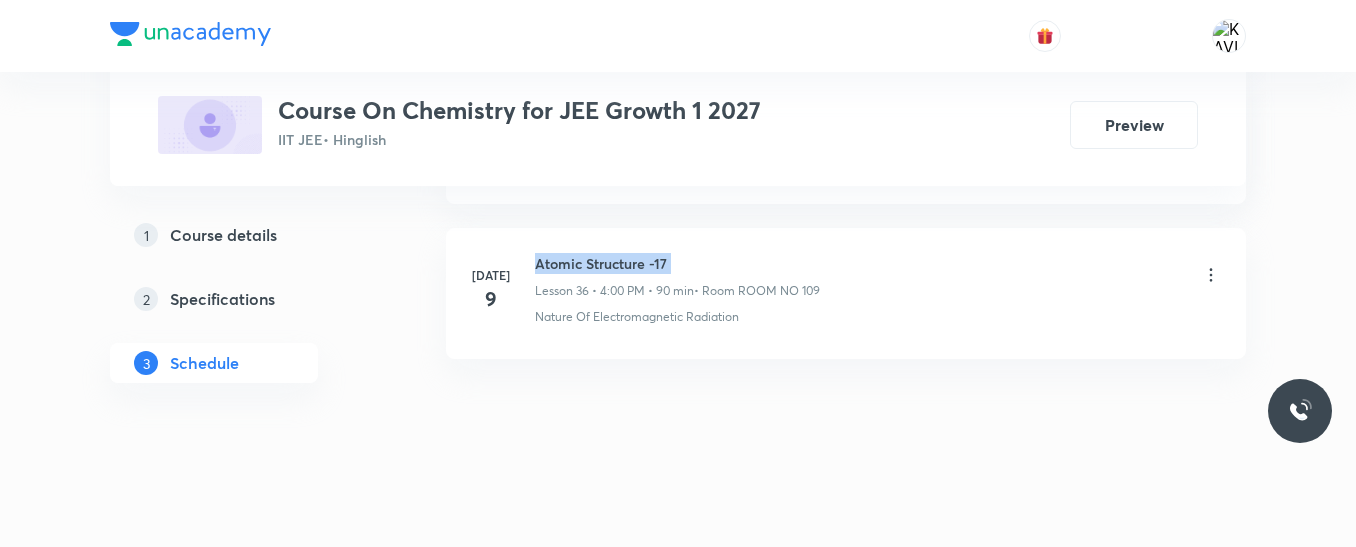 click on "Atomic Structure -17" at bounding box center [677, 263] 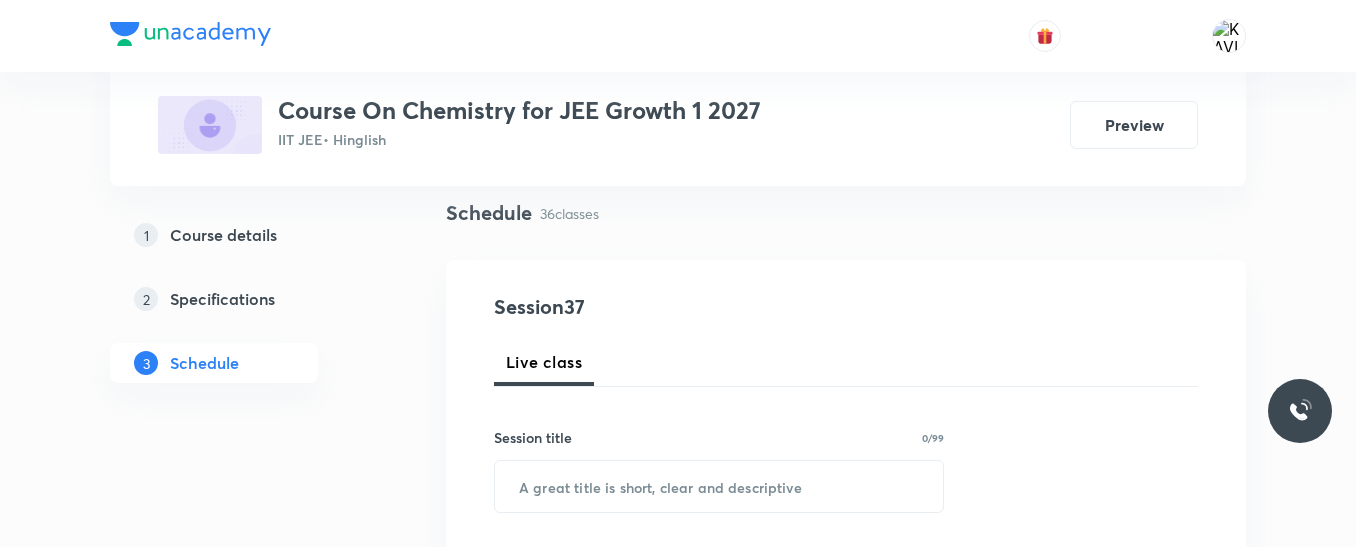 scroll, scrollTop: 167, scrollLeft: 0, axis: vertical 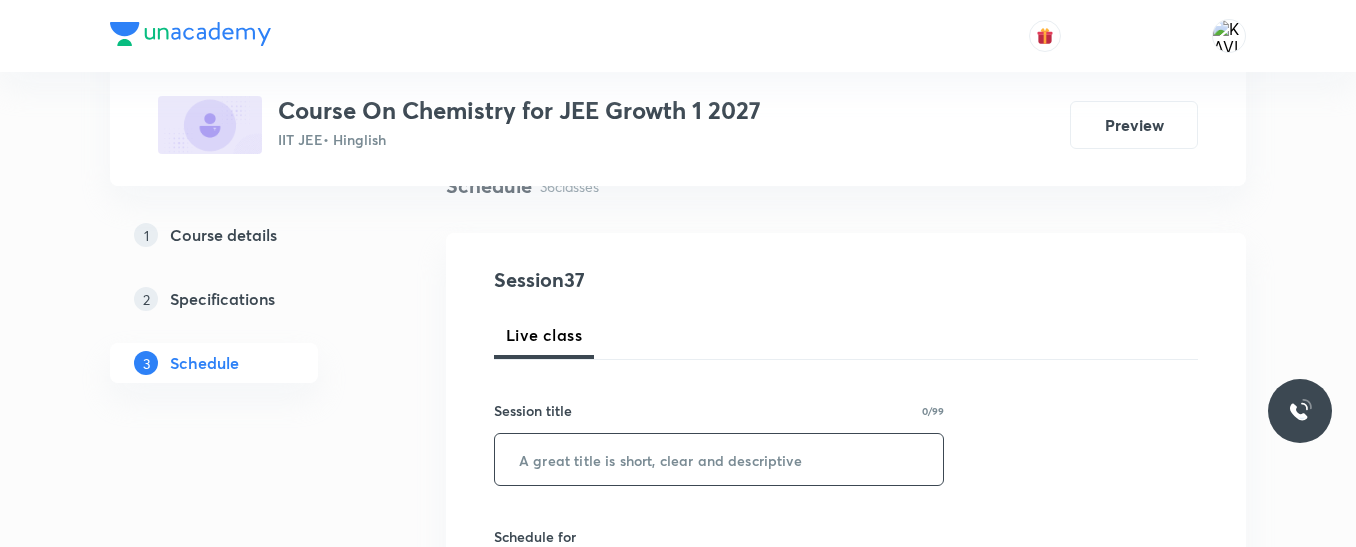 click at bounding box center [719, 459] 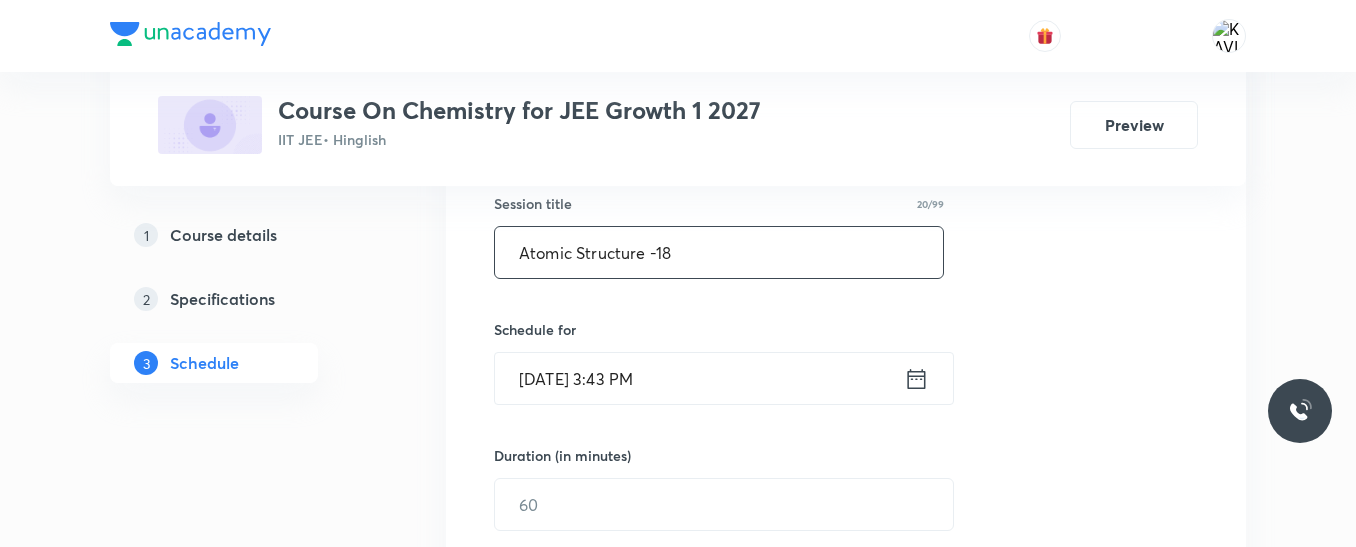 scroll, scrollTop: 367, scrollLeft: 0, axis: vertical 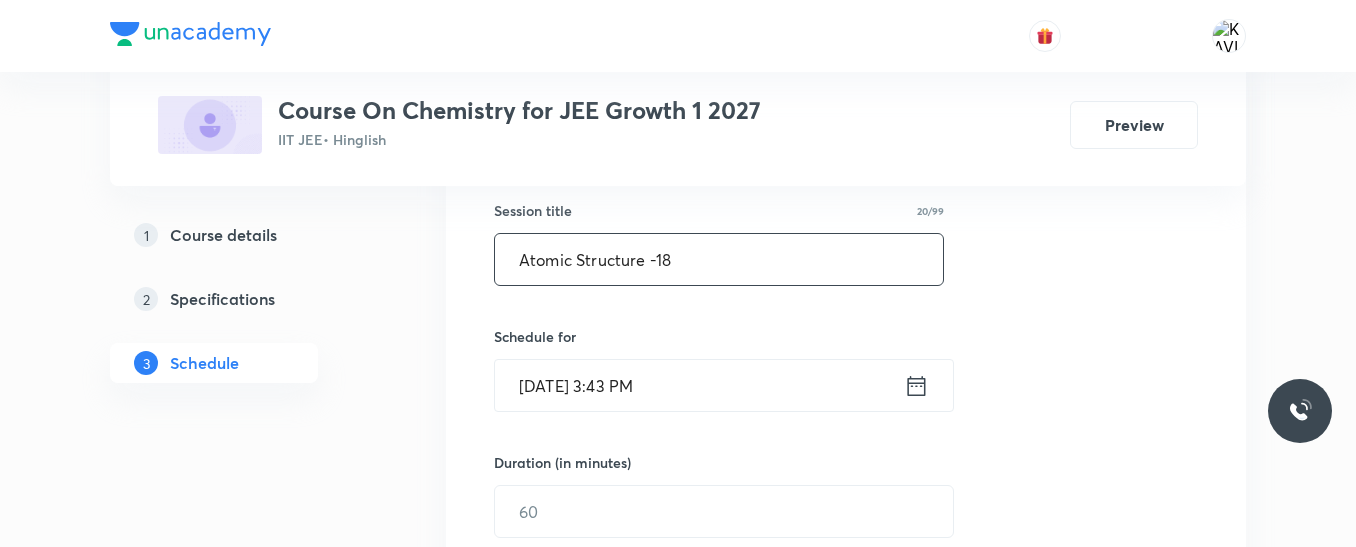 type on "Atomic Structure -18" 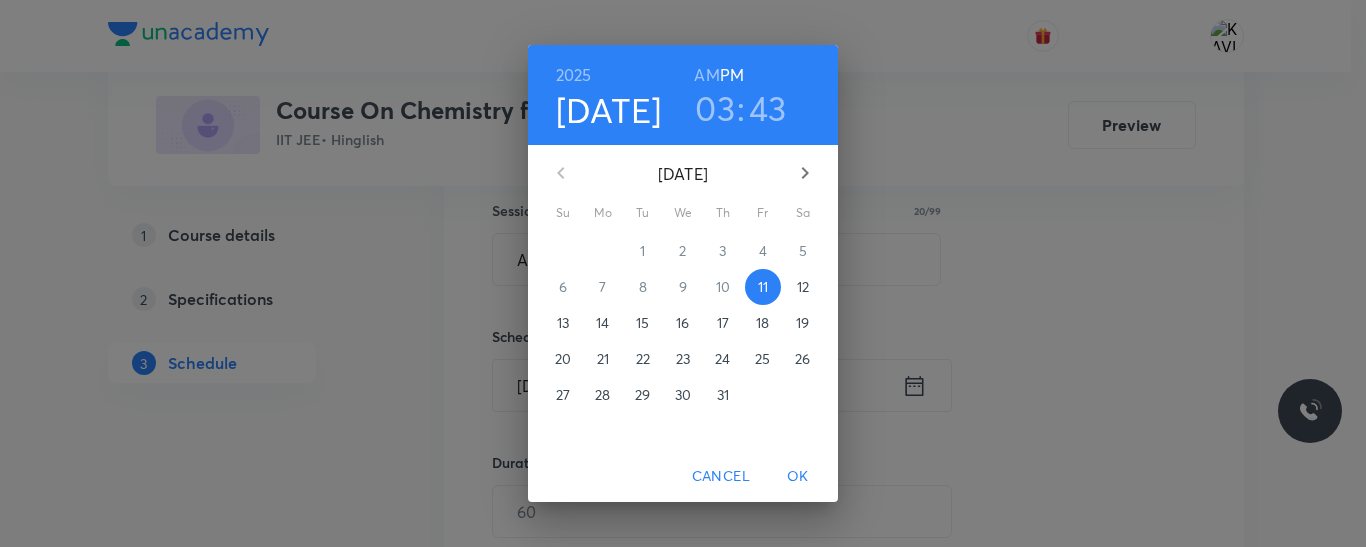 click on "03" at bounding box center (715, 108) 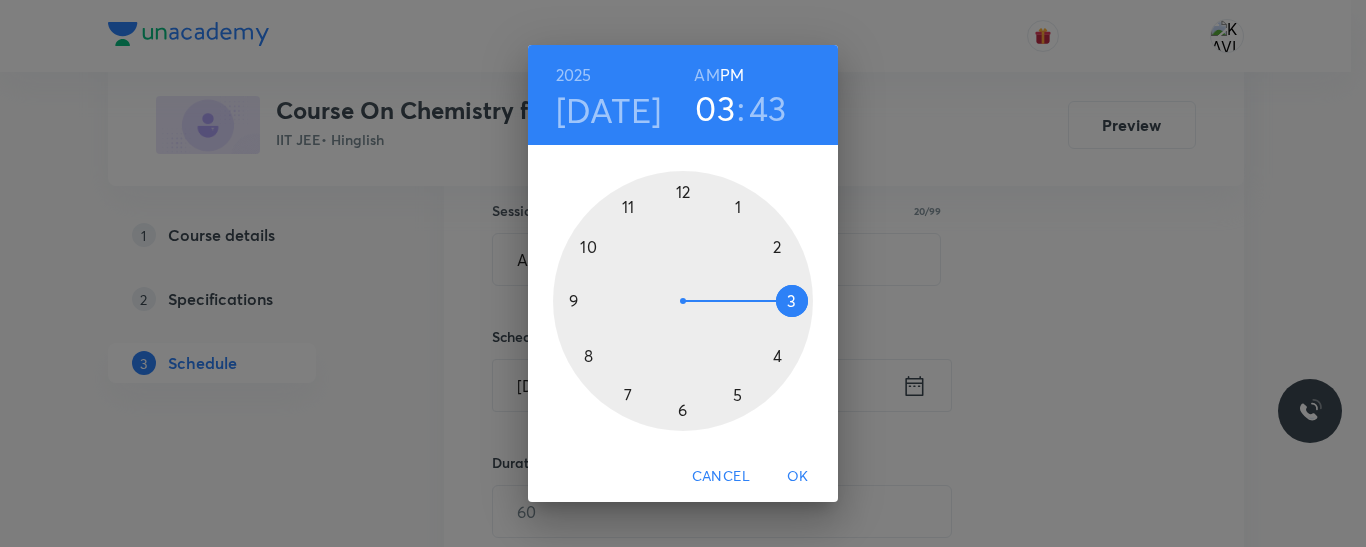 click at bounding box center (683, 301) 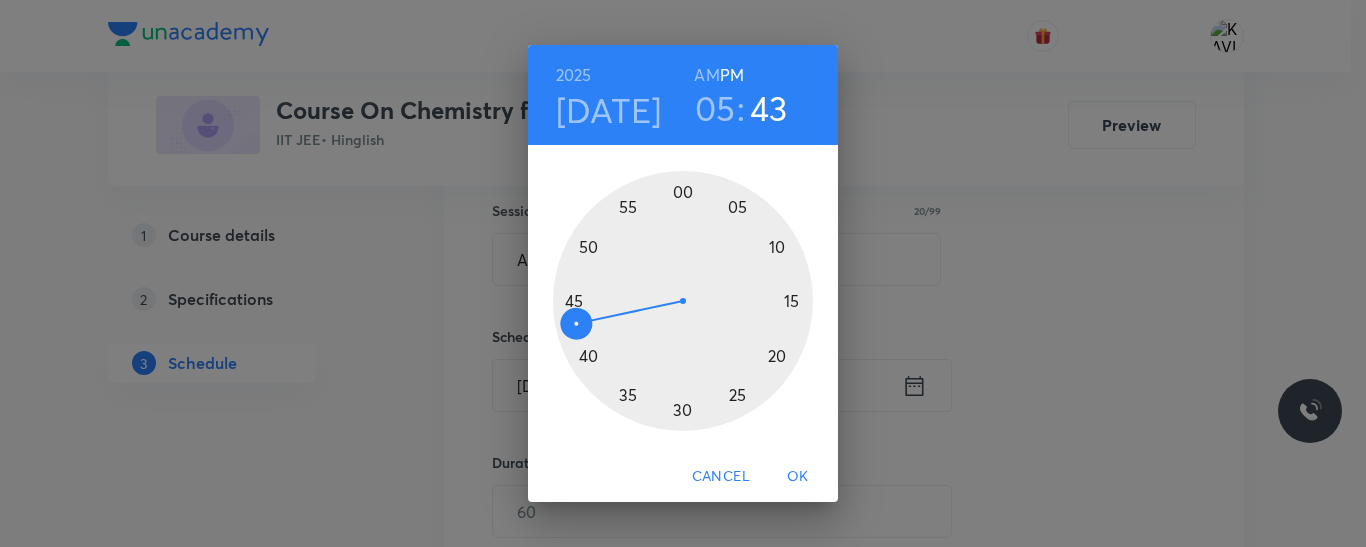 click at bounding box center [683, 301] 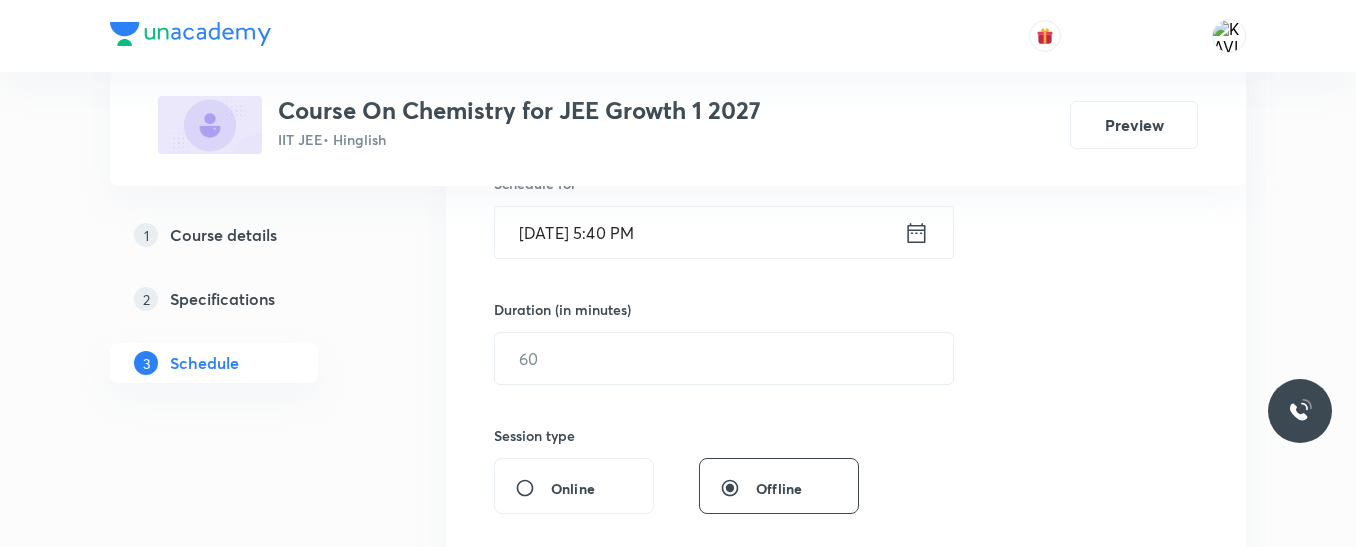 scroll, scrollTop: 567, scrollLeft: 0, axis: vertical 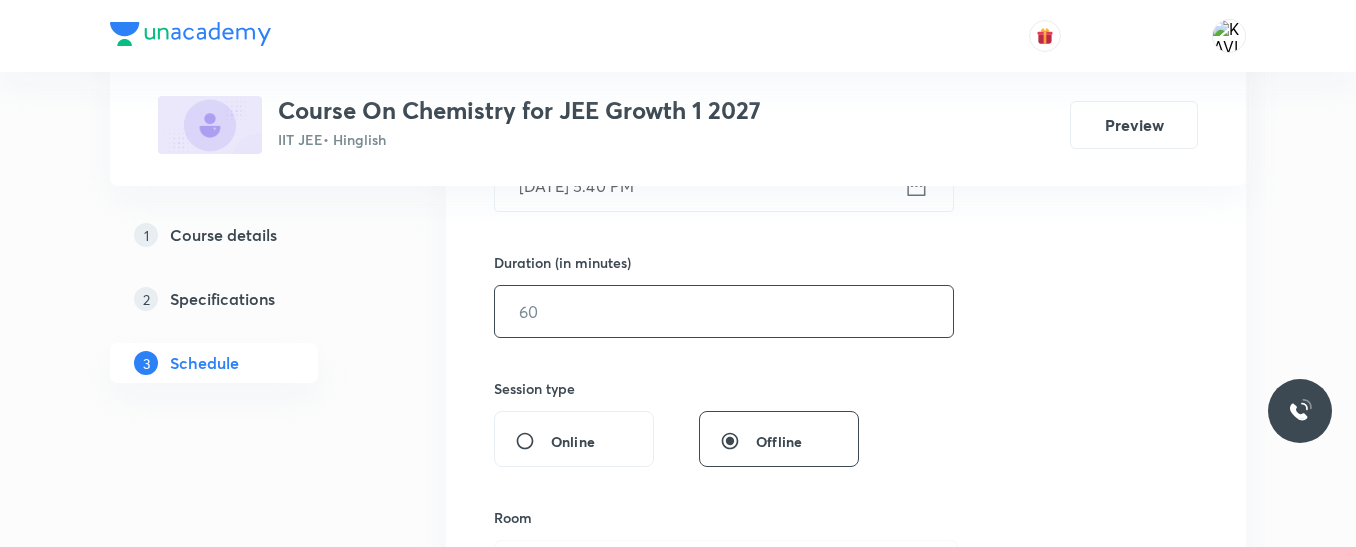 click at bounding box center [724, 311] 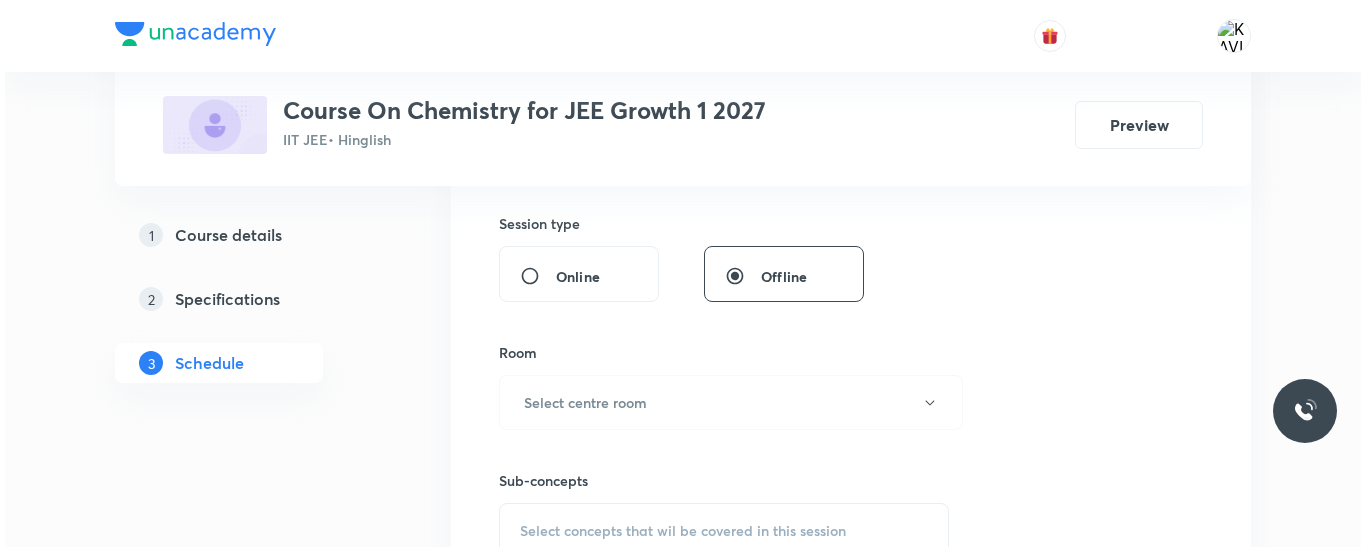 scroll, scrollTop: 767, scrollLeft: 0, axis: vertical 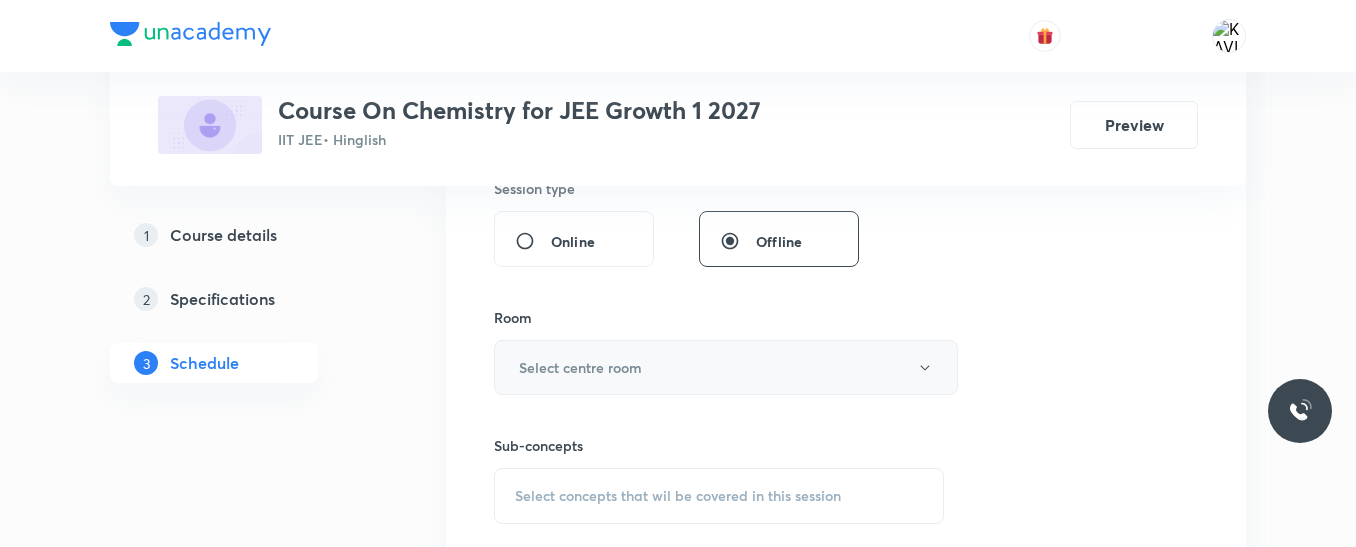 type on "90" 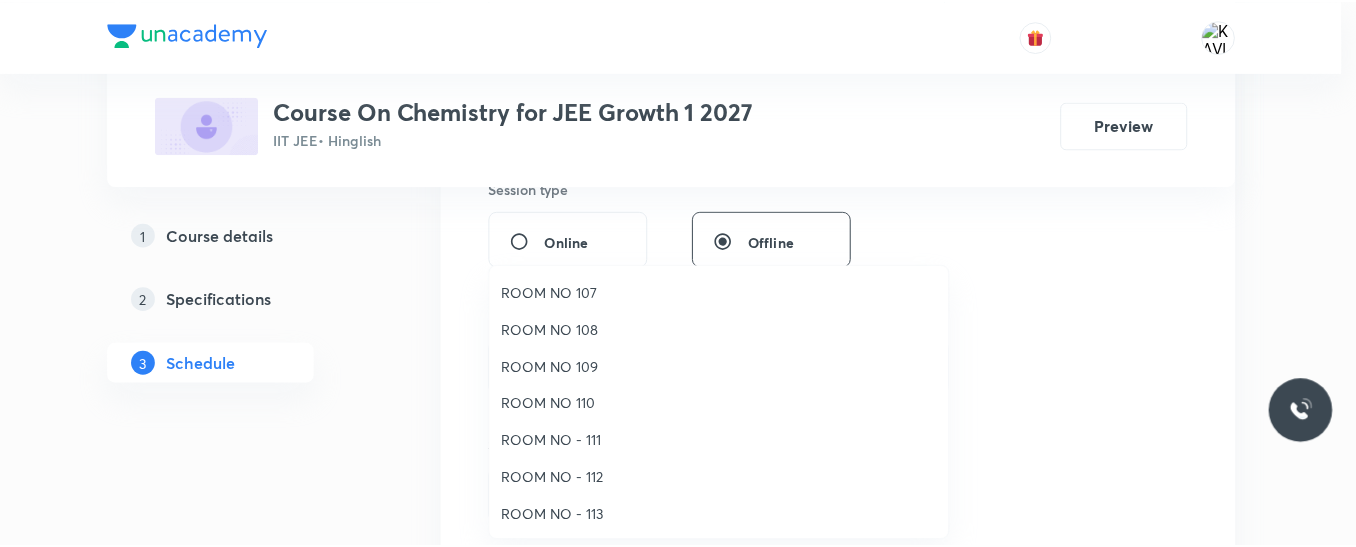 scroll, scrollTop: 223, scrollLeft: 0, axis: vertical 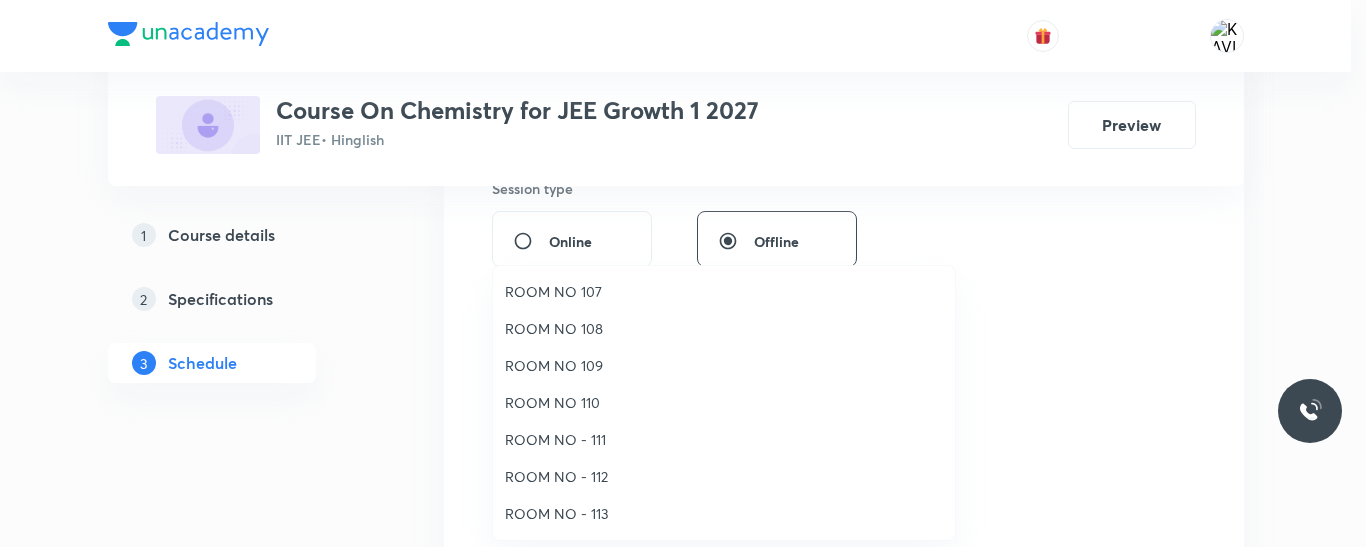 click on "ROOM NO 109" at bounding box center (724, 365) 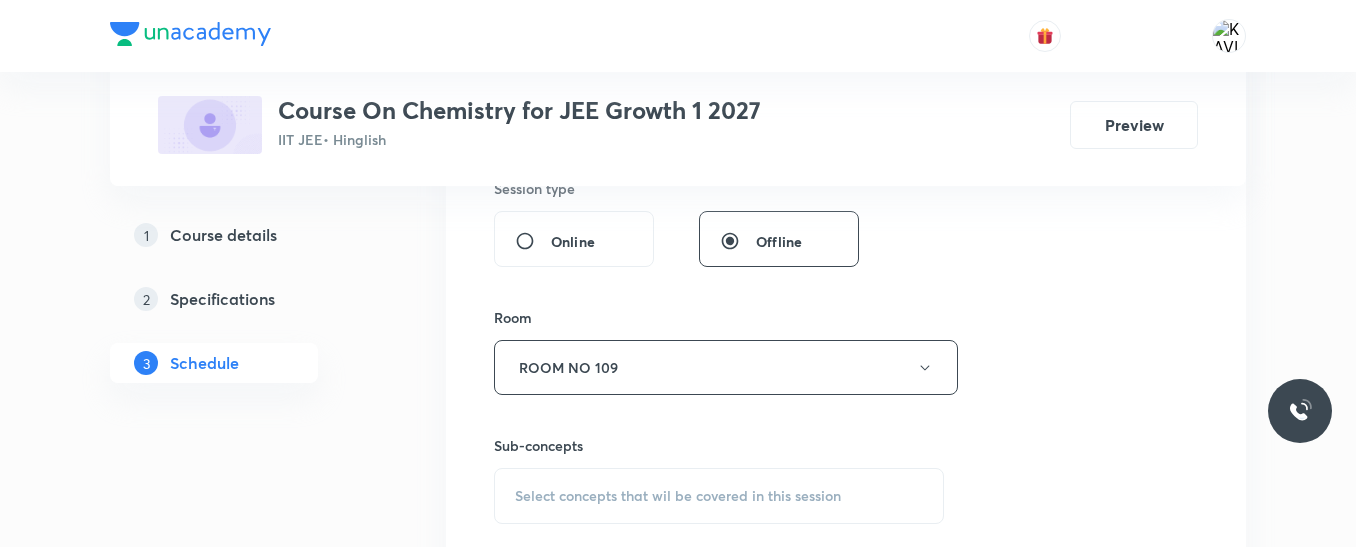 scroll, scrollTop: 867, scrollLeft: 0, axis: vertical 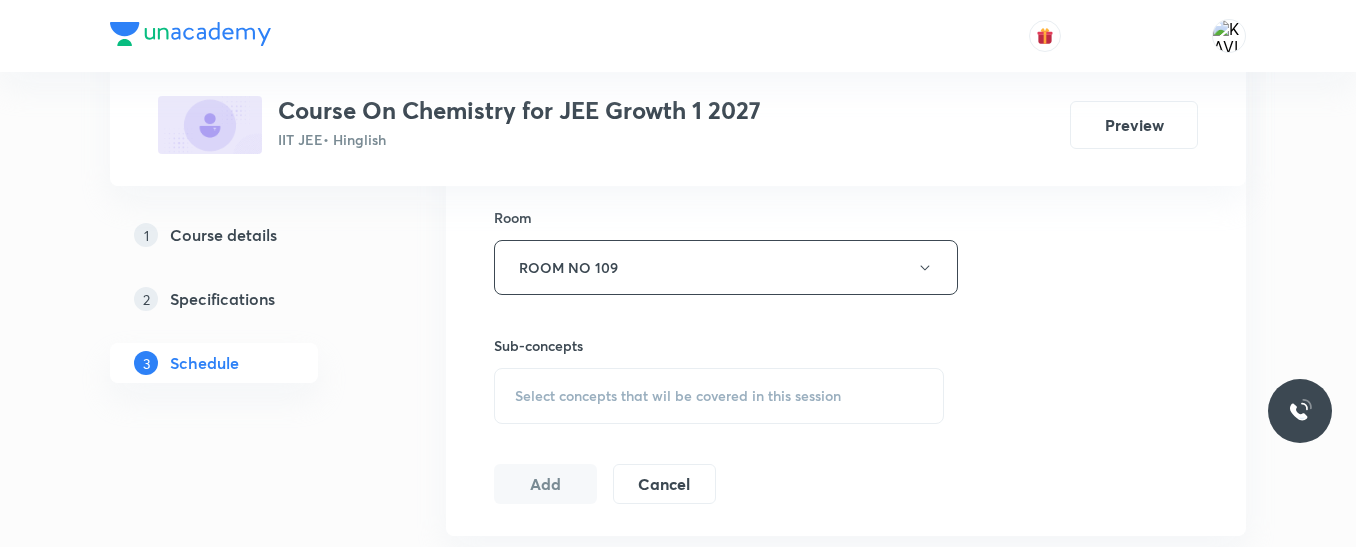 click on "Select concepts that wil be covered in this session" at bounding box center [678, 396] 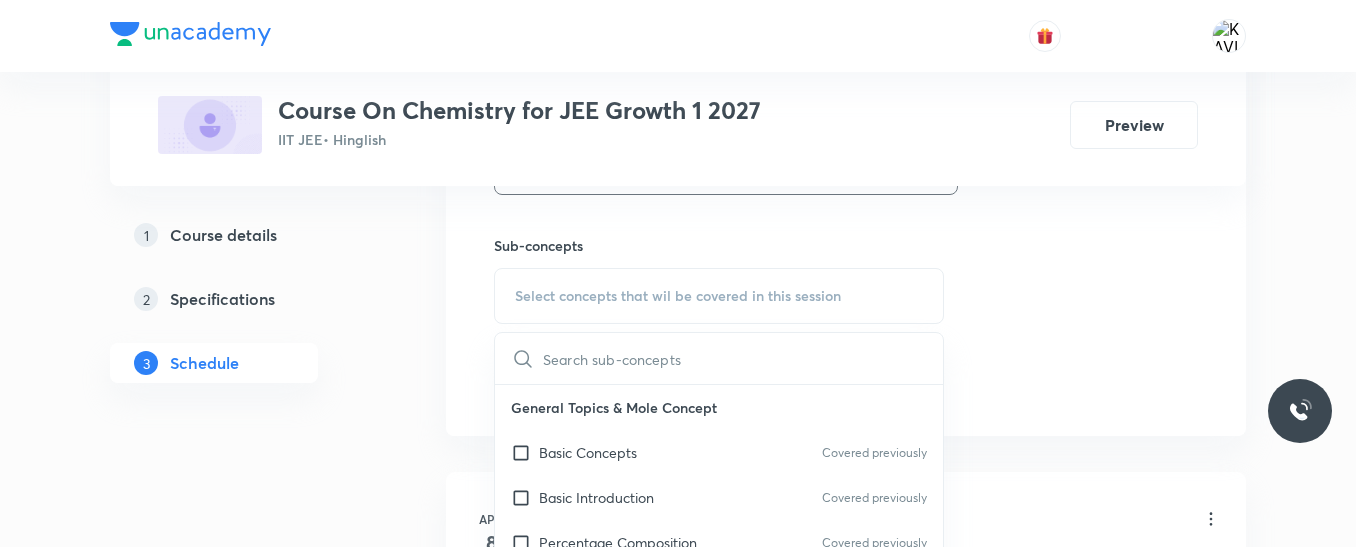 scroll, scrollTop: 1167, scrollLeft: 0, axis: vertical 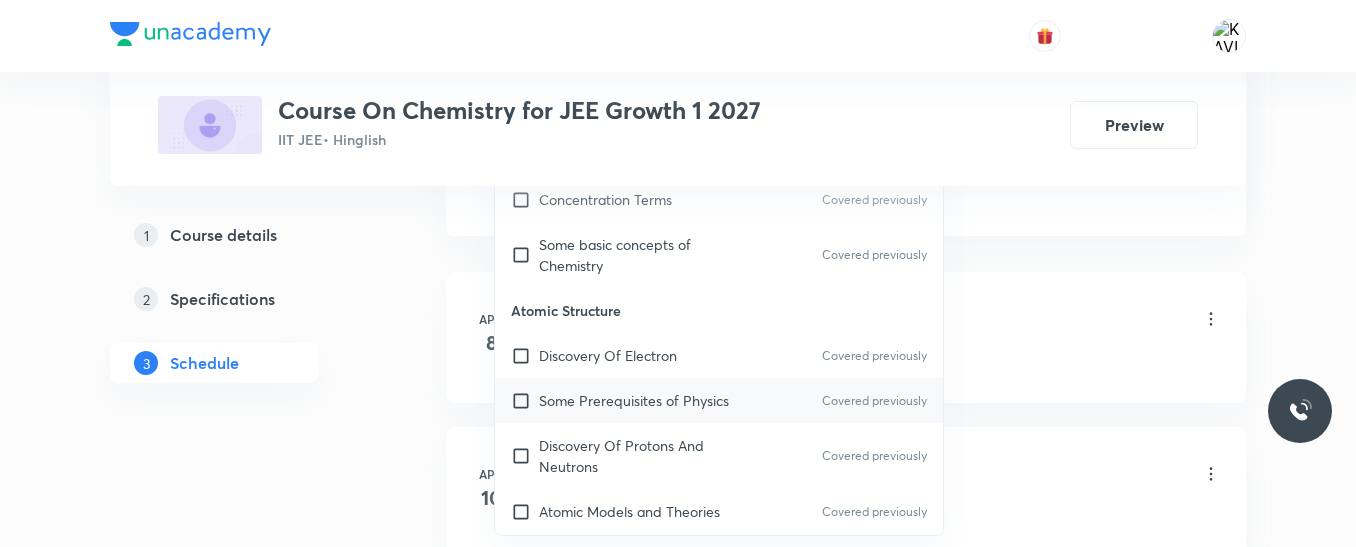 click on "Some Prerequisites of Physics Covered previously" at bounding box center [719, 400] 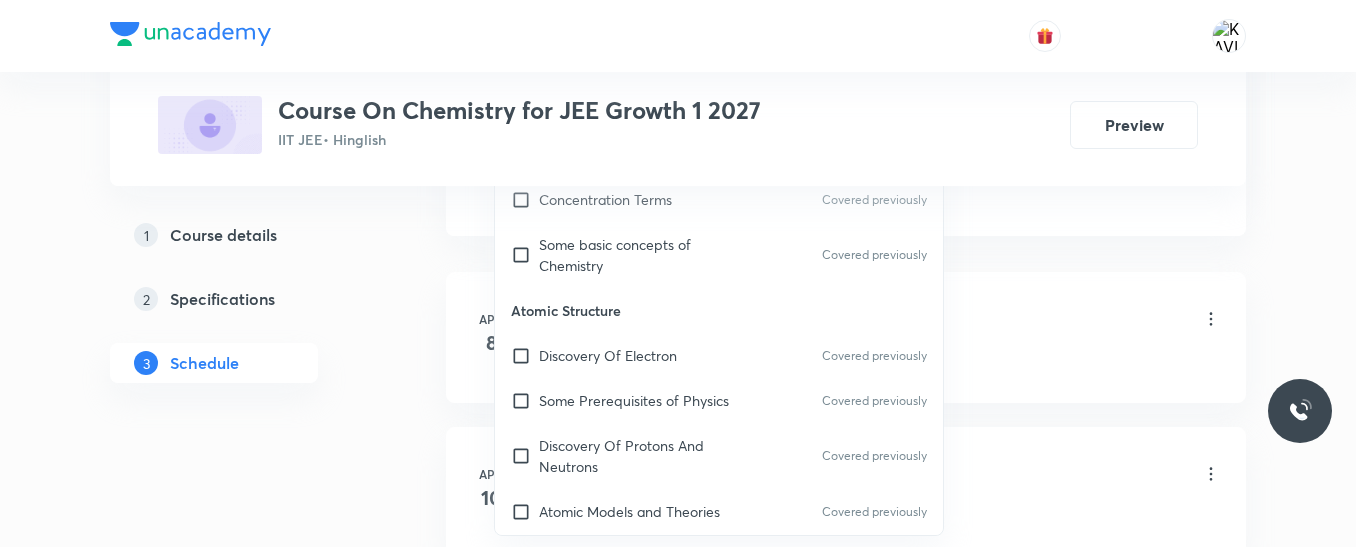 checkbox on "true" 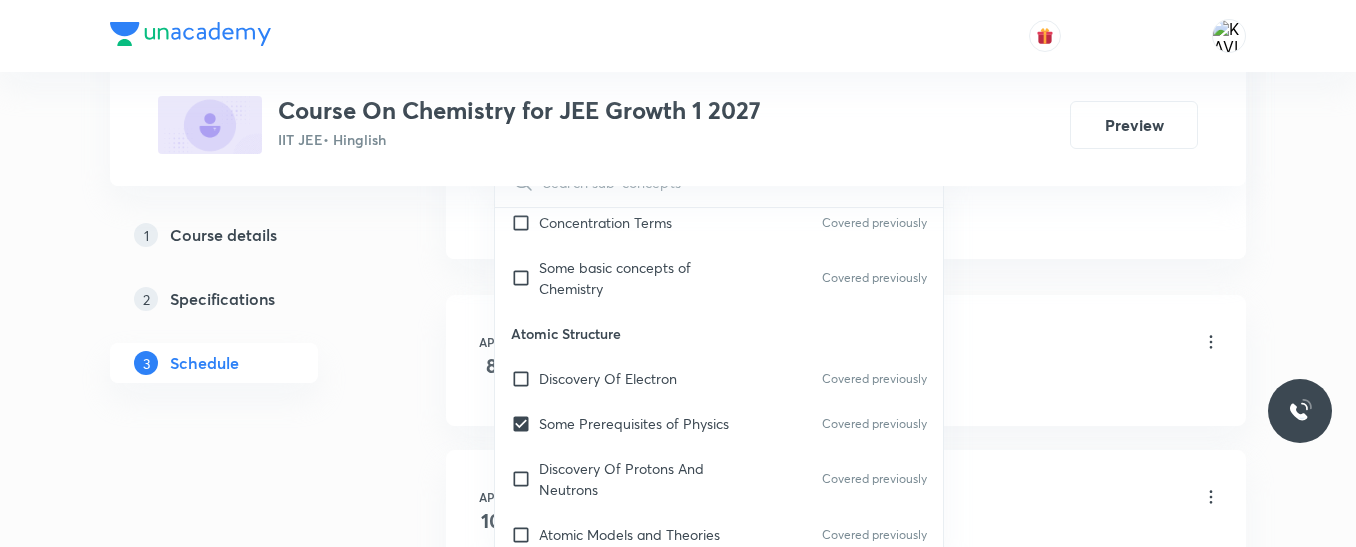 click on "Session  37 Live class Session title 20/99 Atomic Structure -18 ​ Schedule for Jul 11, 2025, 5:40 PM ​ Duration (in minutes) 90 ​   Session type Online Offline Room ROOM NO 109 Sub-concepts Some Prerequisites of Physics CLEAR ​ General Topics & Mole Concept Basic Concepts Covered previously Basic Introduction Covered previously Percentage Composition Covered previously Stoichiometry Covered previously Principle of Atom Conservation (POAC) Covered previously Relation between Stoichiometric Quantities Application of Mole Concept: Gravimetric Analysis Covered previously Different Laws Covered previously Formula and Composition Concentration Terms Covered previously Some basic concepts of Chemistry Covered previously Atomic Structure Discovery Of Electron Covered previously Some Prerequisites of Physics Covered previously Discovery Of Protons And Neutrons Covered previously Atomic Models and Theories  Covered previously Representation Of Atom With Electrons And Neutrons Nature of Waves Covered previously" at bounding box center [846, -254] 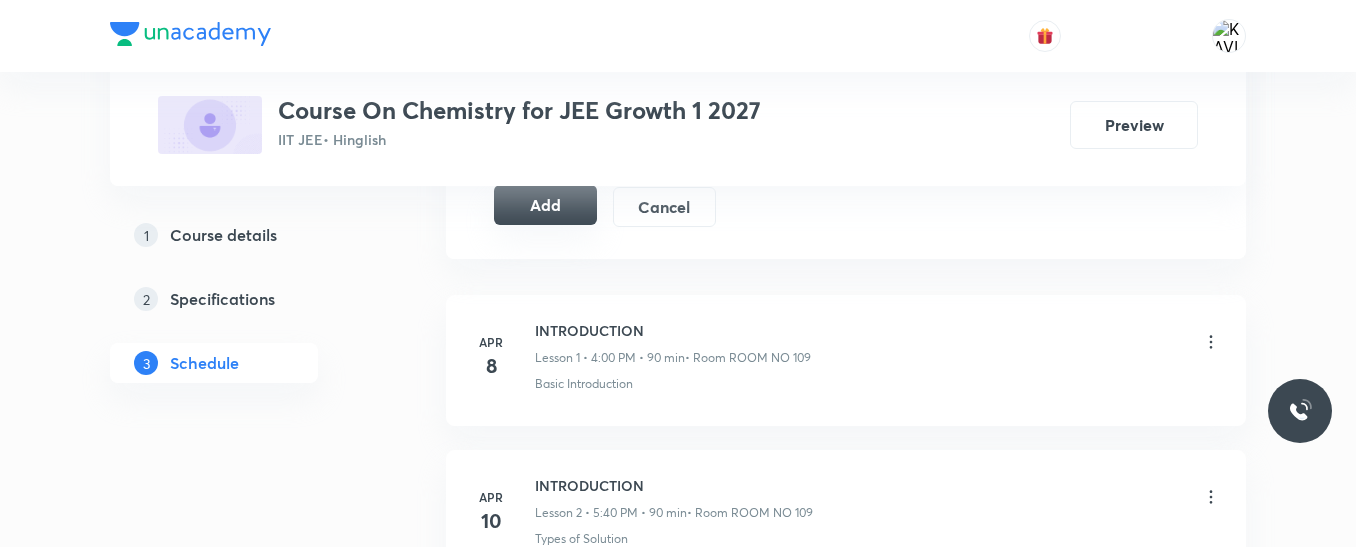 click on "Add" at bounding box center (545, 205) 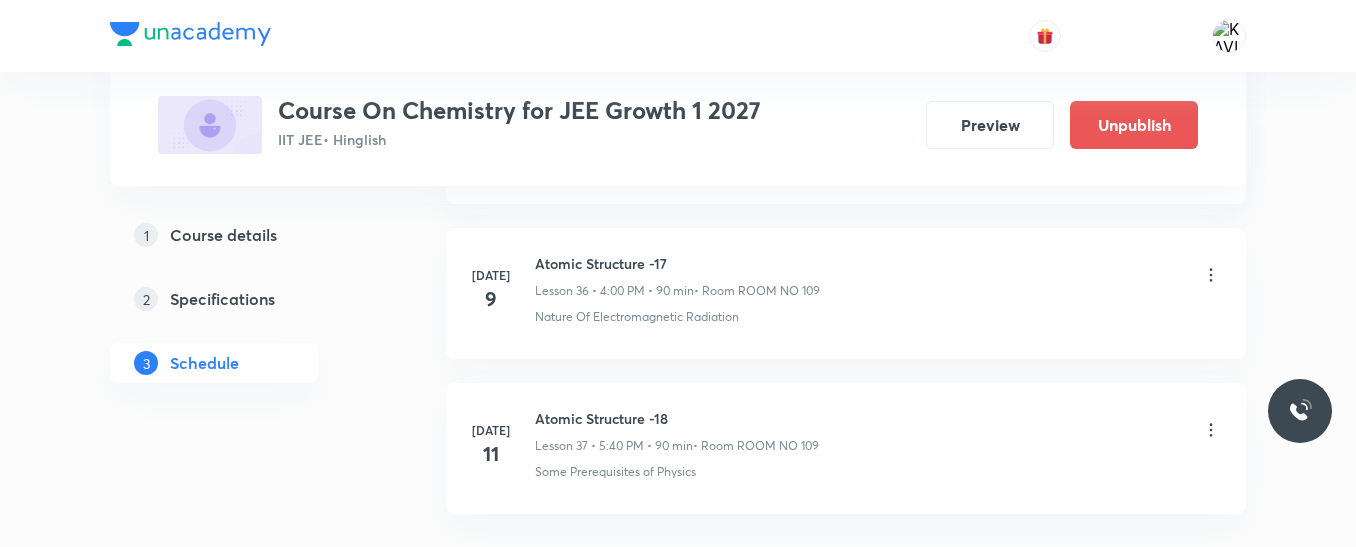 scroll, scrollTop: 5872, scrollLeft: 0, axis: vertical 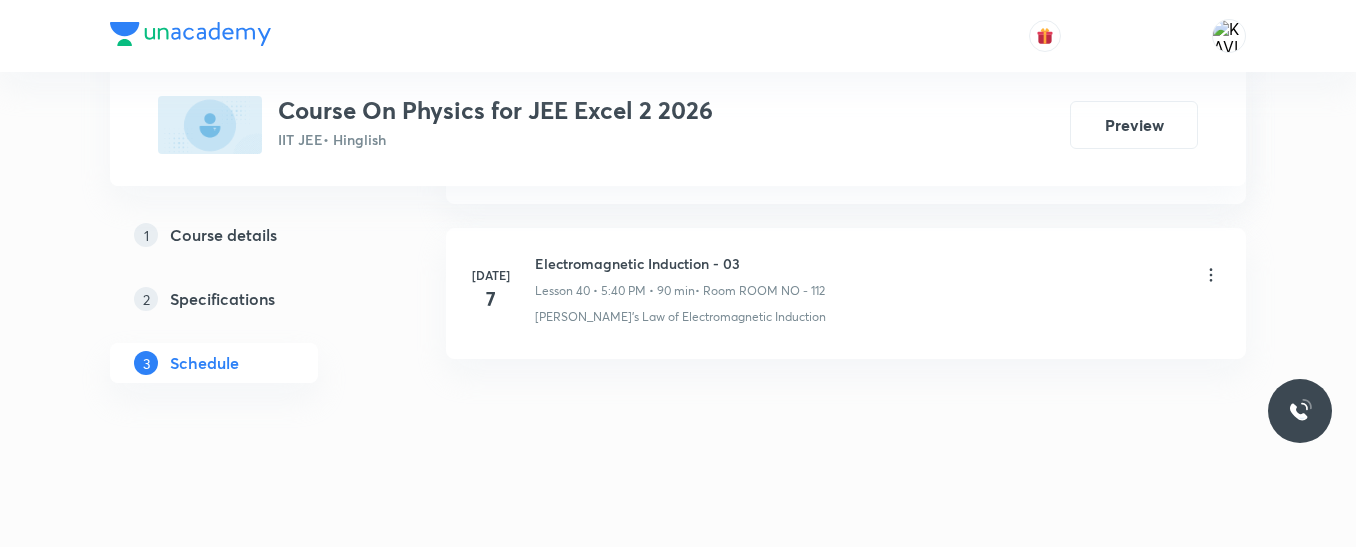 click on "Electromagnetic Induction - 03" at bounding box center (680, 263) 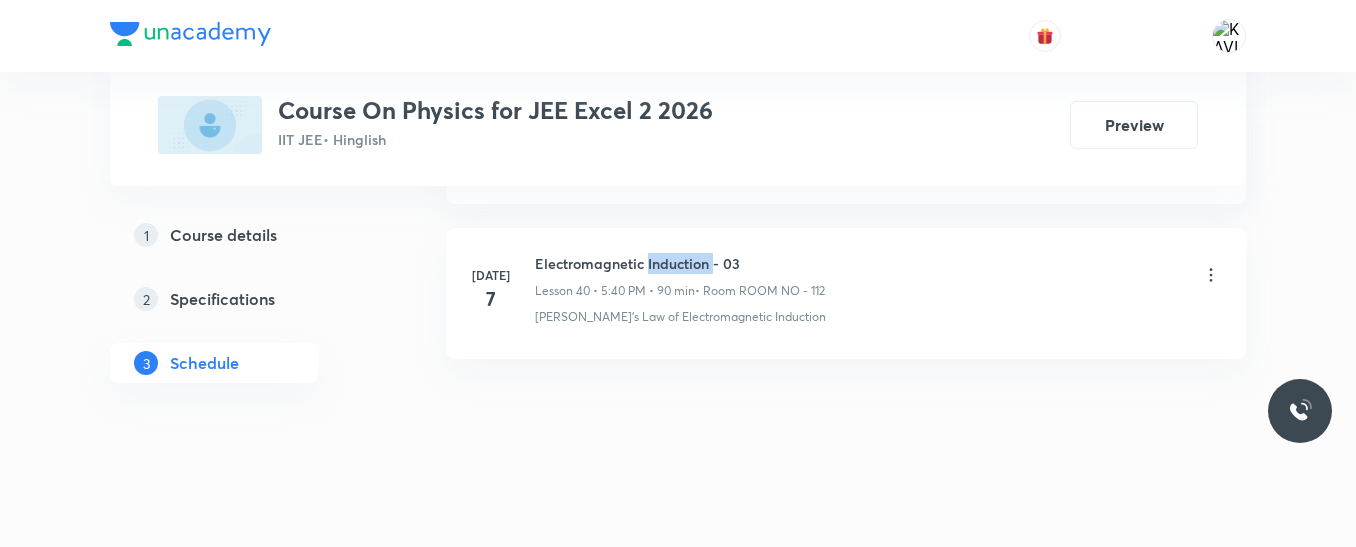 click on "Electromagnetic Induction - 03" at bounding box center (680, 263) 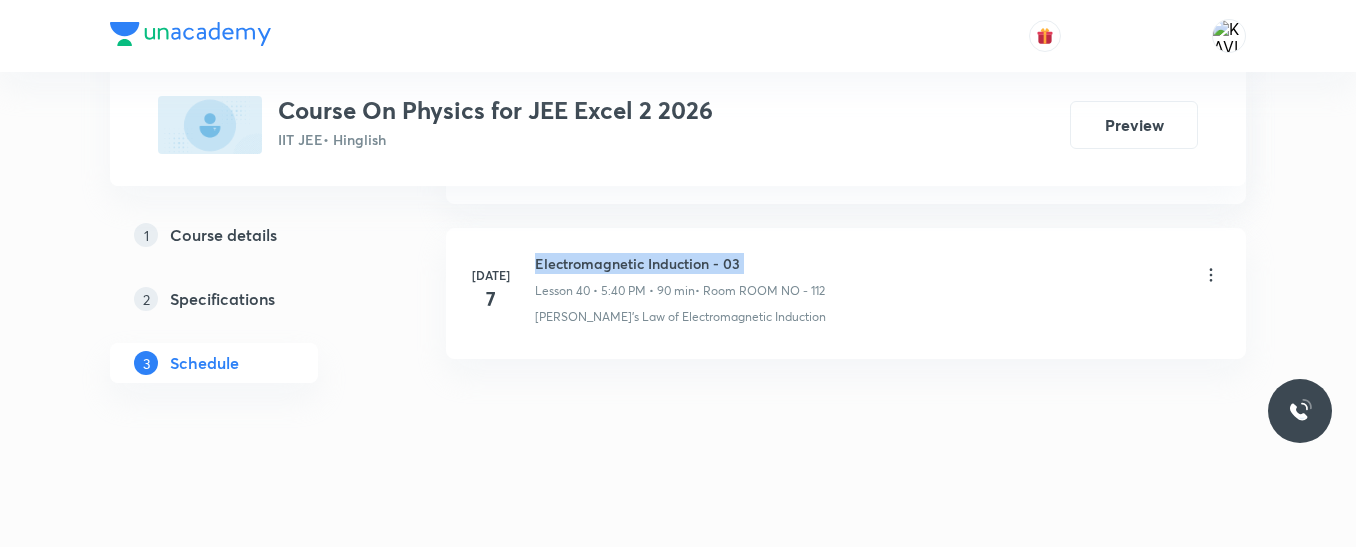 click on "Electromagnetic Induction - 03" at bounding box center [680, 263] 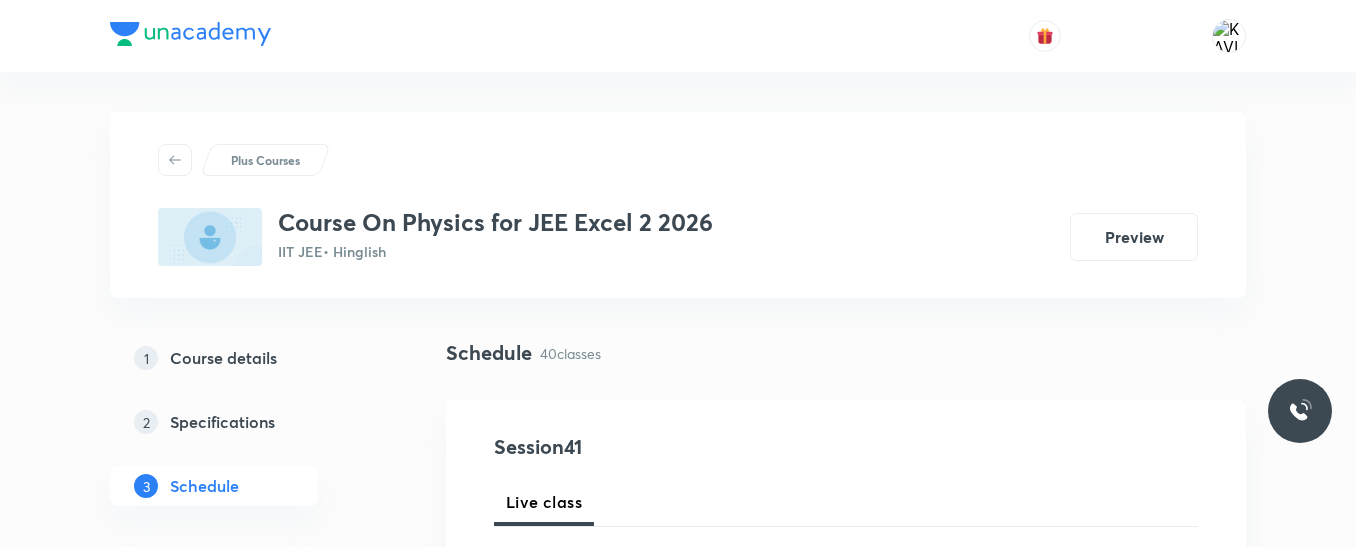 scroll, scrollTop: 294, scrollLeft: 0, axis: vertical 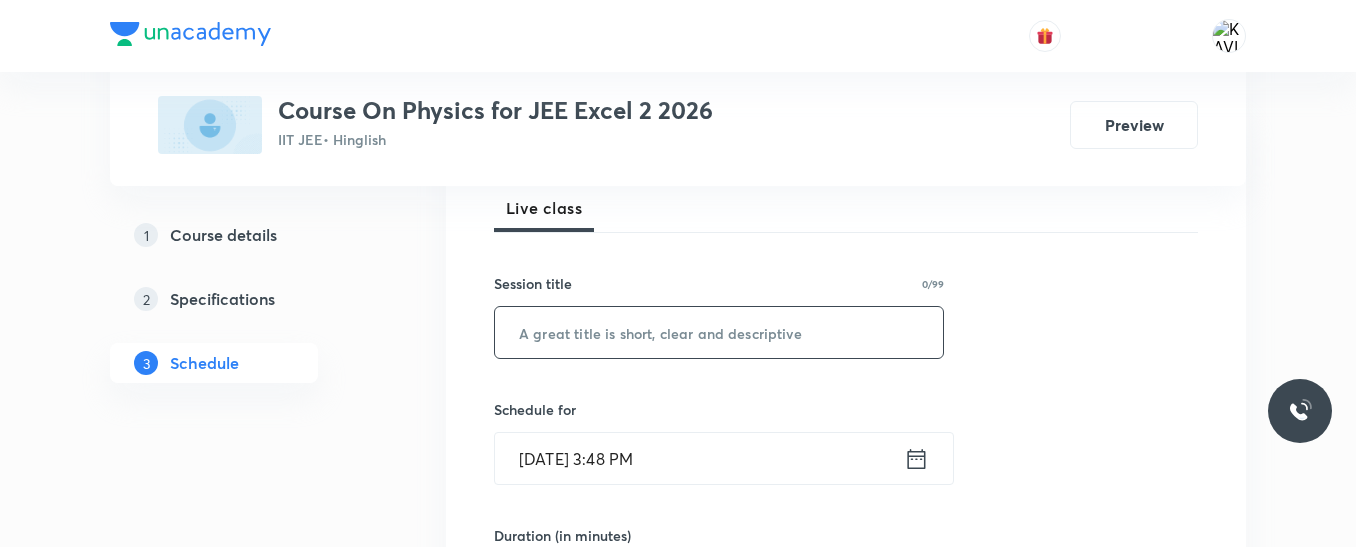 click at bounding box center (719, 332) 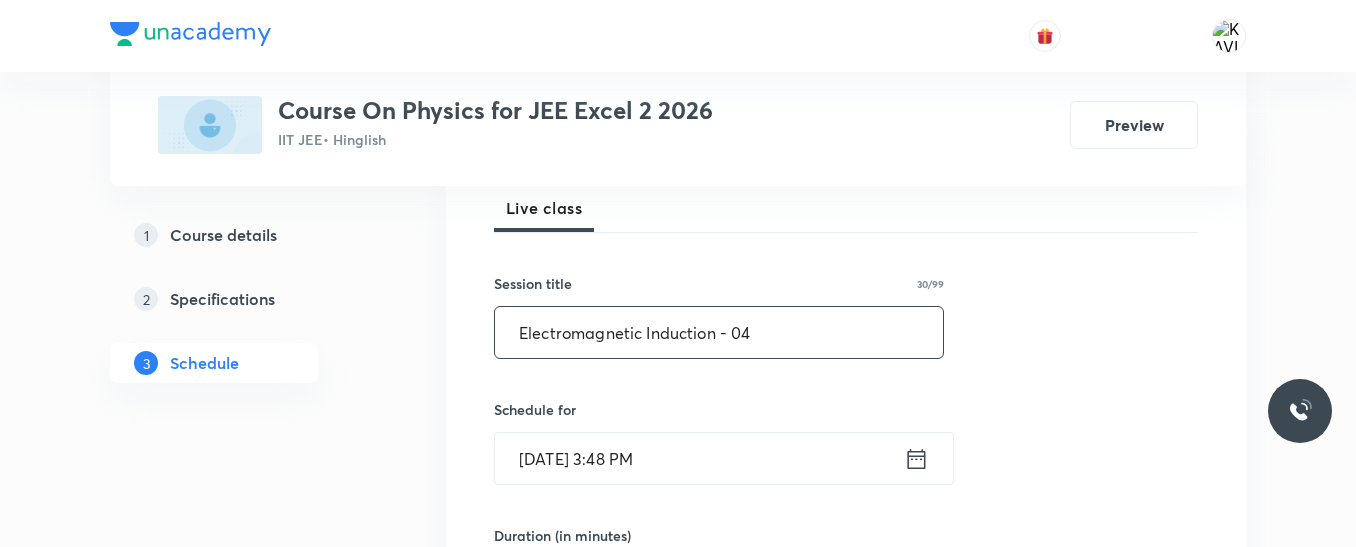 type on "Electromagnetic Induction - 04" 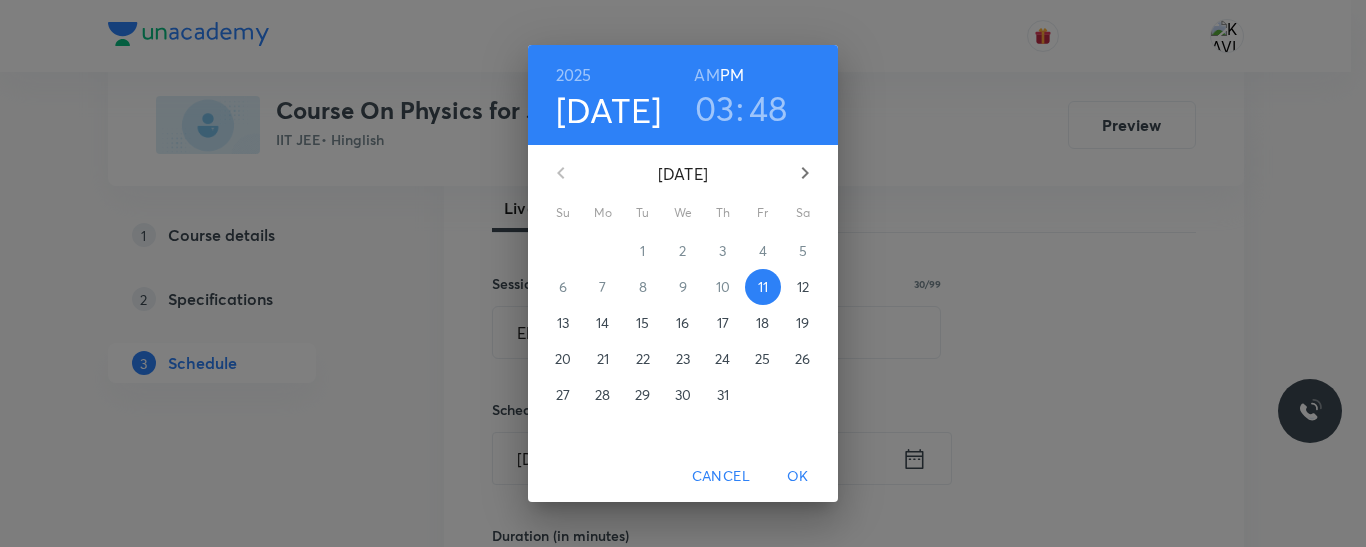 click on "03" at bounding box center [715, 108] 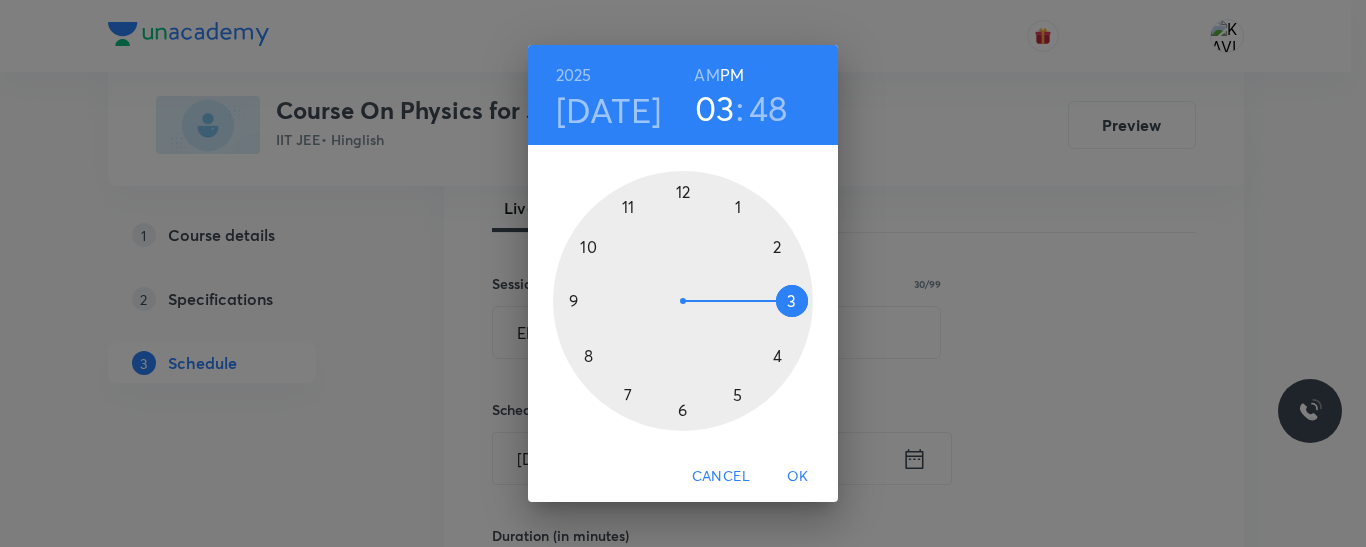 click at bounding box center (683, 301) 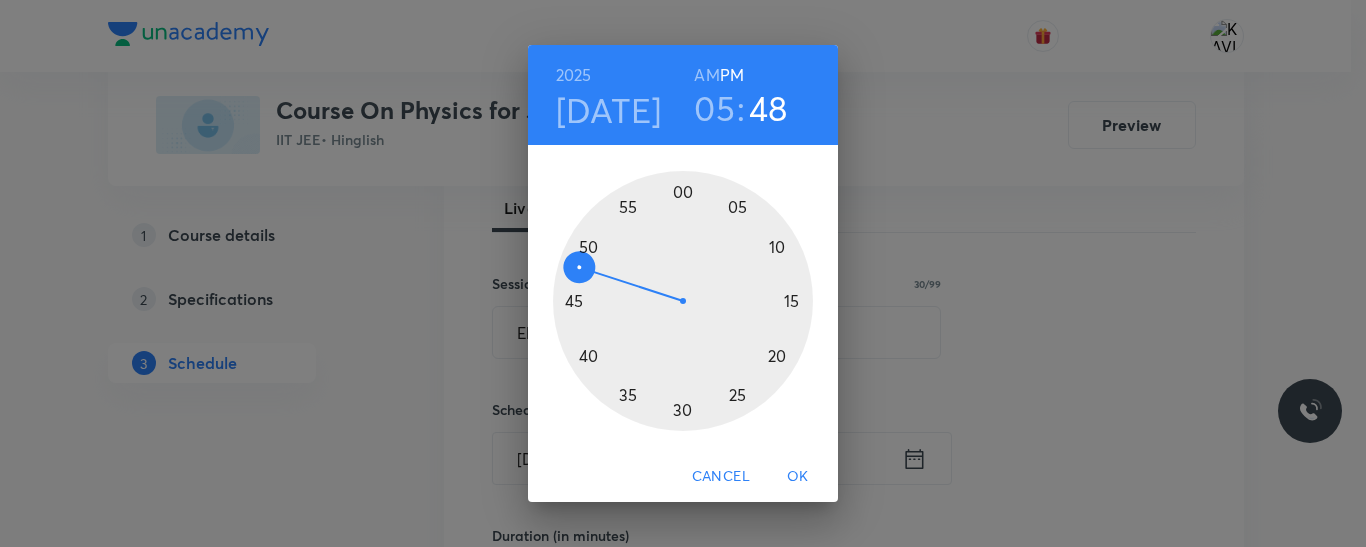 click at bounding box center [683, 301] 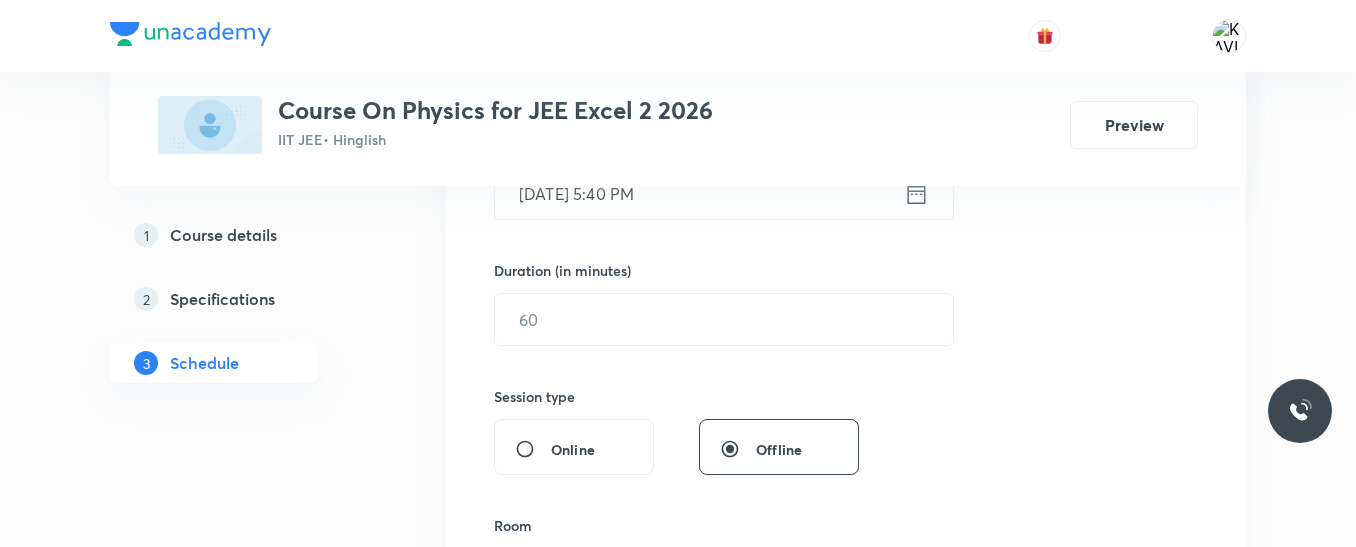 scroll, scrollTop: 594, scrollLeft: 0, axis: vertical 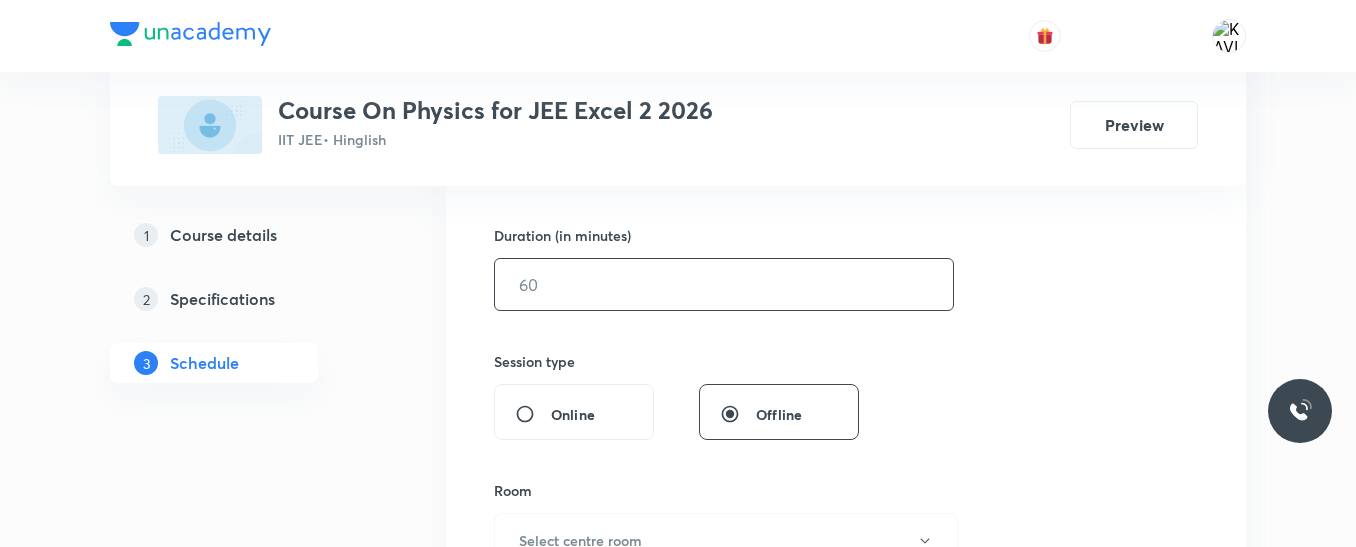 click at bounding box center (724, 284) 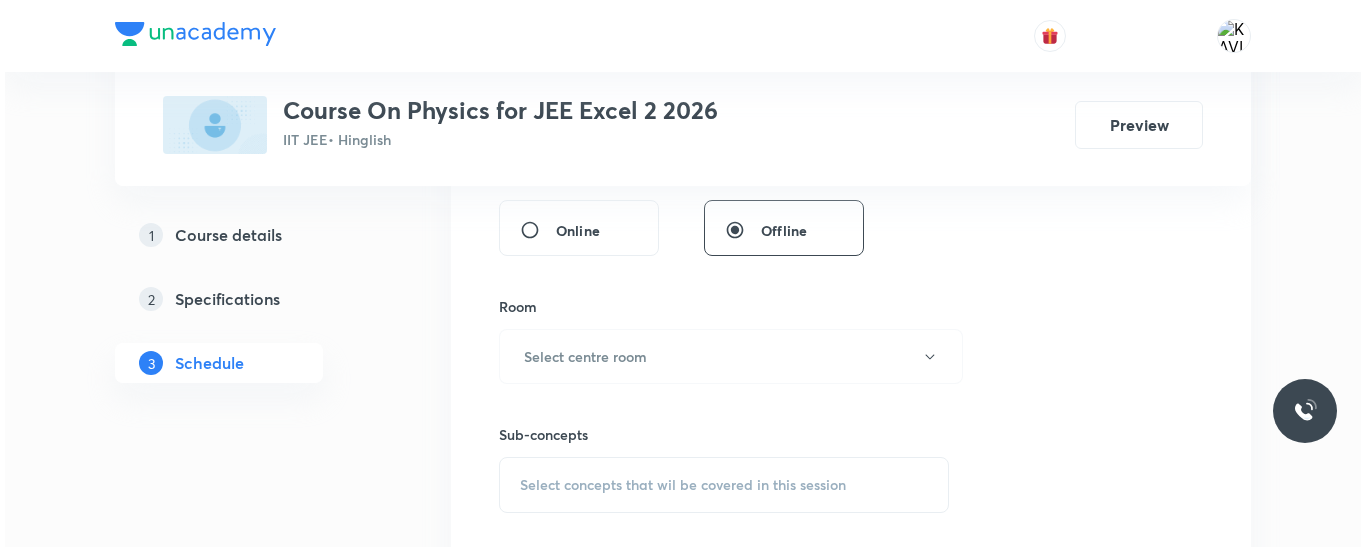 scroll, scrollTop: 794, scrollLeft: 0, axis: vertical 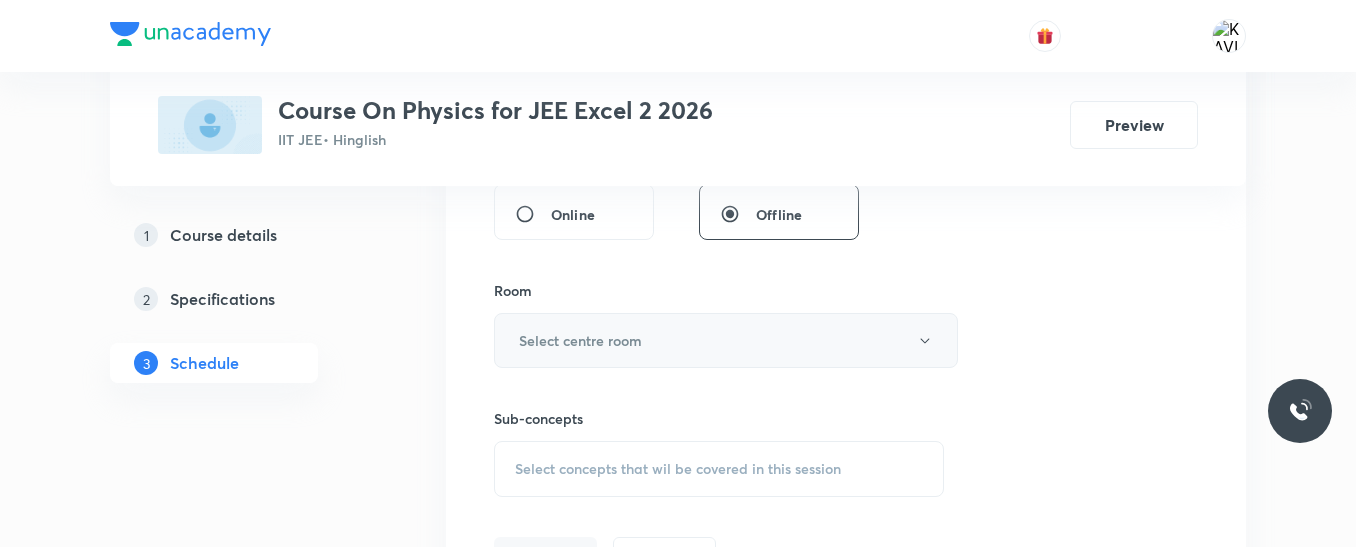 type on "90" 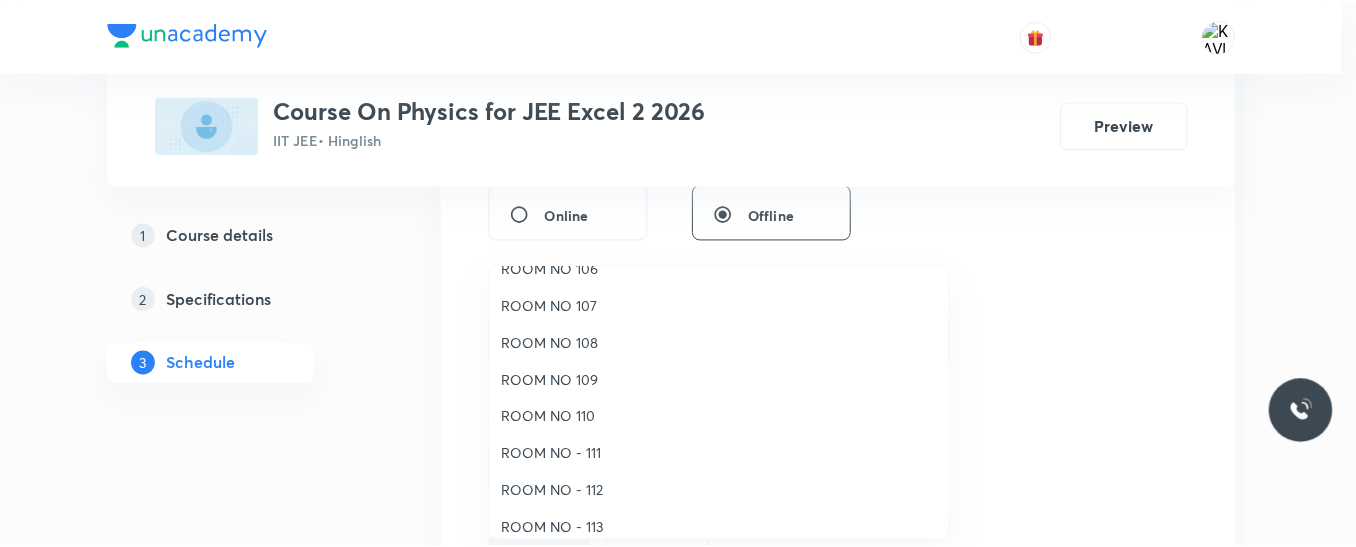 scroll, scrollTop: 223, scrollLeft: 0, axis: vertical 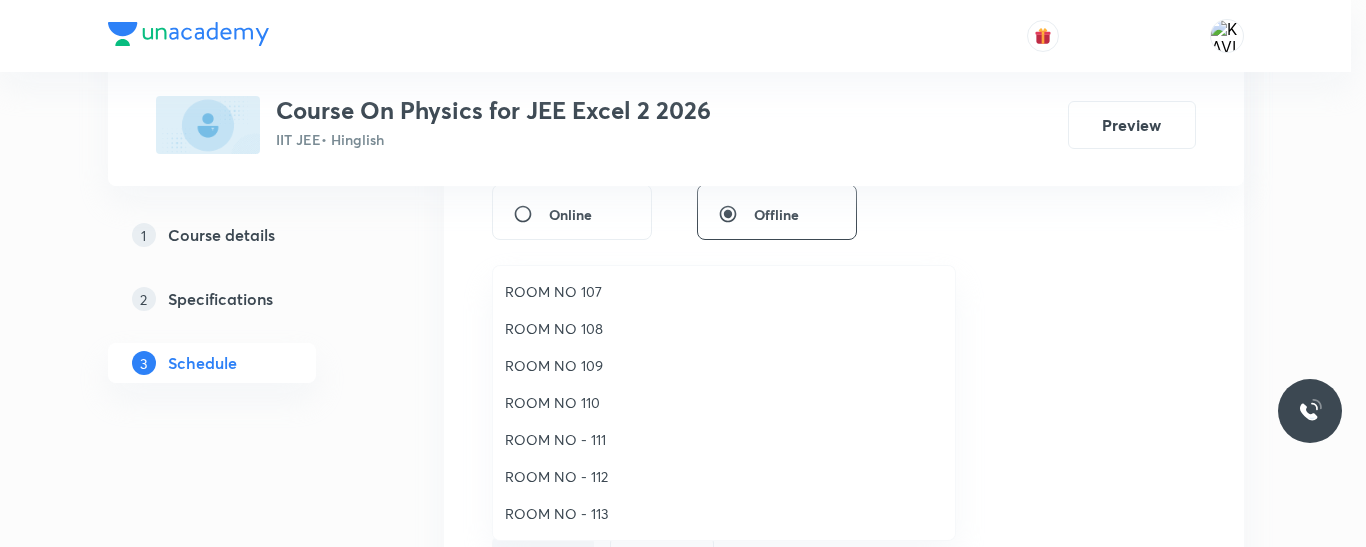 click on "ROOM NO - 112" at bounding box center (724, 476) 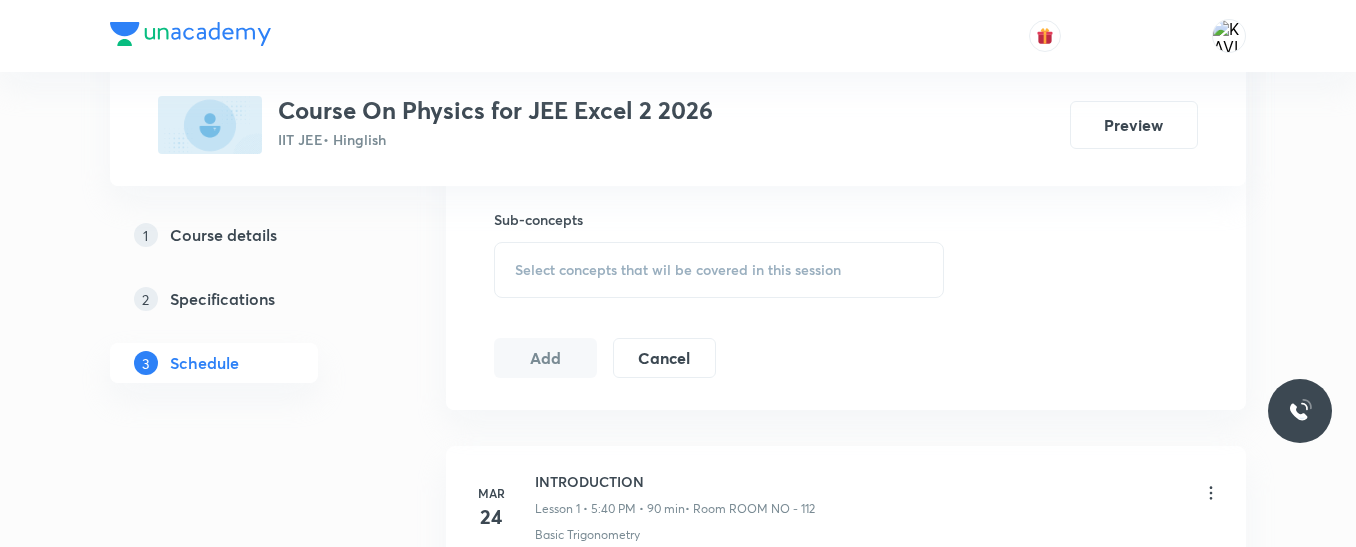 scroll, scrollTop: 994, scrollLeft: 0, axis: vertical 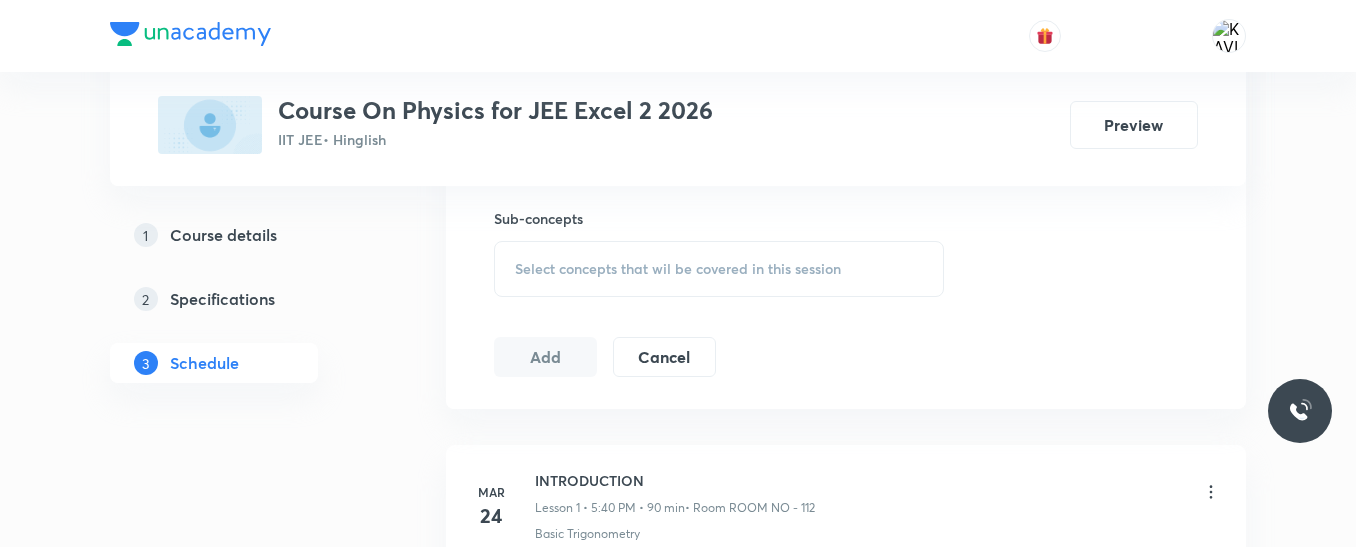 click on "Select concepts that wil be covered in this session" at bounding box center (678, 269) 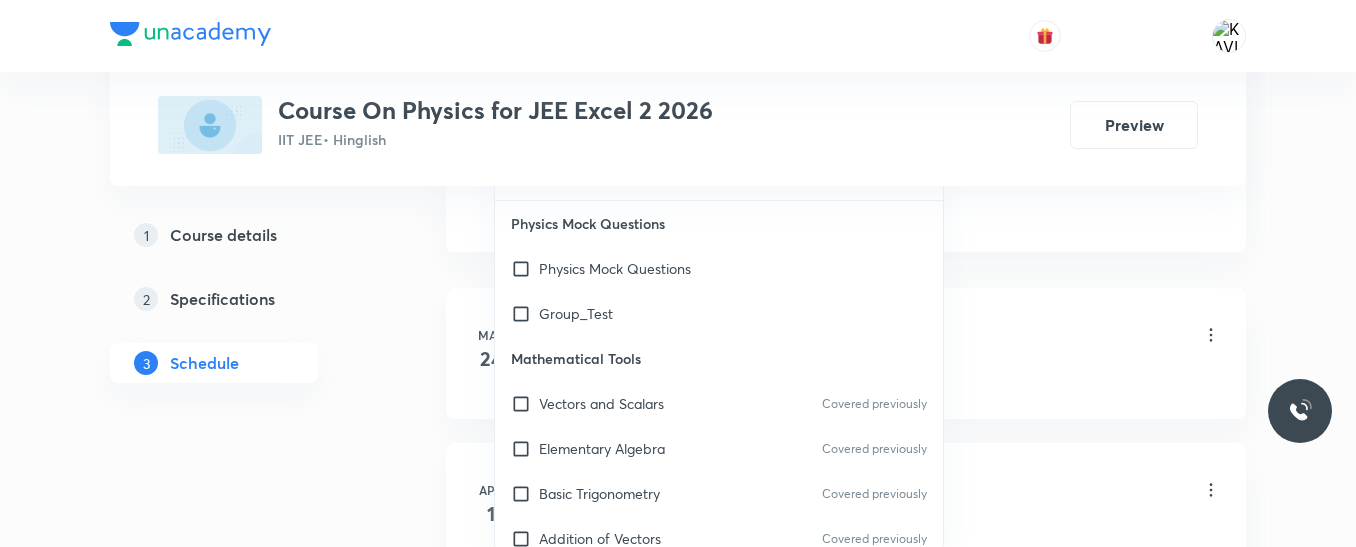 scroll, scrollTop: 1194, scrollLeft: 0, axis: vertical 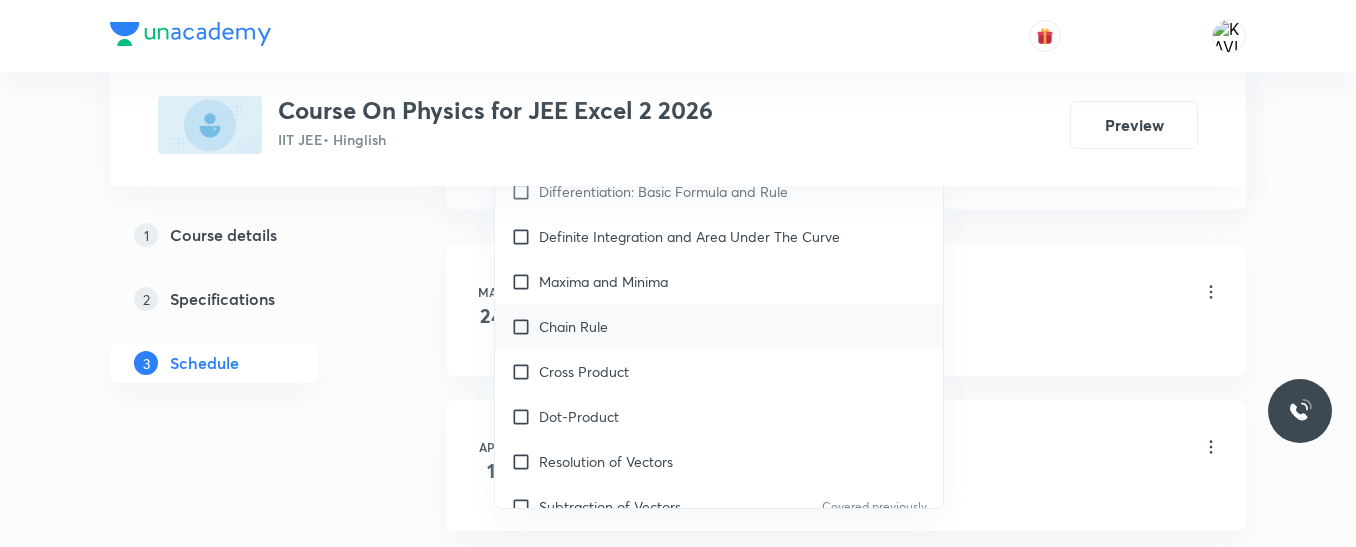 click on "Chain Rule" at bounding box center (719, 326) 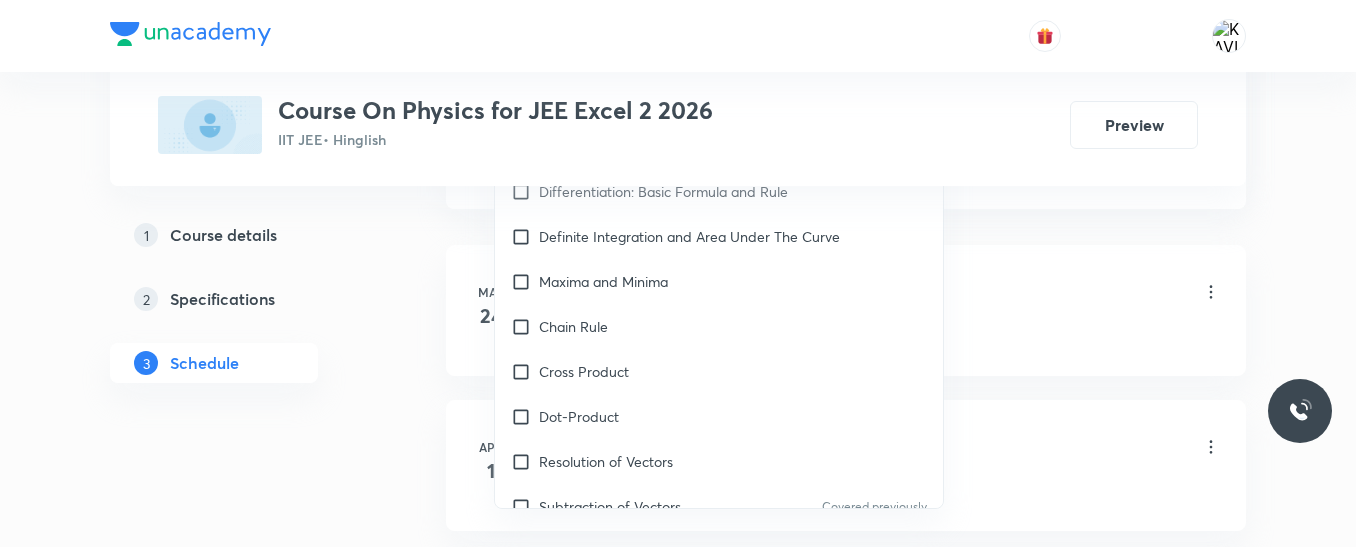 checkbox on "true" 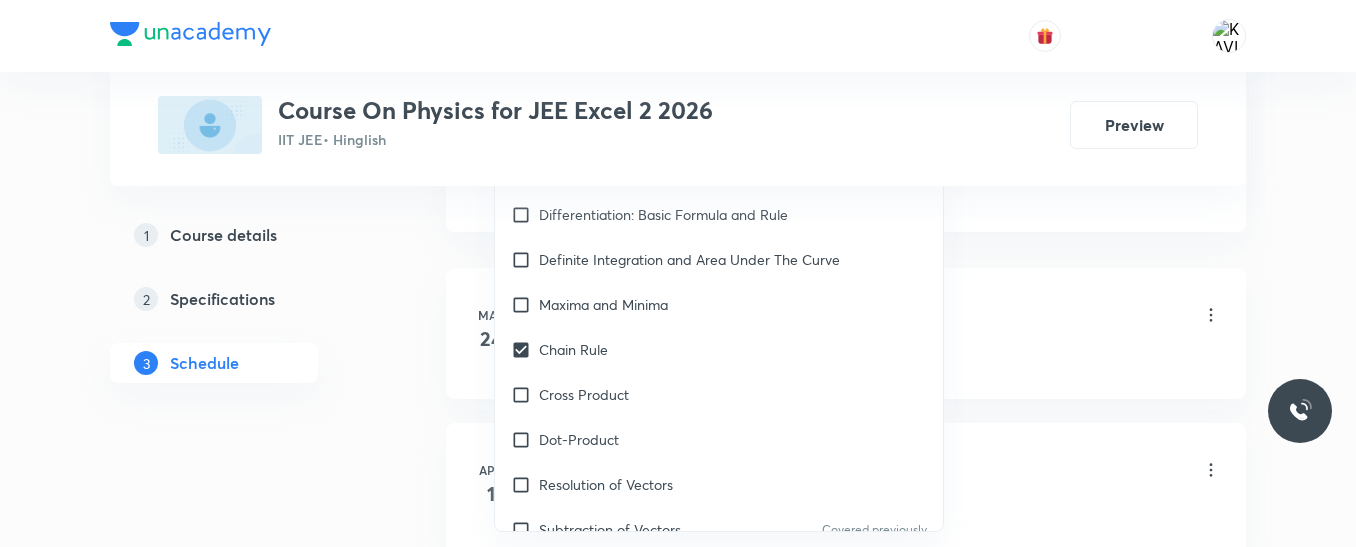 click on "Session  41 Live class Session title 30/99 Electromagnetic Induction - 04 ​ Schedule for Jul 11, 2025, 5:40 PM ​ Duration (in minutes) 90 ​   Session type Online Offline Room ROOM NO - 112 Sub-concepts Chain Rule CLEAR ​ Physics Mock Questions Physics Mock Questions Group_Test Mathematical Tools Vectors and Scalars  Covered previously Elementary Algebra Covered previously Basic Trigonometry Covered previously Addition of Vectors Covered previously 2D and 3D Geometry Representation of Vector  Covered previously Components of a Vector Functions Covered previously Unit Vectors Covered previously Differentiation Integration Rectangular Components of a Vector in Three Dimensions Position Vector Use of Differentiation & Integration in One Dimensional Motion Displacement Vector Covered previously Derivatives of Equations of Motion by Calculus Vectors Covered previously Product of Two Vectors Differentiation: Basic Formula and Rule Definite Integration and Area Under The Curve Maxima and Minima Chain Rule Add" at bounding box center [846, -281] 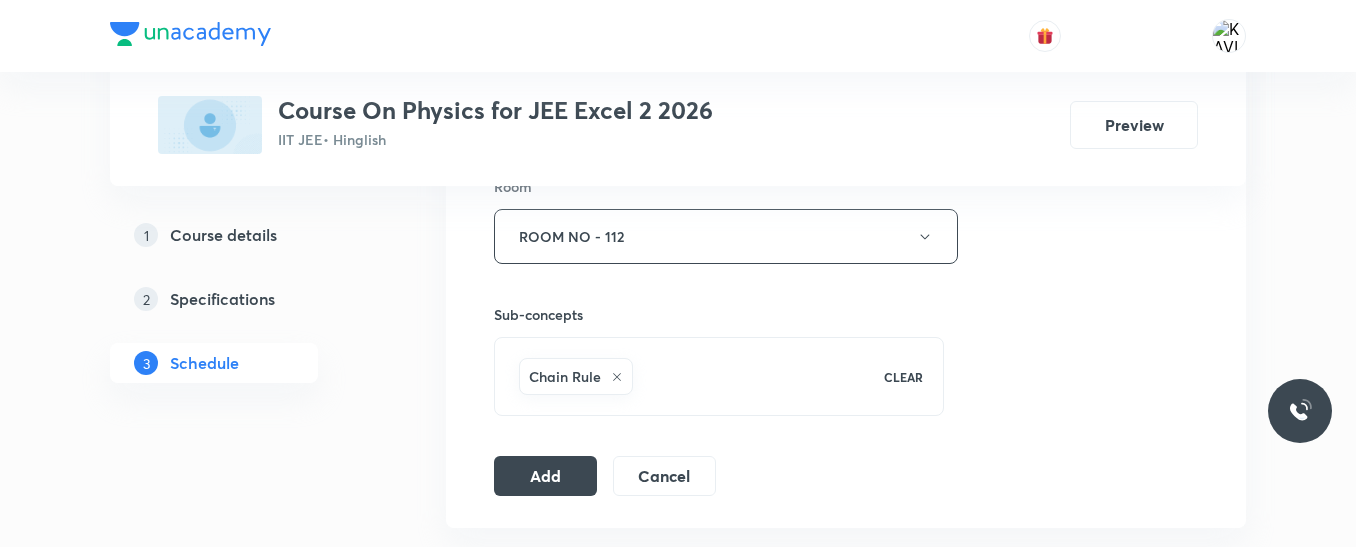 scroll, scrollTop: 894, scrollLeft: 0, axis: vertical 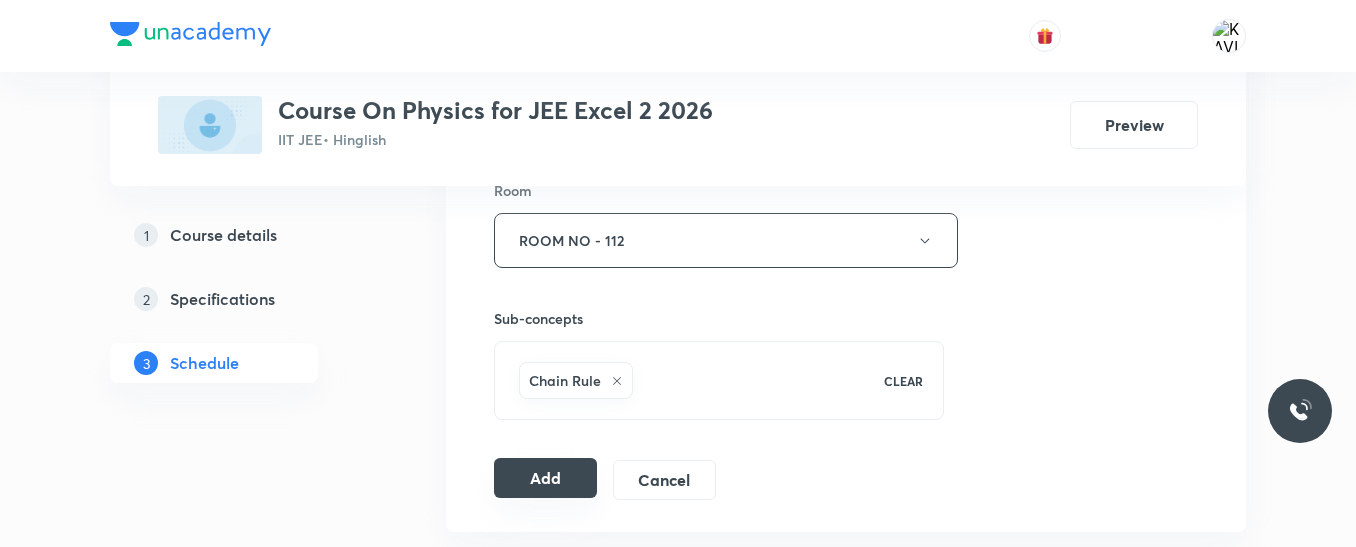 click on "Add" at bounding box center (545, 478) 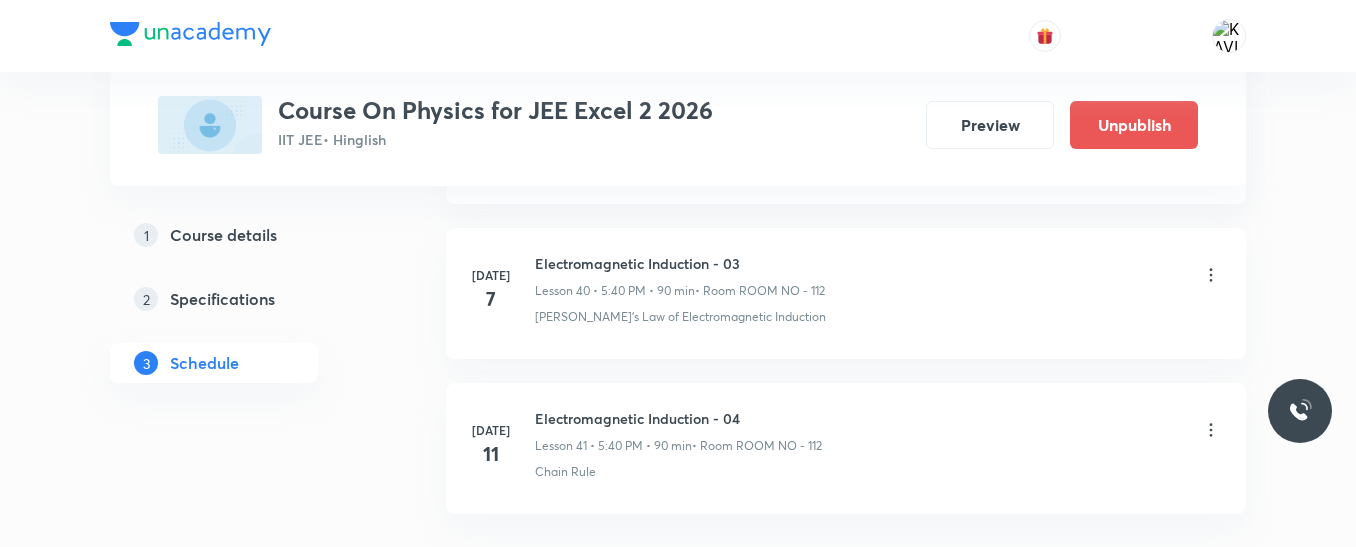 scroll, scrollTop: 6492, scrollLeft: 0, axis: vertical 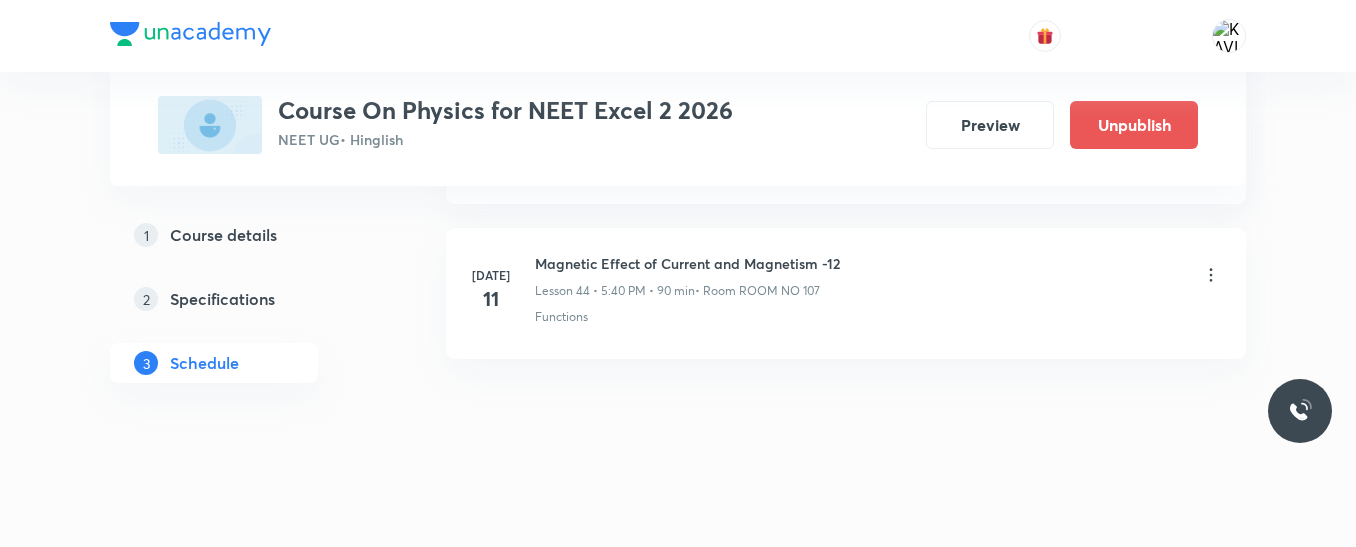 click 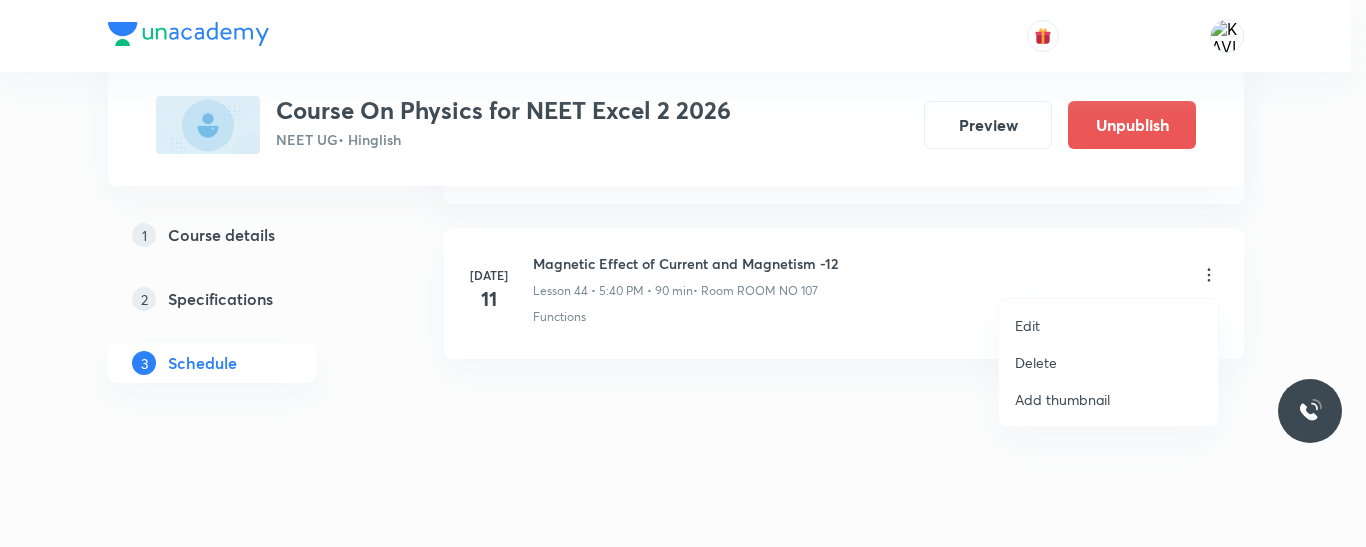 click on "Edit" at bounding box center (1027, 325) 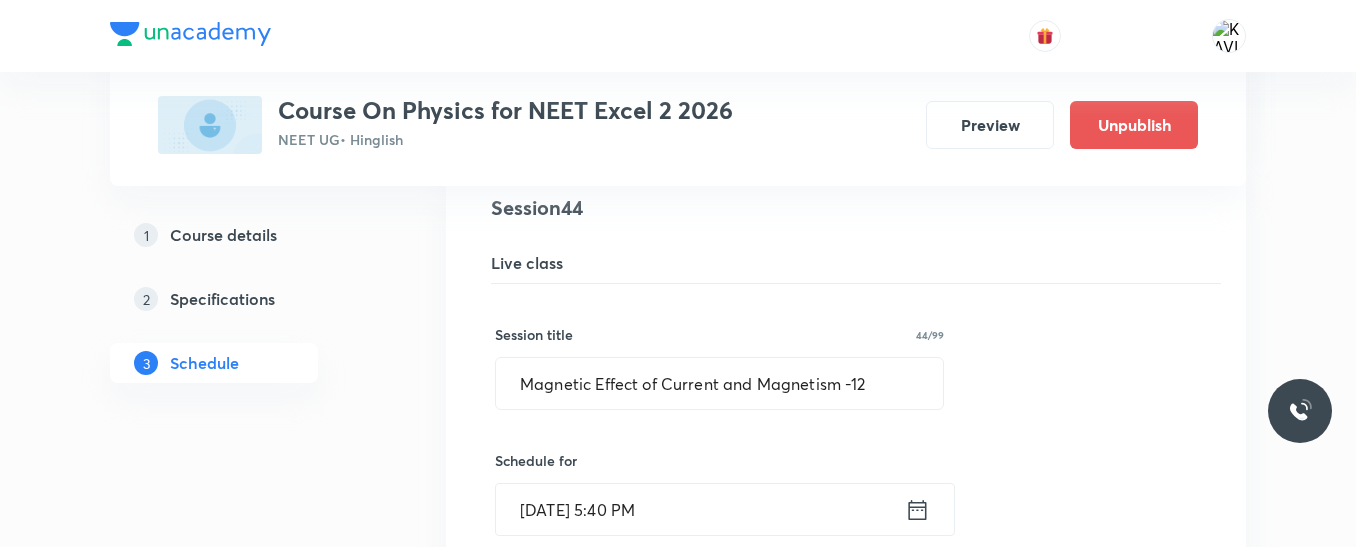 scroll, scrollTop: 6926, scrollLeft: 0, axis: vertical 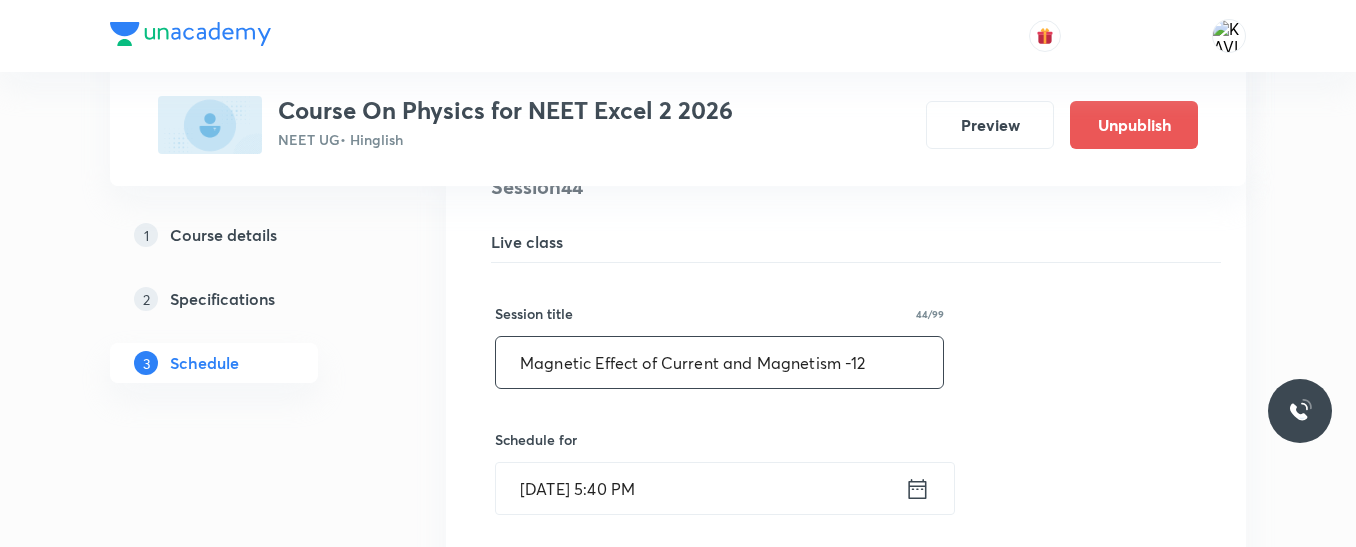 click on "Magnetic Effect of Current and Magnetism -12" at bounding box center (719, 362) 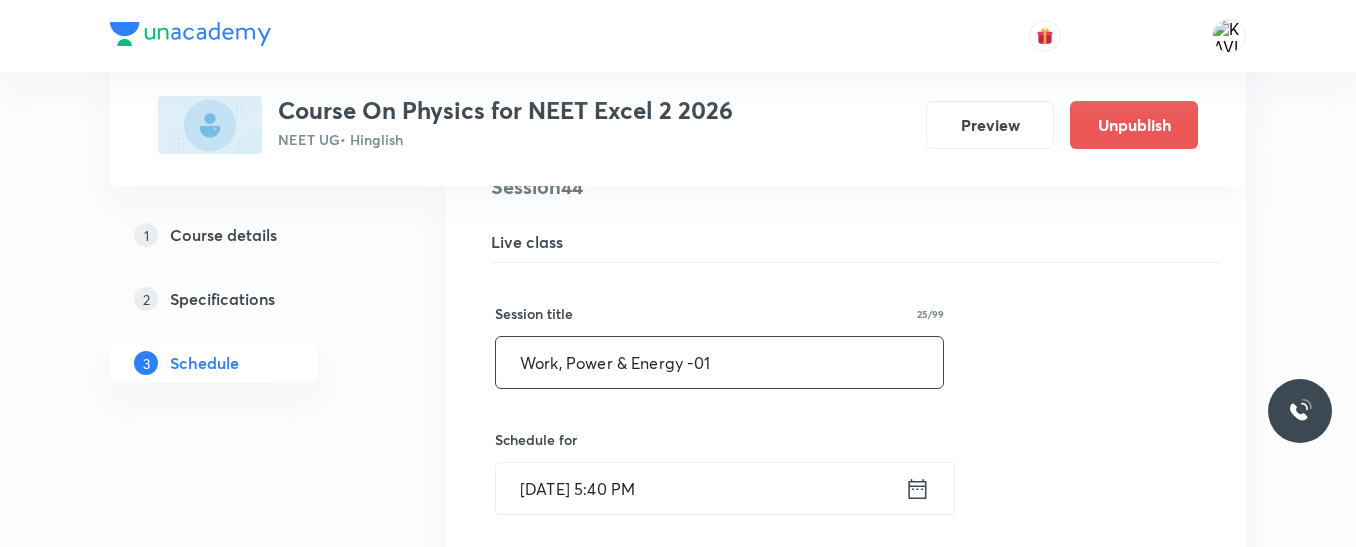 click on "Work, Power & Energy -01" at bounding box center [719, 362] 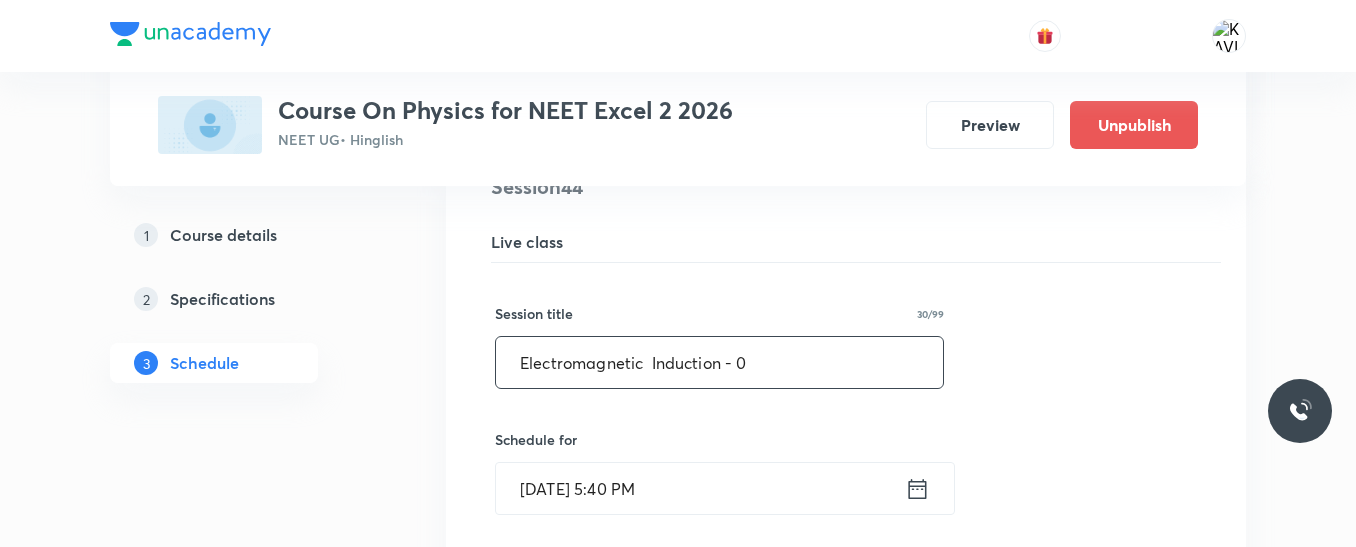 click on "Electromagnetic  Induction - 0" at bounding box center [719, 362] 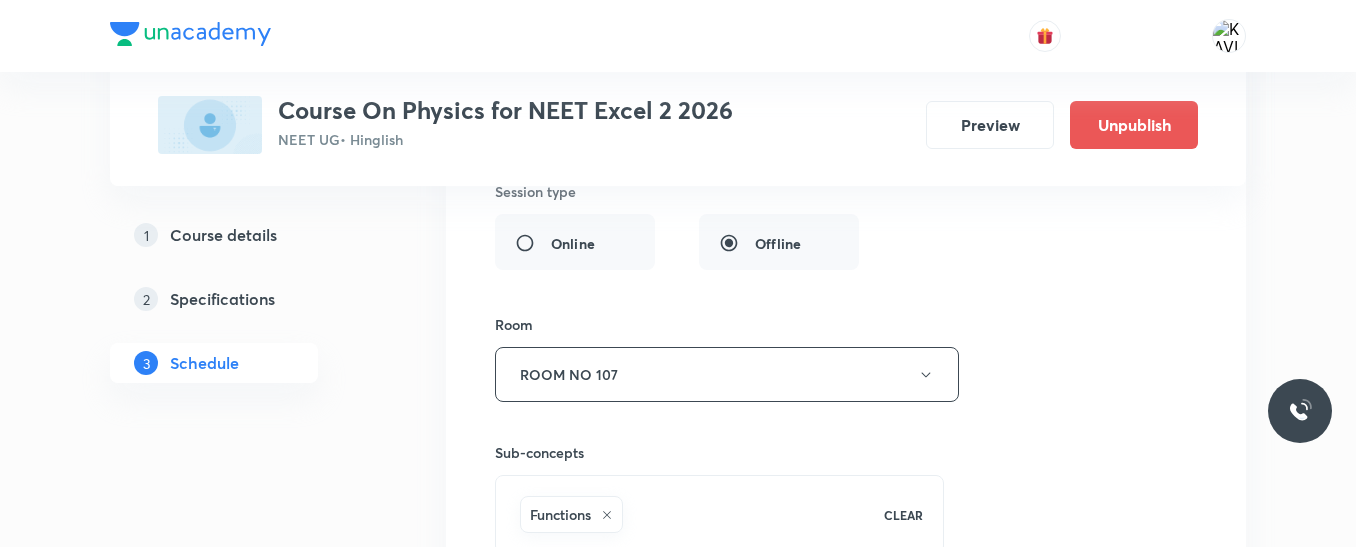 scroll, scrollTop: 7726, scrollLeft: 0, axis: vertical 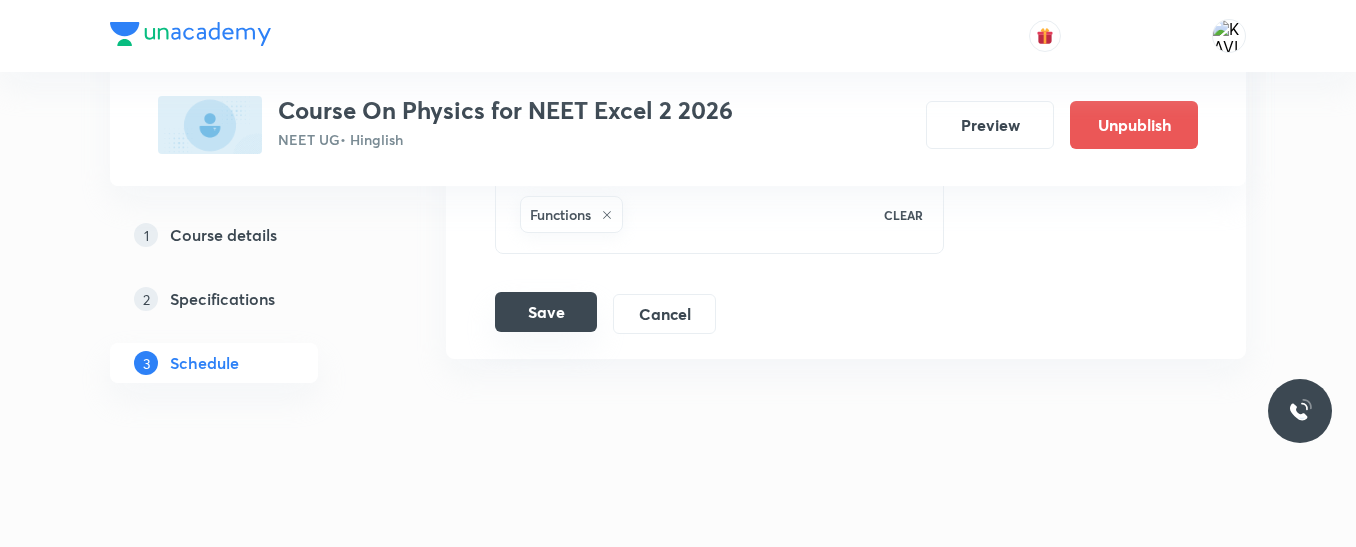 type on "Electromagnetic  Induction - 01" 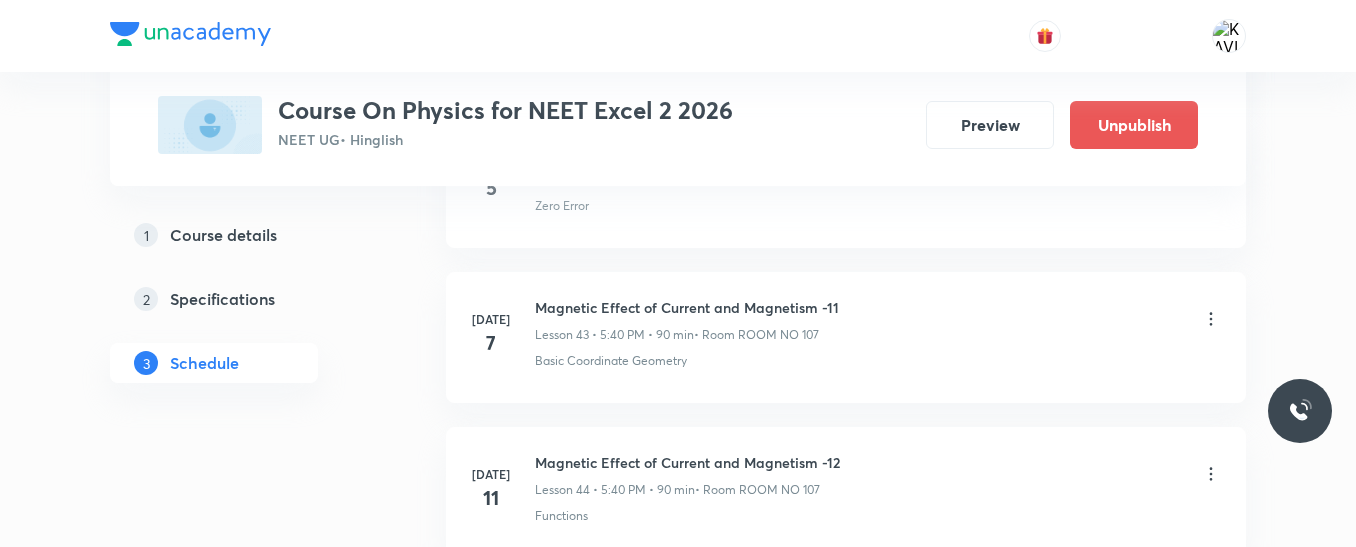 scroll, scrollTop: 6957, scrollLeft: 0, axis: vertical 